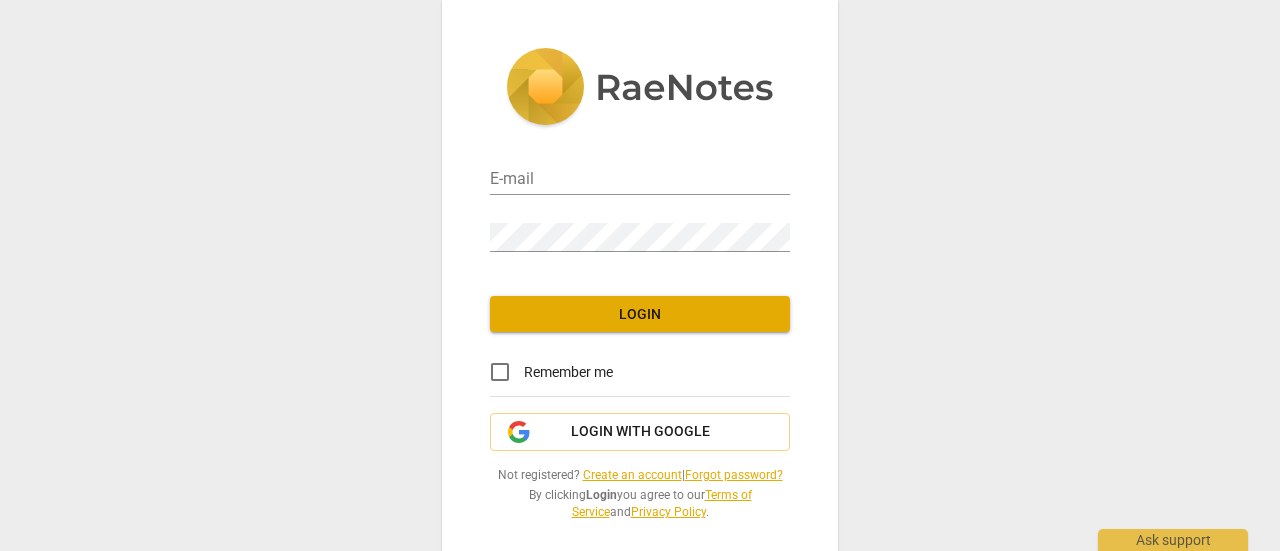 scroll, scrollTop: 0, scrollLeft: 0, axis: both 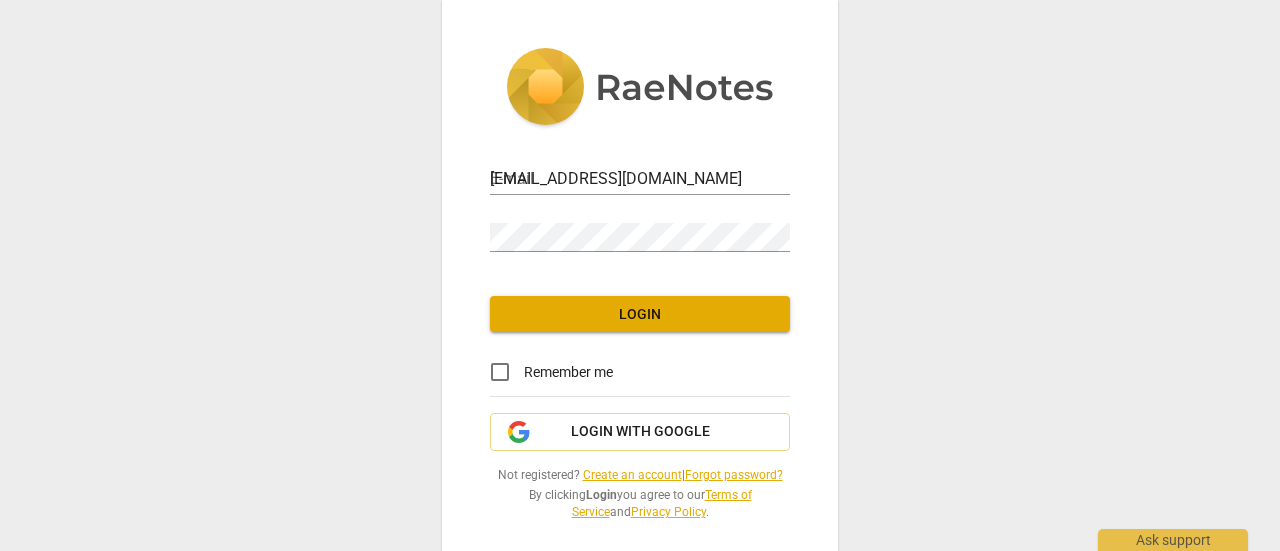 click on "Login" at bounding box center [640, 315] 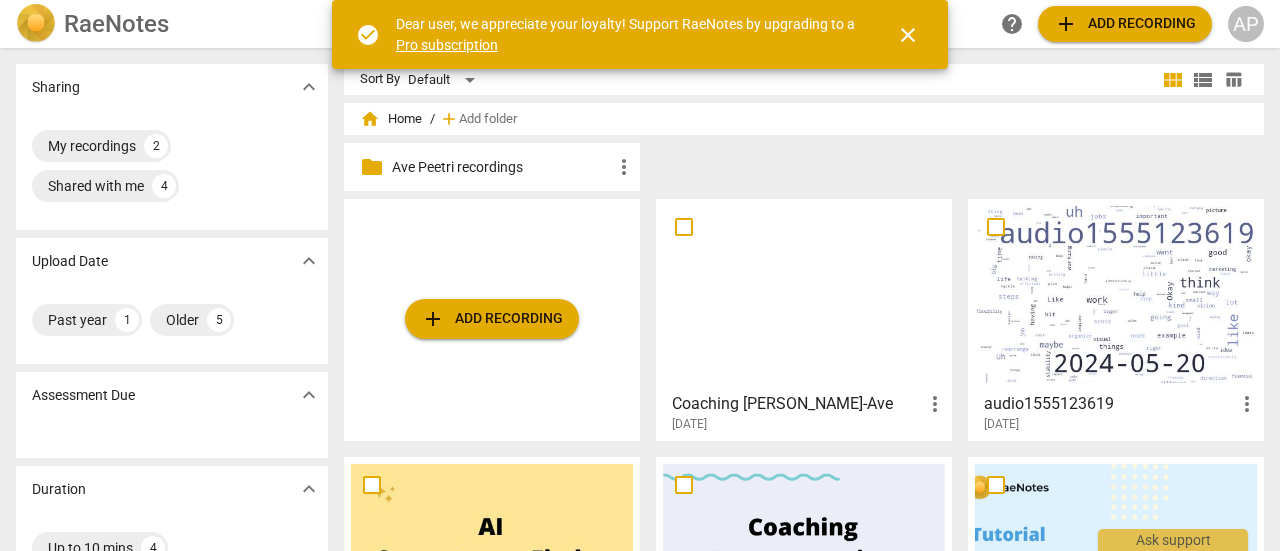 click on "Pro subscription" at bounding box center (447, 45) 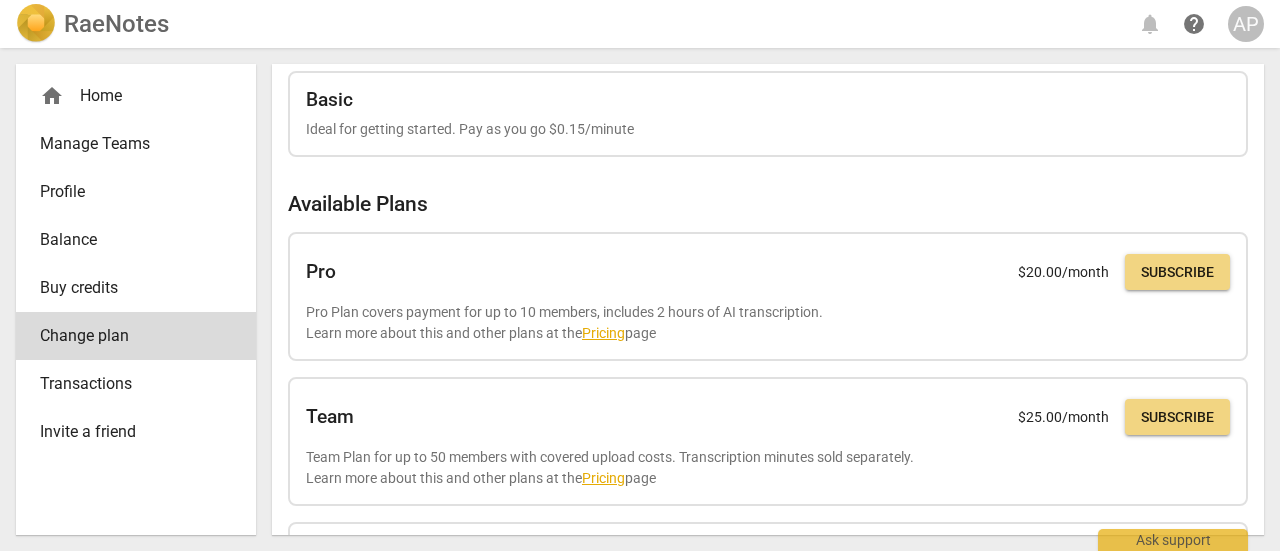 scroll, scrollTop: 0, scrollLeft: 0, axis: both 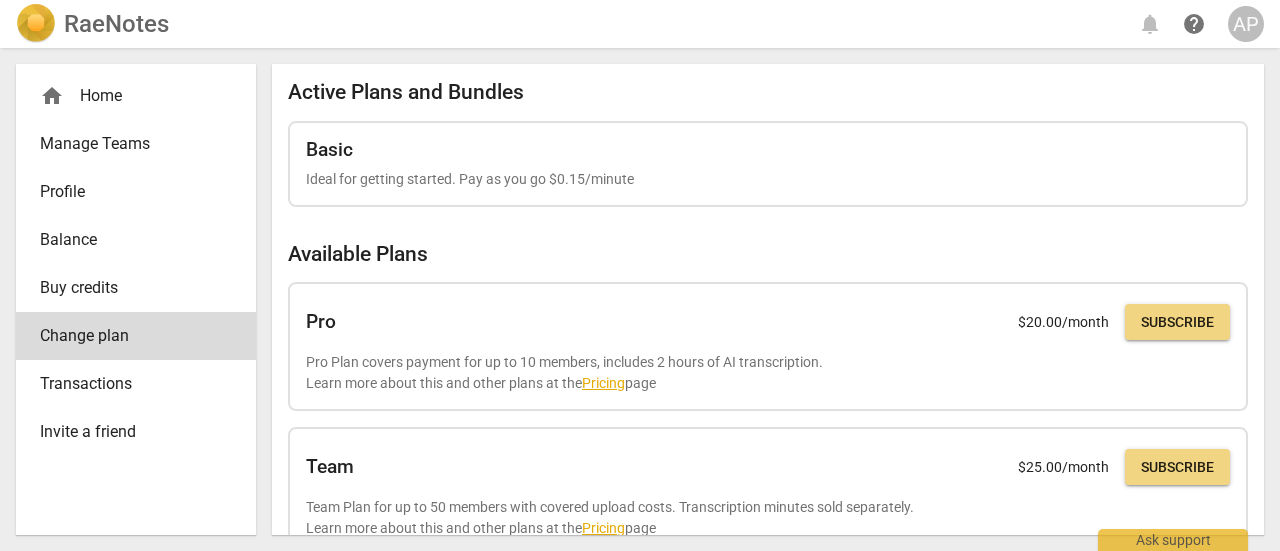 click on "home Home" at bounding box center (128, 96) 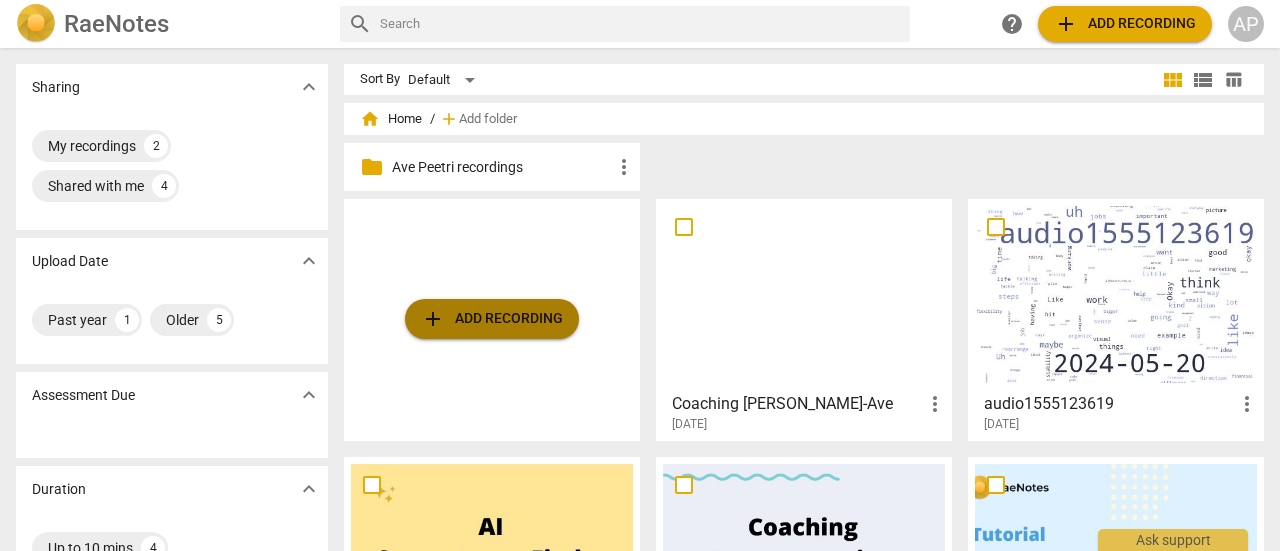 click on "add   Add recording" at bounding box center (492, 319) 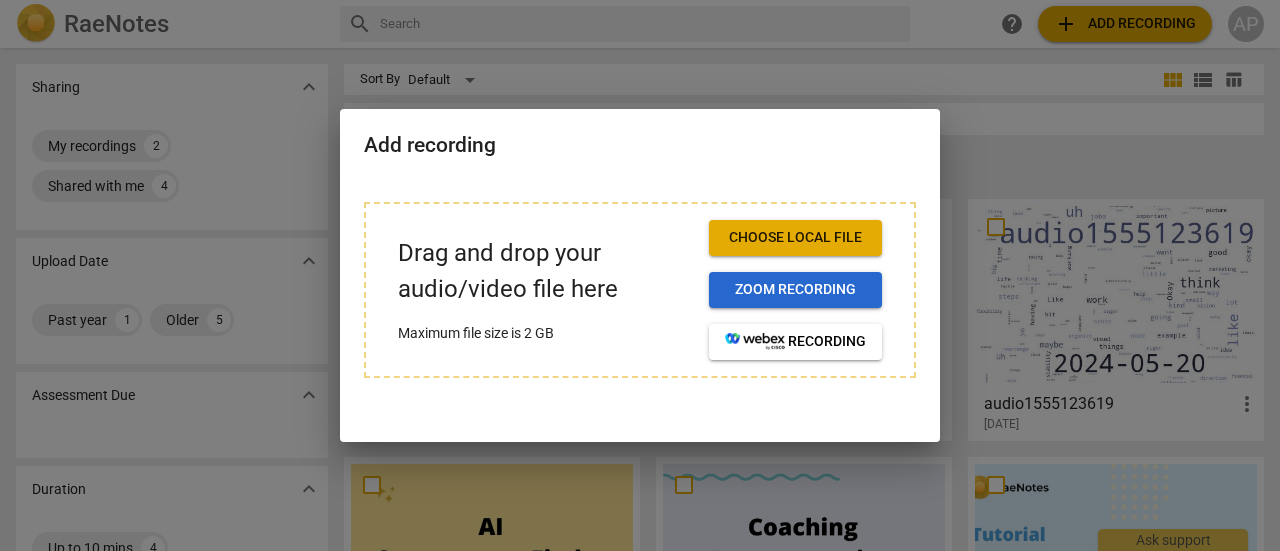 click on "Zoom recording" at bounding box center (795, 290) 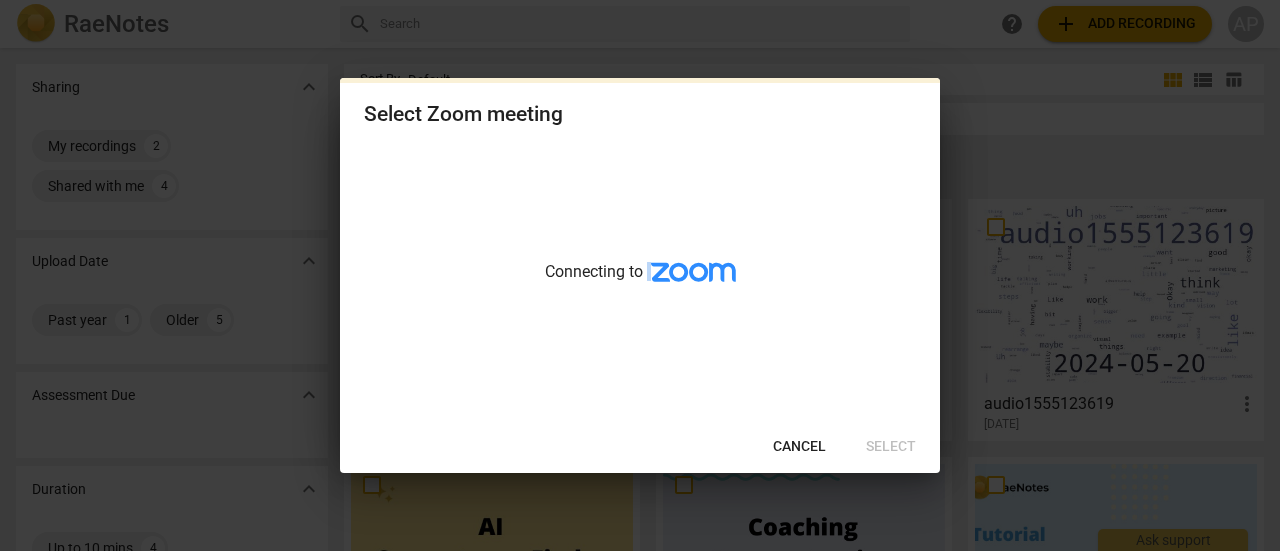 click on "Connecting to" at bounding box center [640, 284] 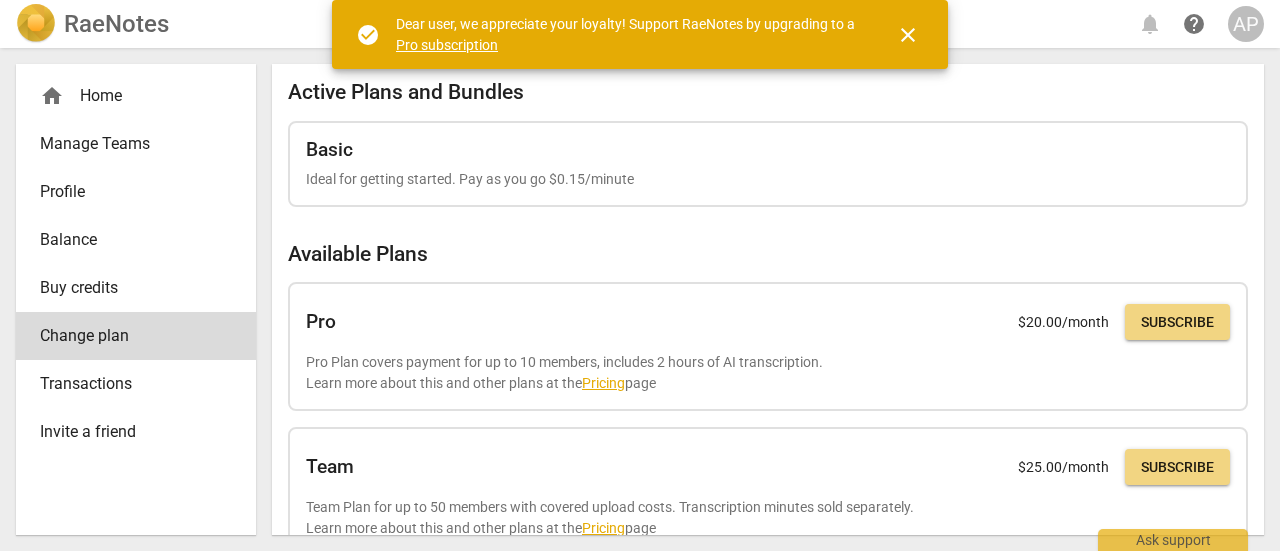 scroll, scrollTop: 0, scrollLeft: 0, axis: both 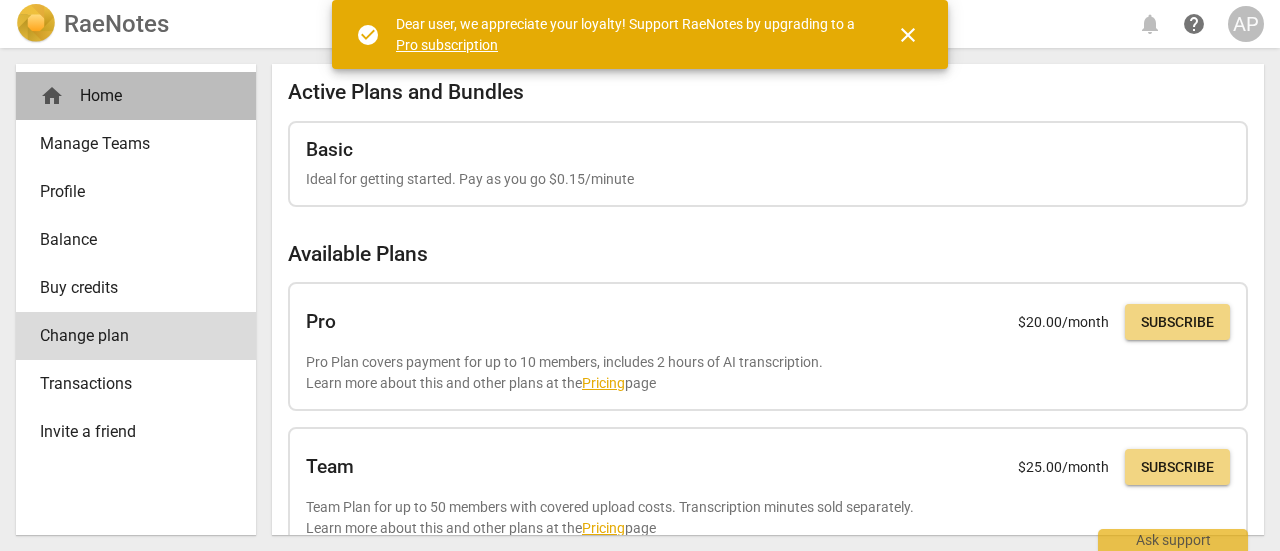 click on "home Home" at bounding box center (128, 96) 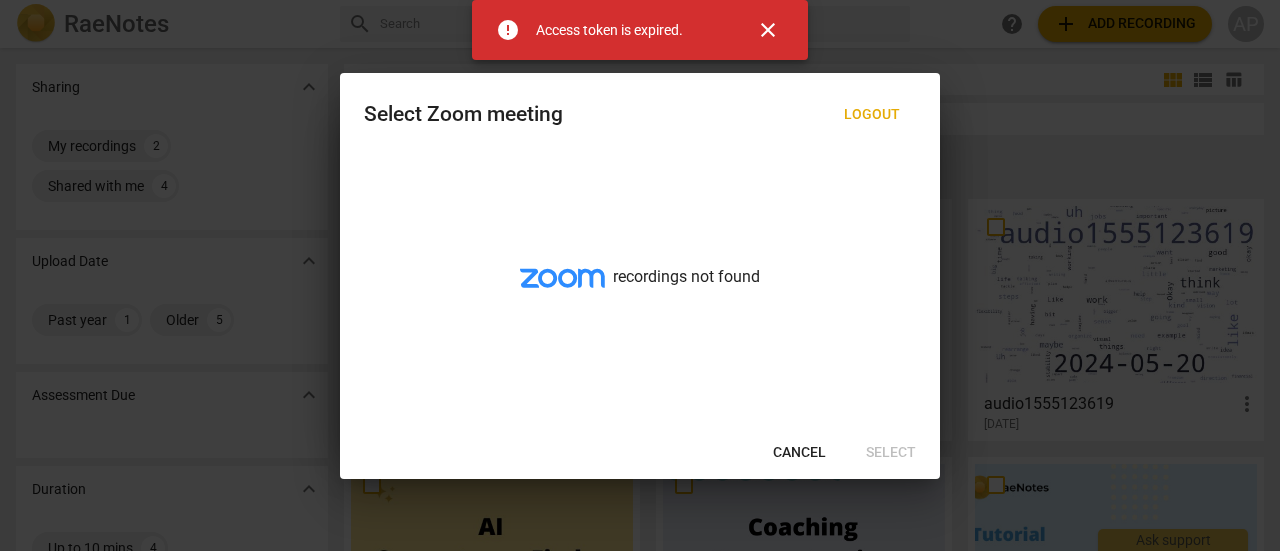 click on "Cancel" at bounding box center [799, 453] 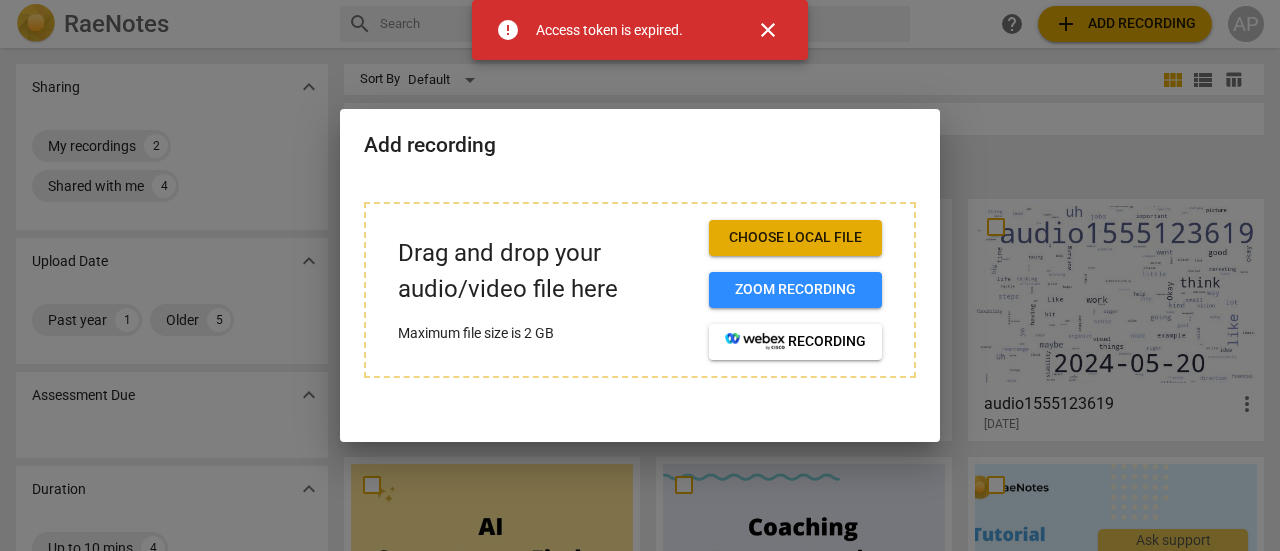 click on "Choose local file" at bounding box center (795, 238) 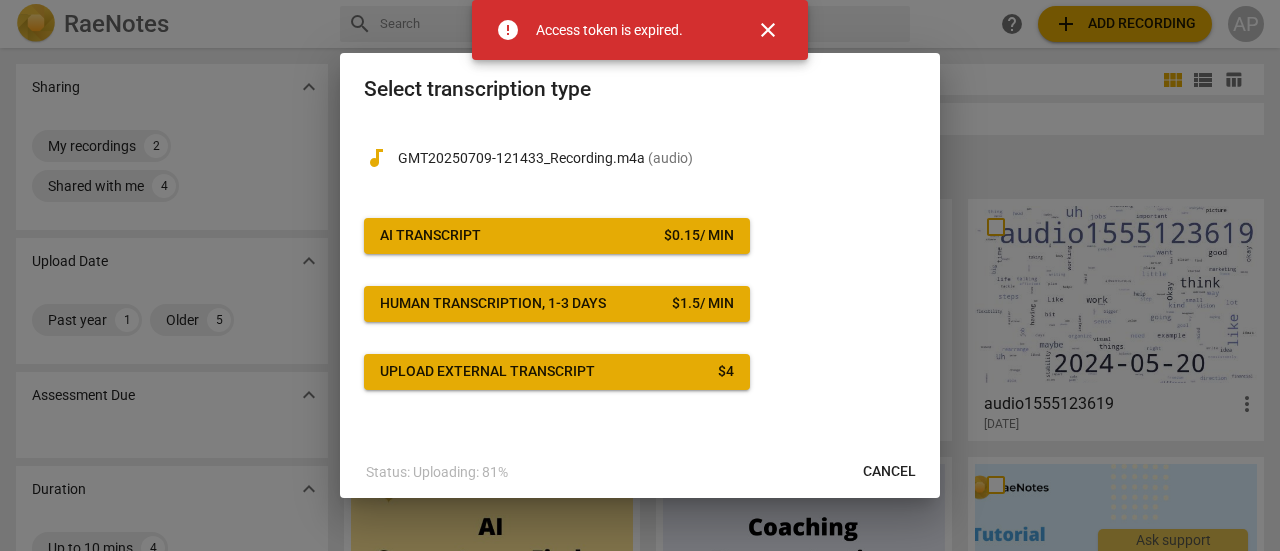 click on "close" at bounding box center [768, 30] 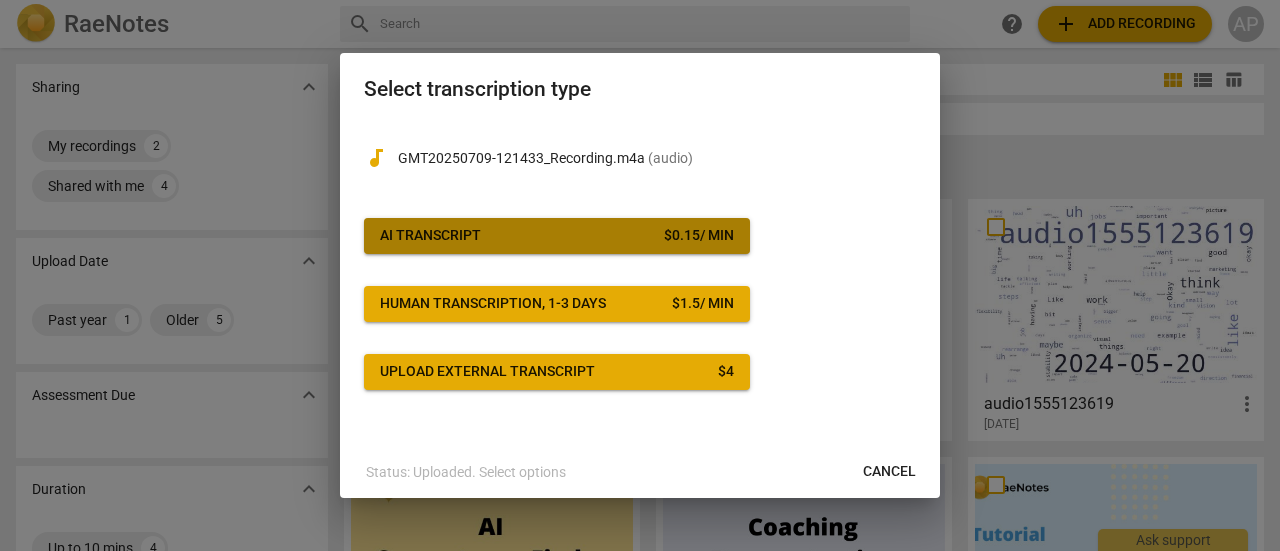 click on "AI Transcript" at bounding box center (430, 236) 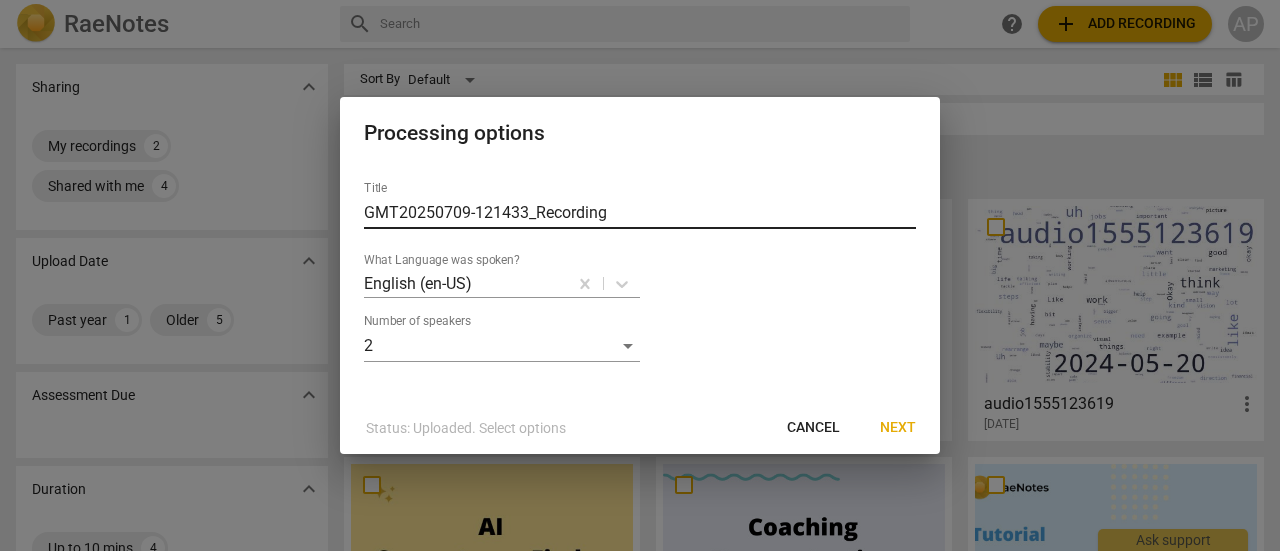 click on "GMT20250709-121433_Recording" at bounding box center (640, 213) 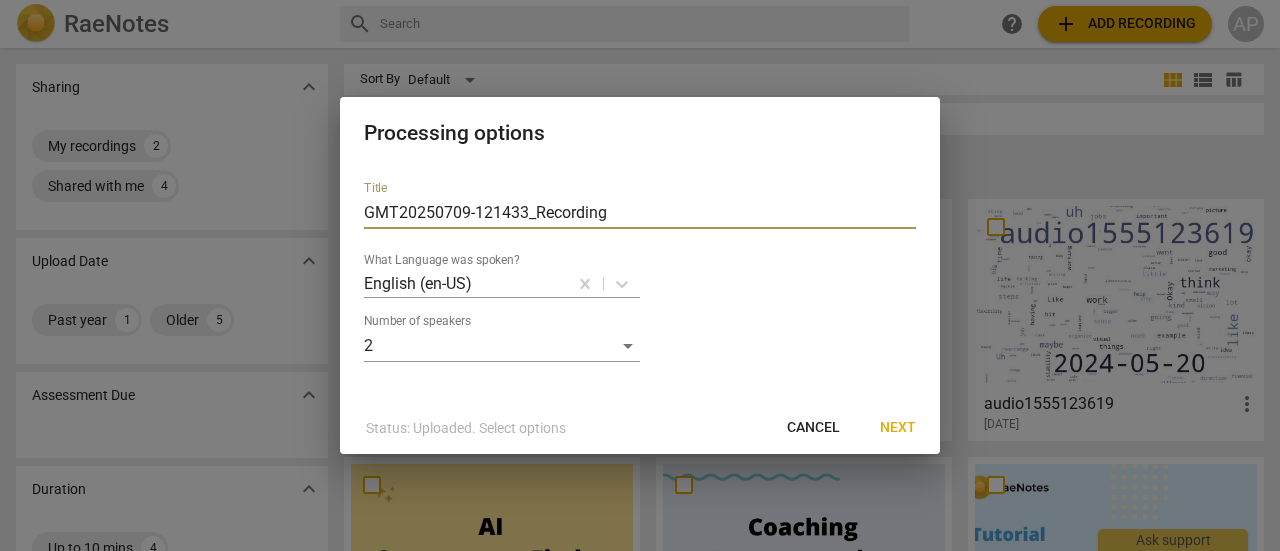 click on "GMT20250709-121433_Recording" at bounding box center [640, 213] 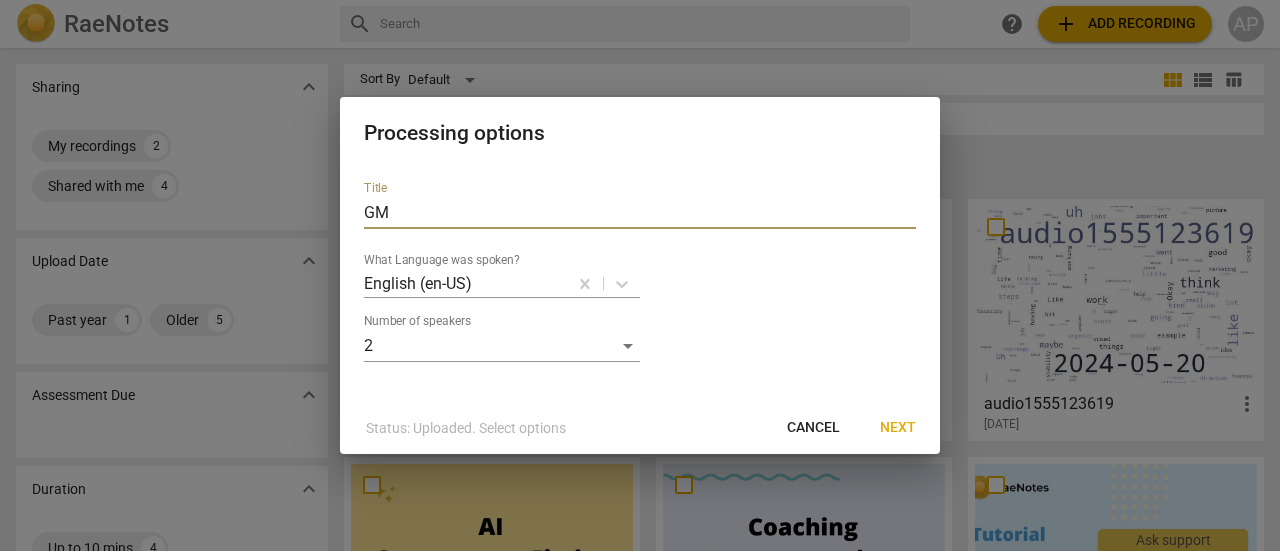 type on "G" 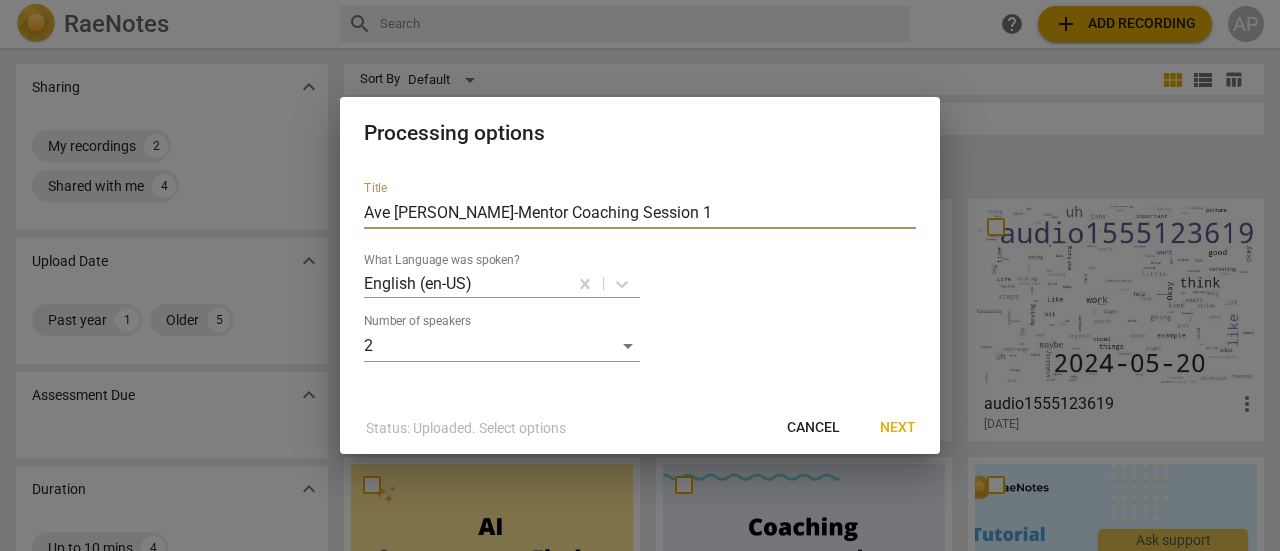 type on "Ave [PERSON_NAME]-Mentor Coaching Session 1" 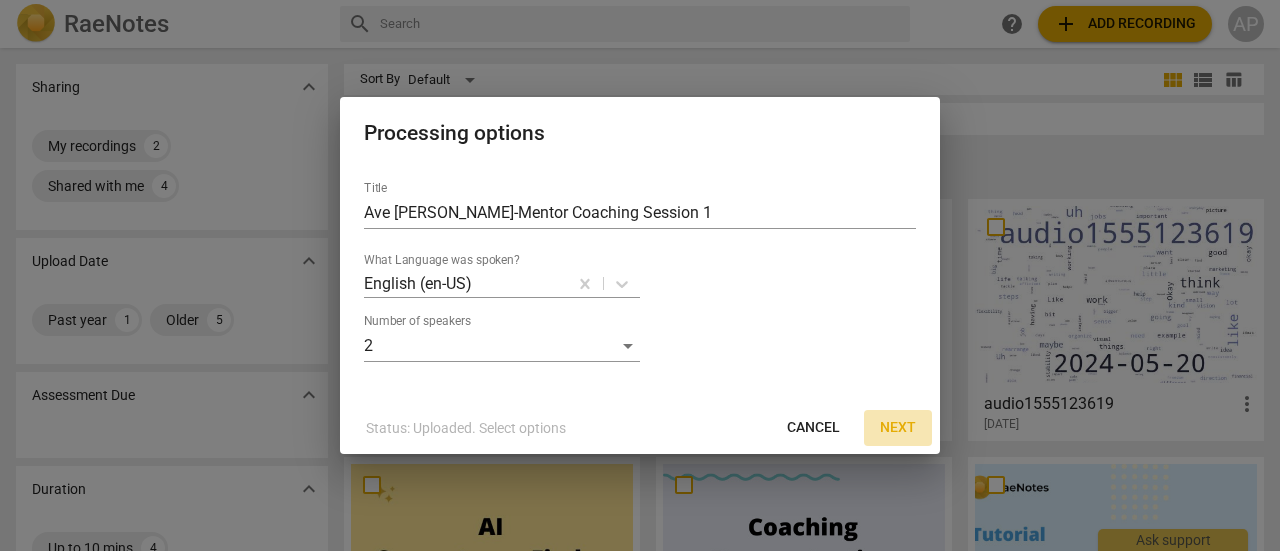 click on "Next" at bounding box center (898, 428) 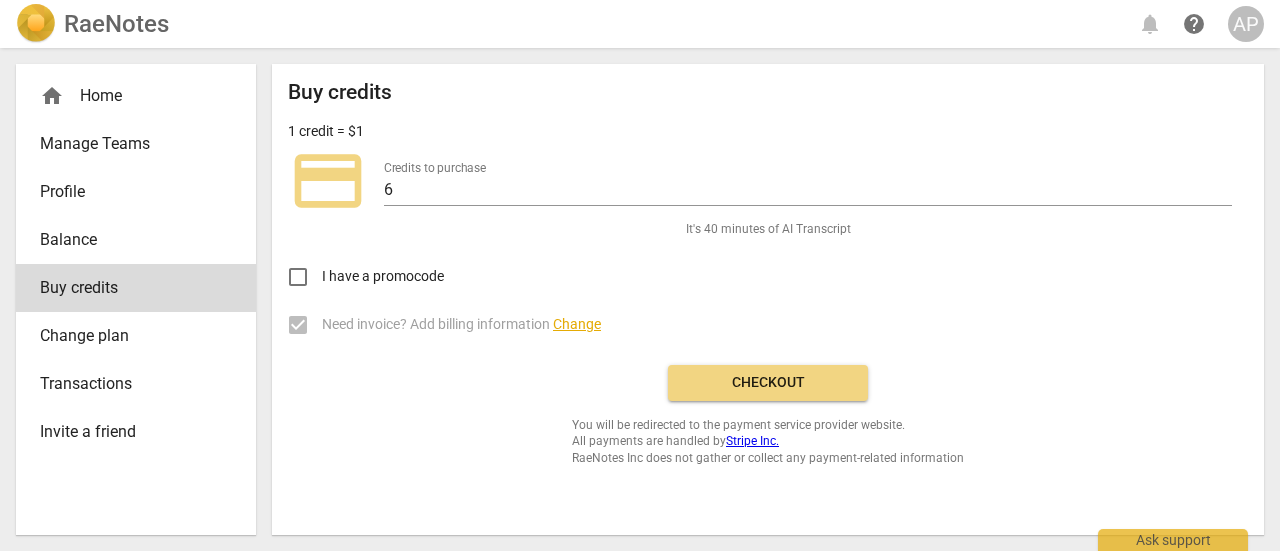 click on "Checkout" at bounding box center [768, 383] 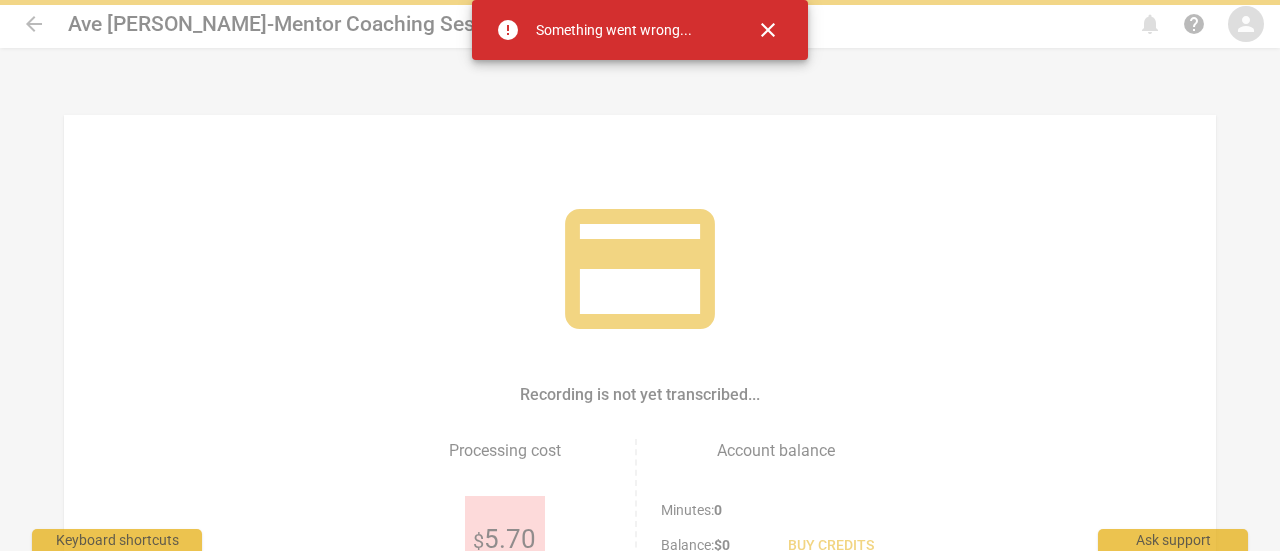 scroll, scrollTop: 0, scrollLeft: 0, axis: both 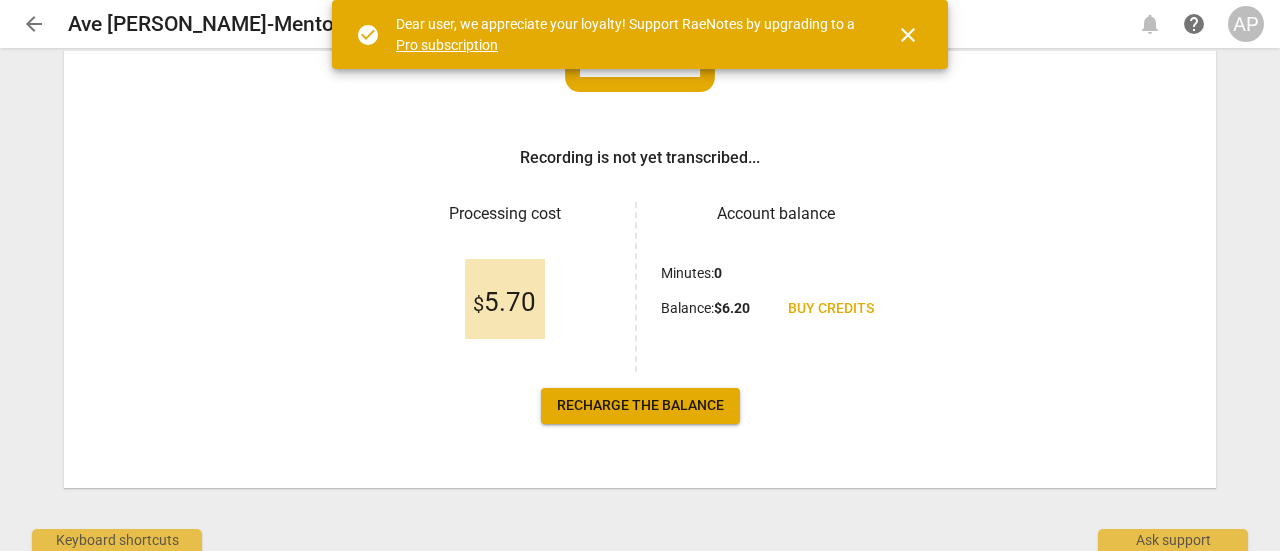 click on "close" at bounding box center (908, 35) 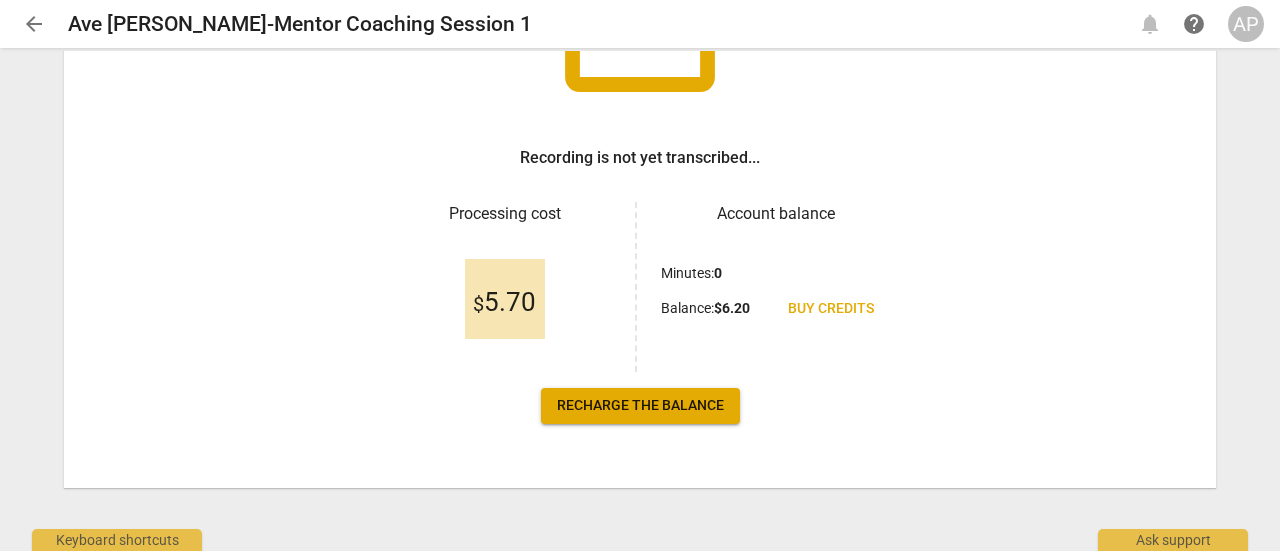 click on "check_circle Dear user, we appreciate your loyalty! Support RaeNotes by upgrading to a    Pro subscription   close" at bounding box center (640, -59) 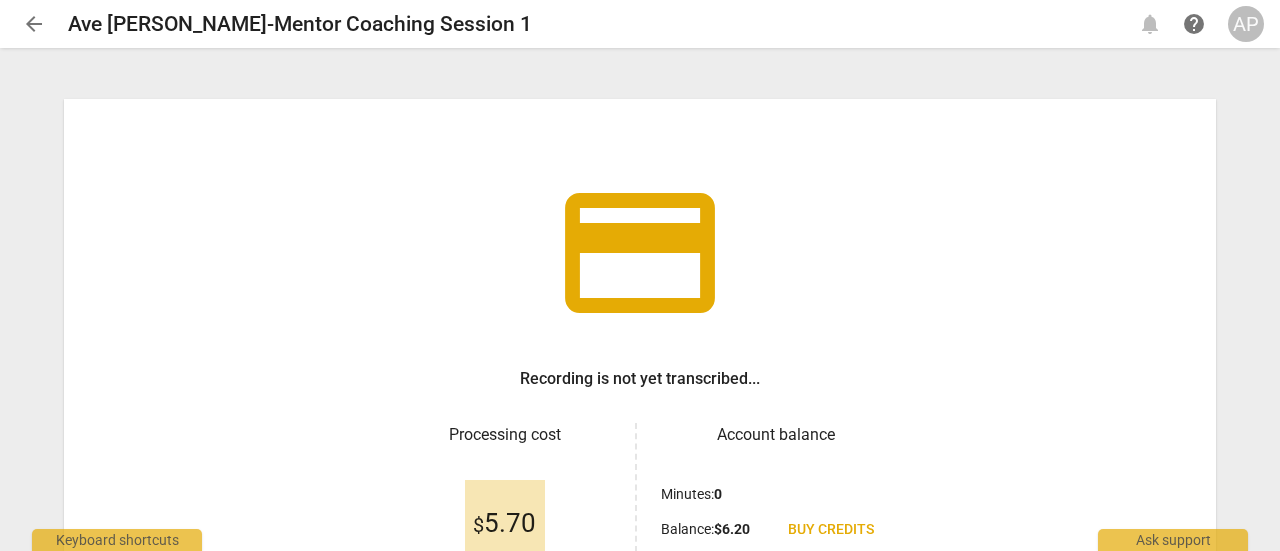 scroll, scrollTop: 0, scrollLeft: 0, axis: both 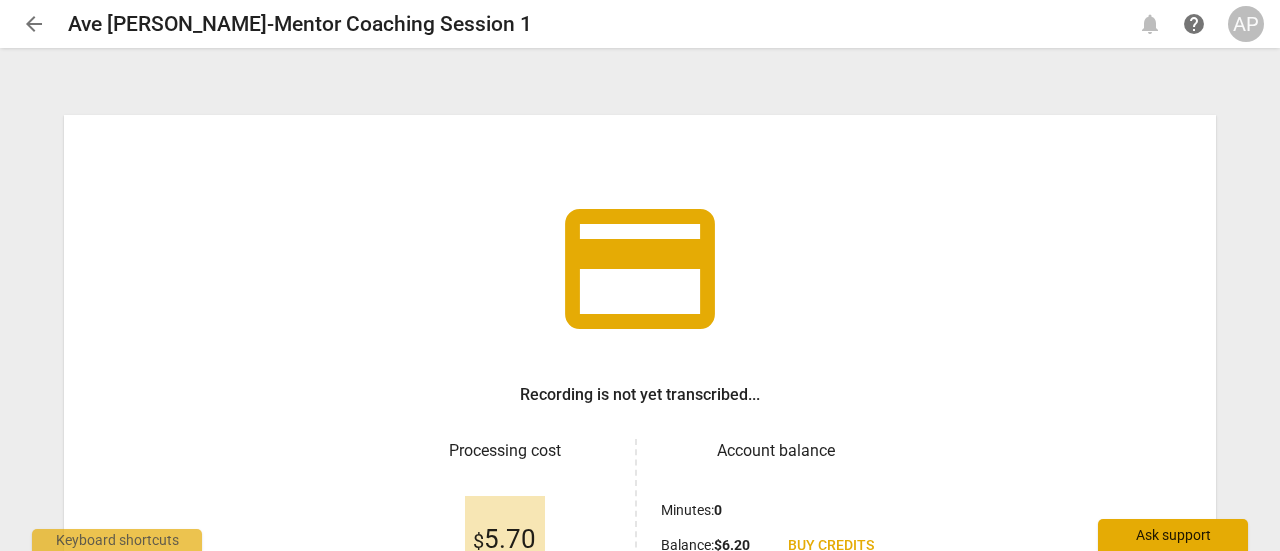 click on "Ask support" at bounding box center (1173, 535) 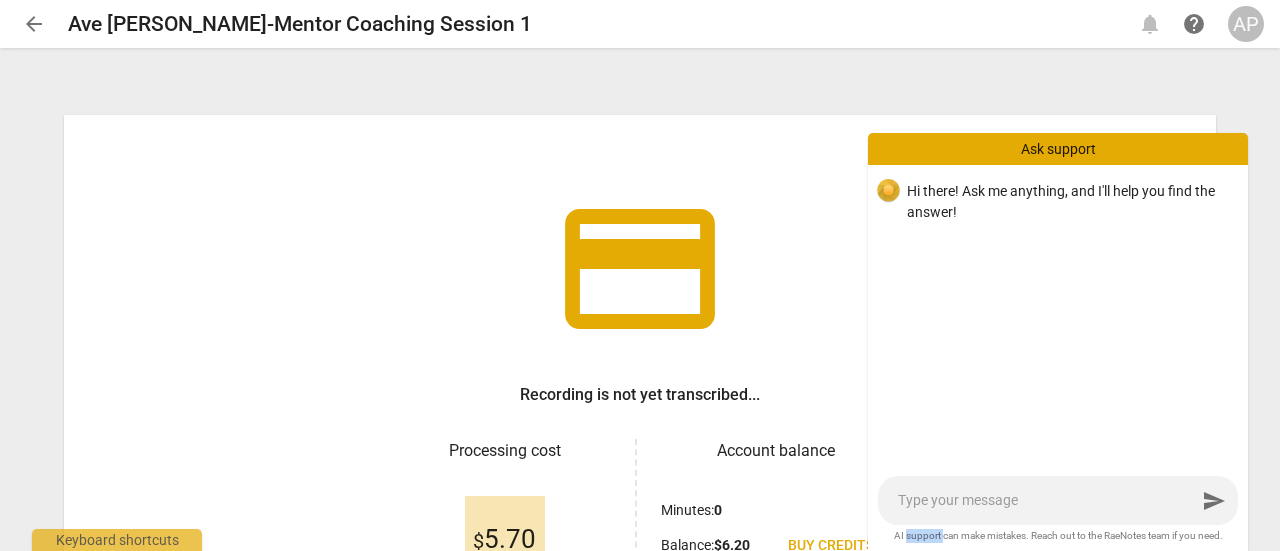click on "AI support can make mistakes. Reach out to the RaeNotes team if you need." at bounding box center (1058, 536) 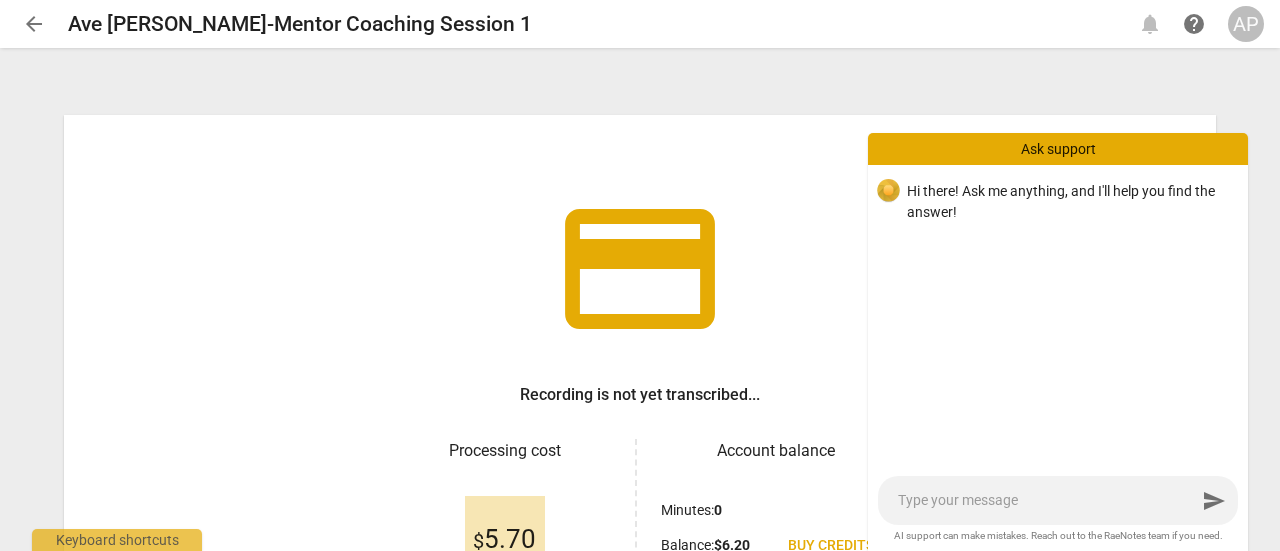 click at bounding box center [1047, 500] 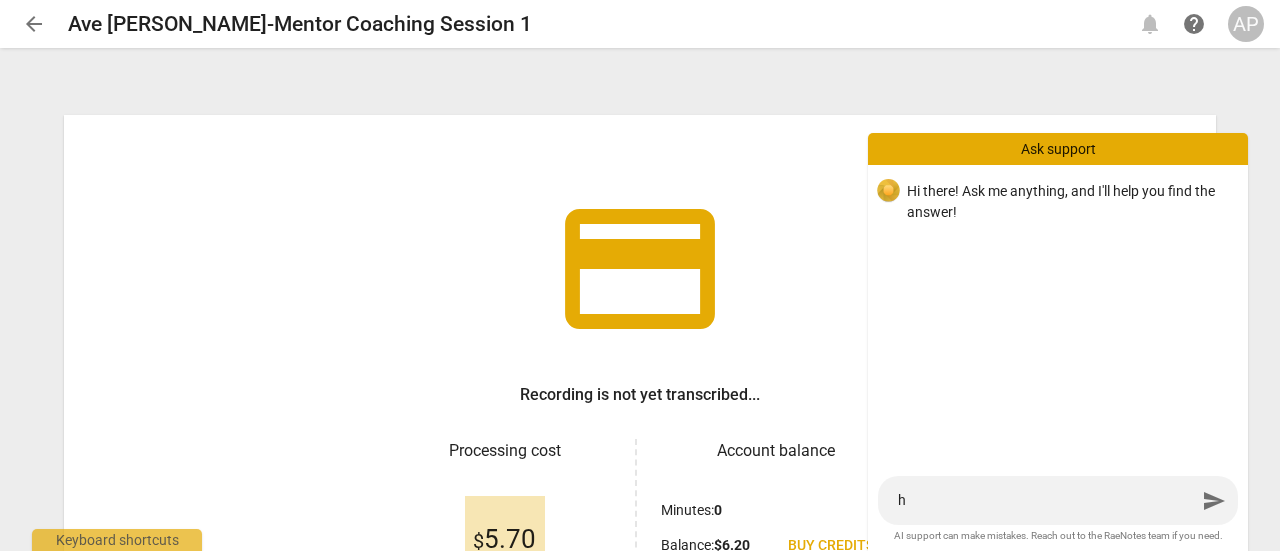 type on "he" 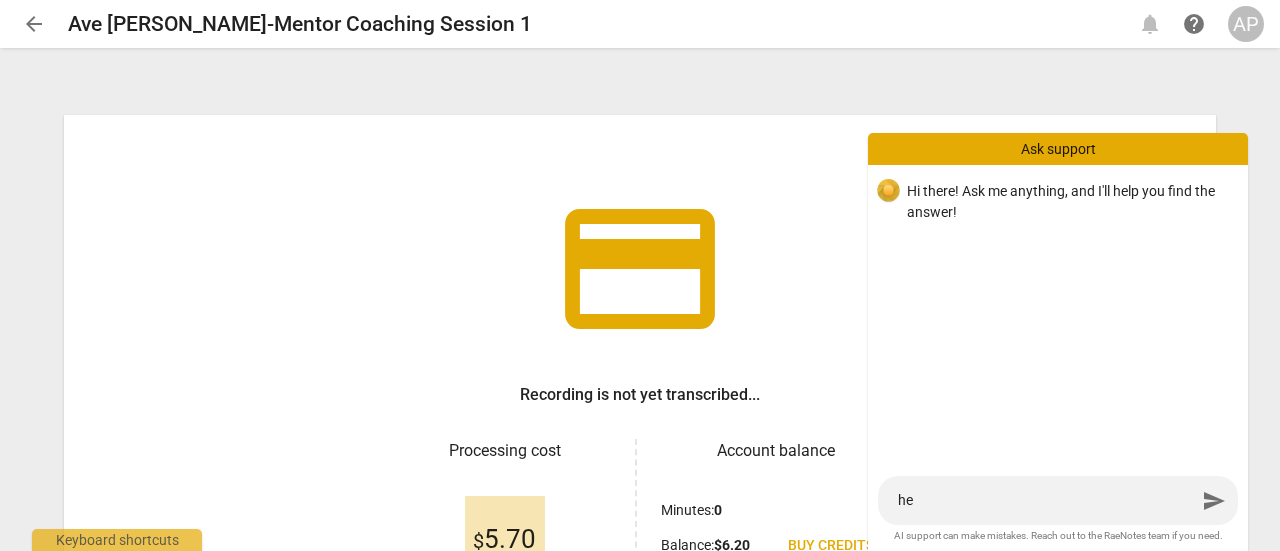 type on "hel" 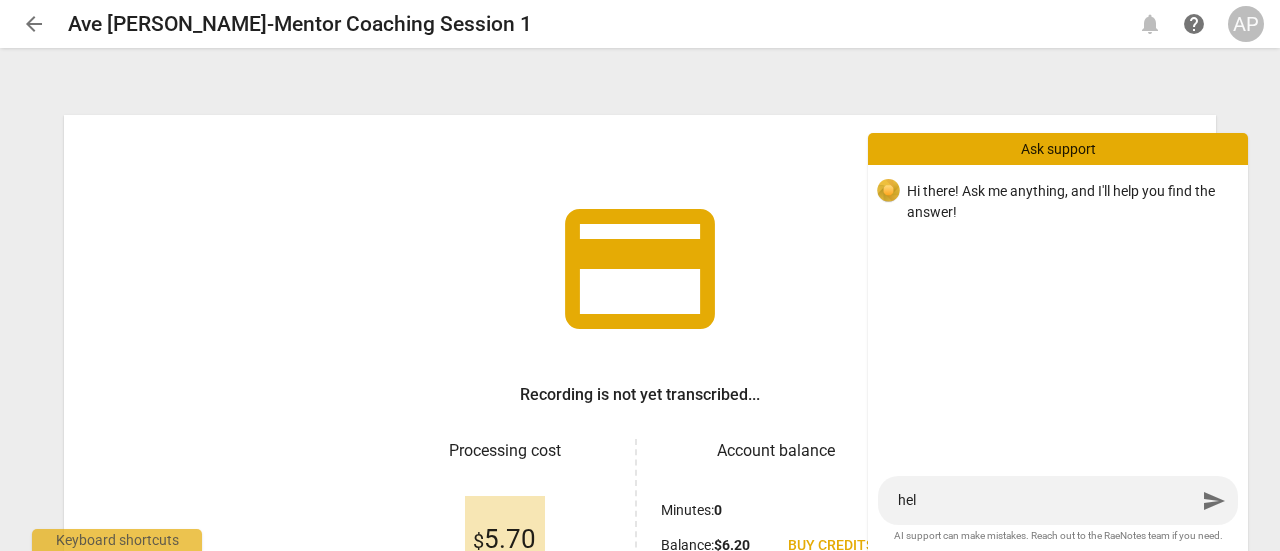 type on "hell" 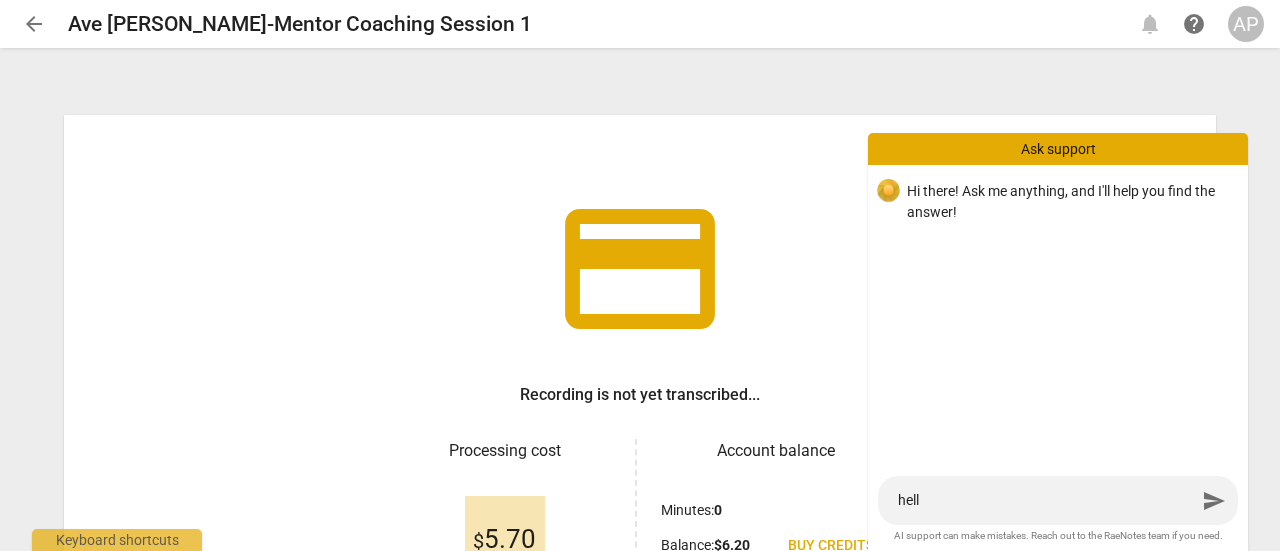 type on "hello" 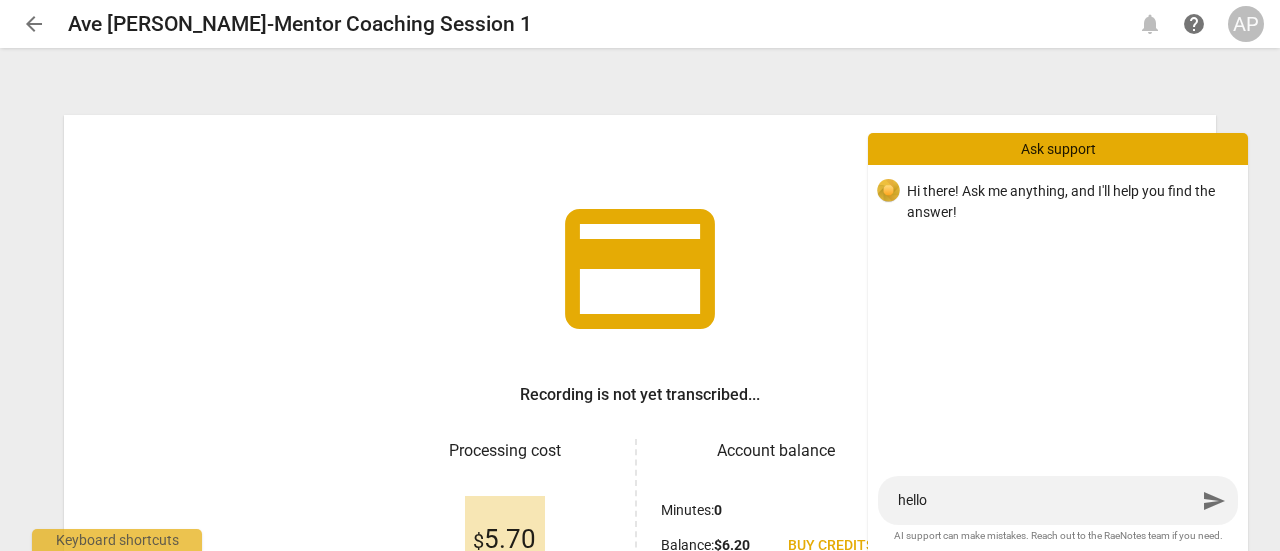 type on "hello!" 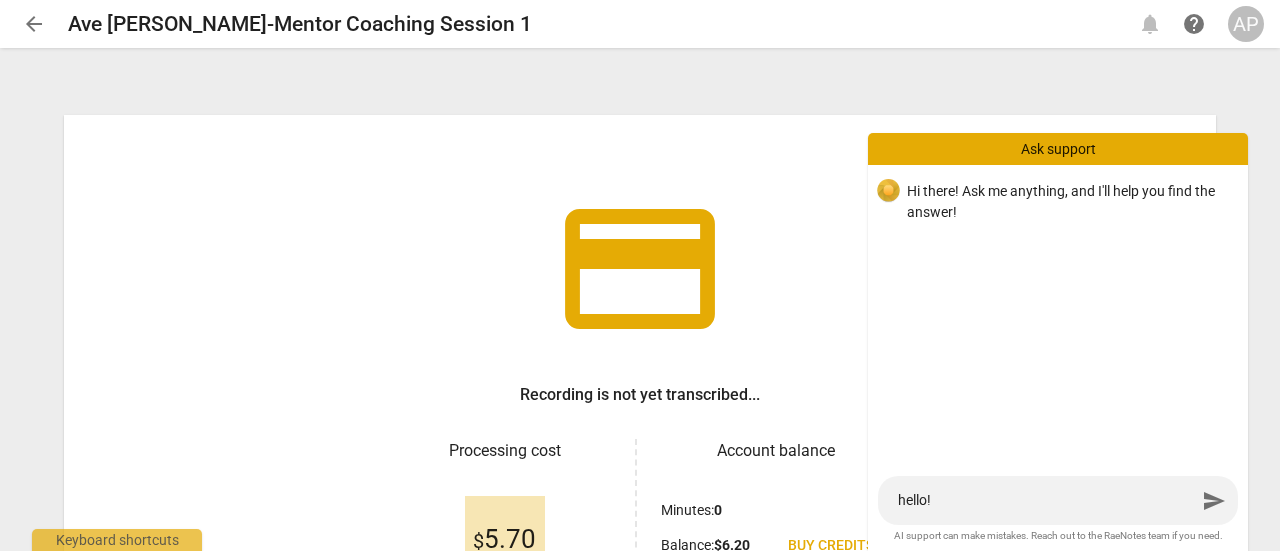 type on "hello!" 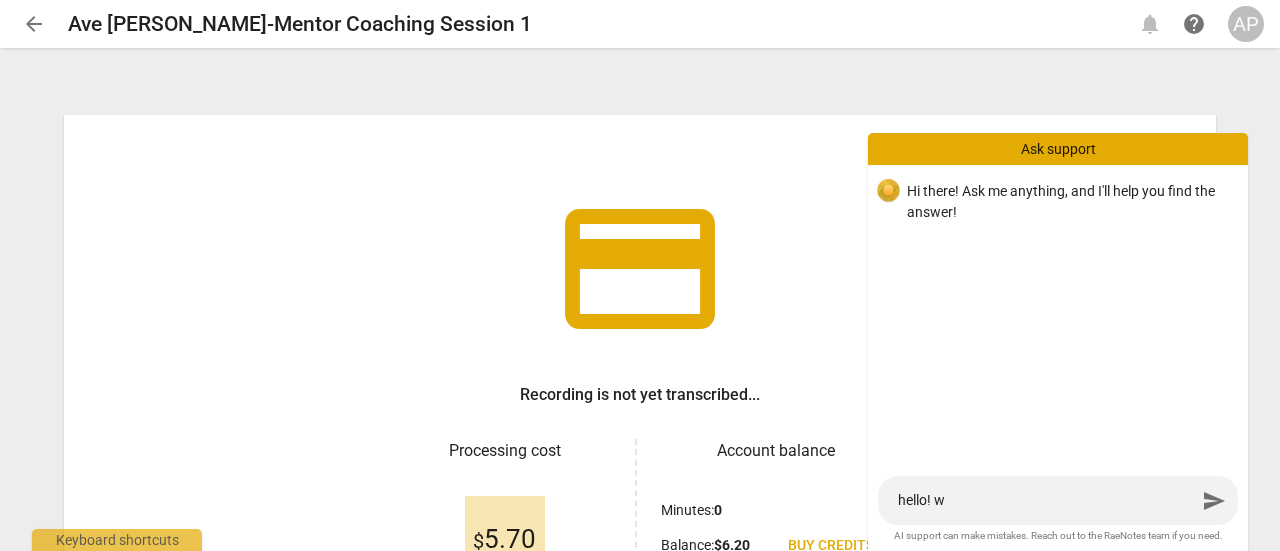 type on "hello! wh" 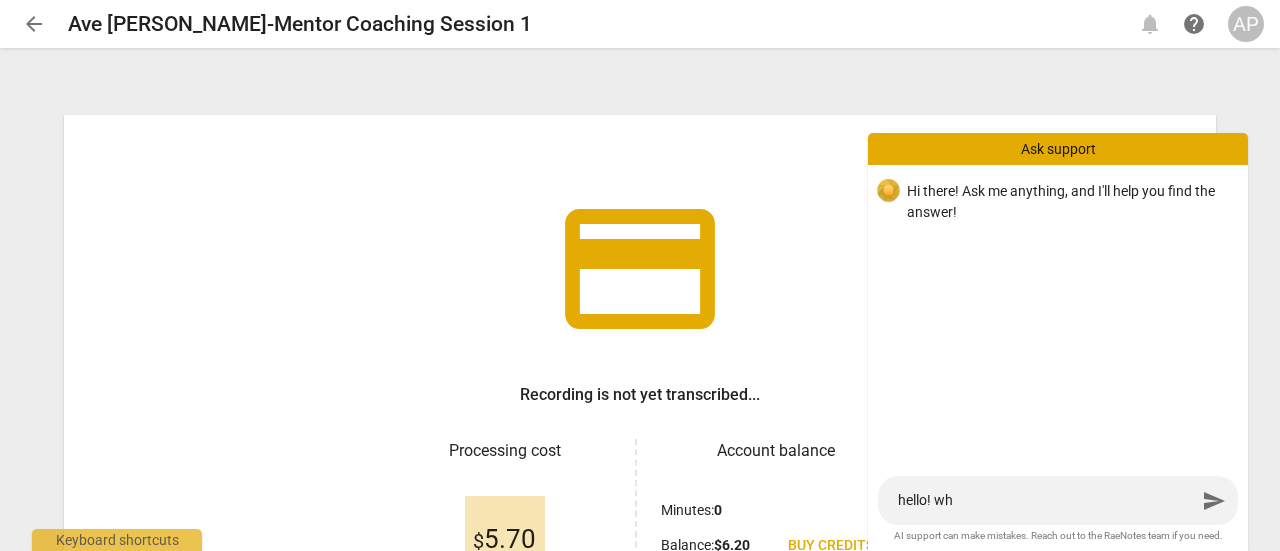 type on "hello! why" 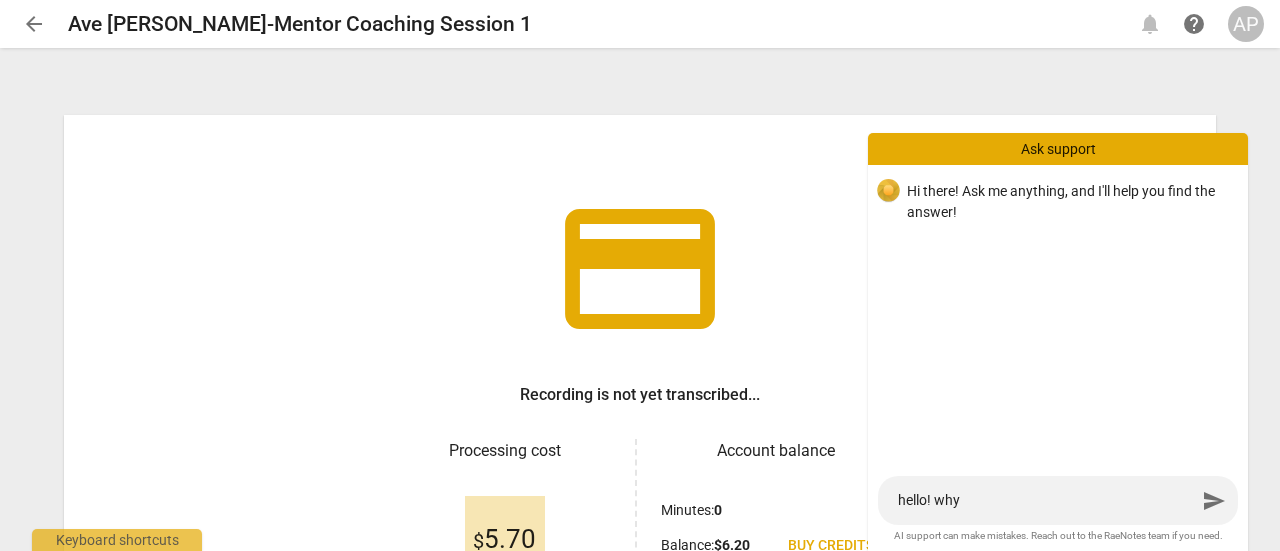 type on "hello! why" 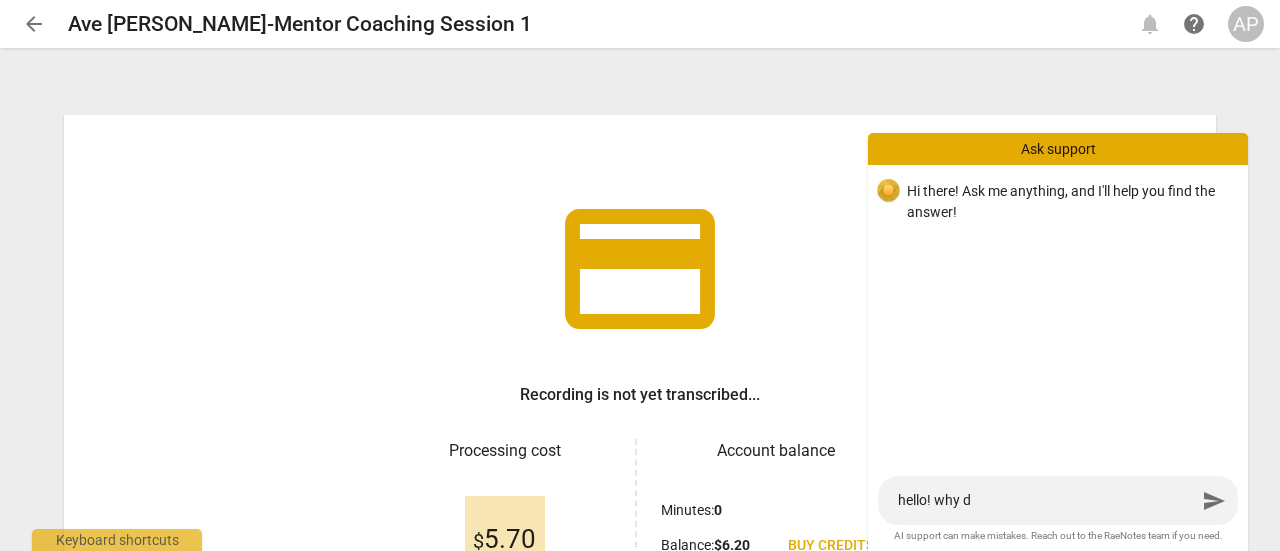 type on "hello! why do" 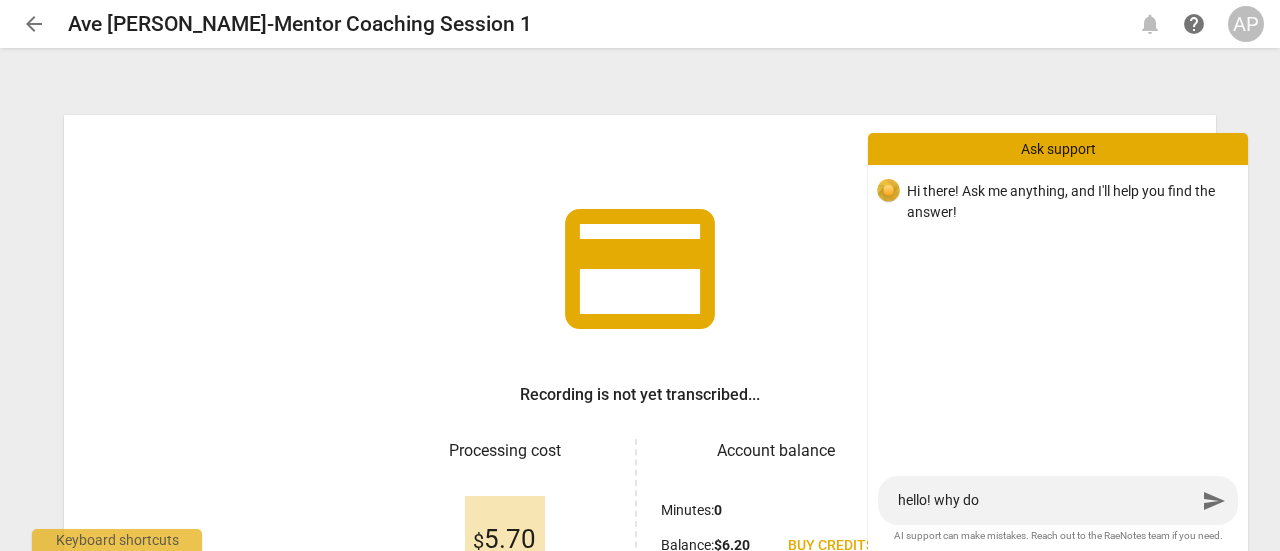 type on "hello! why doe" 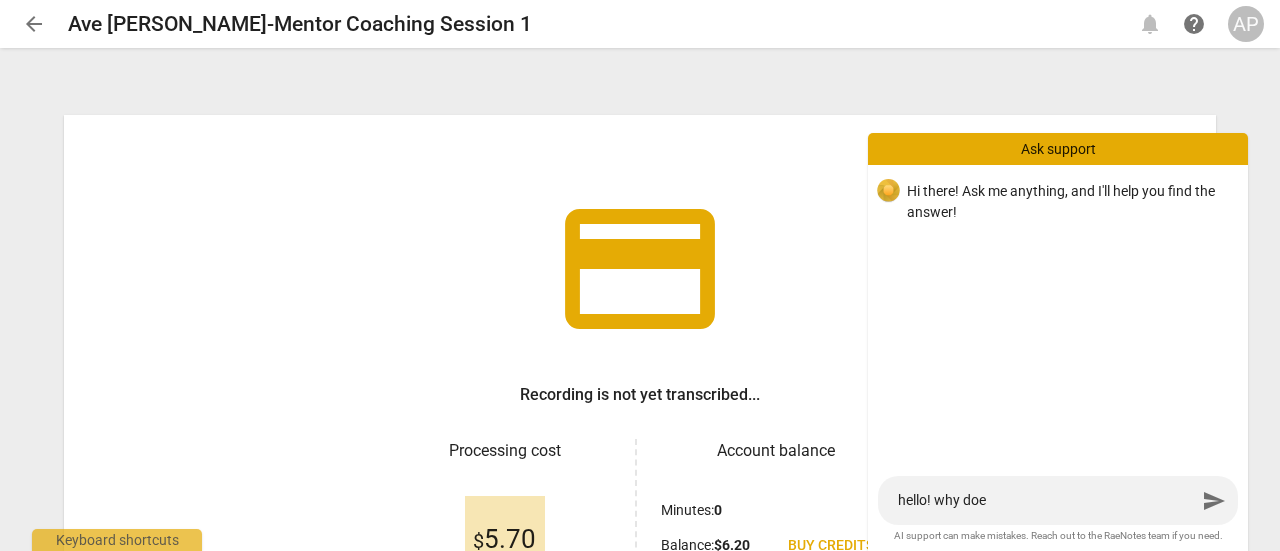 type on "hello! why does" 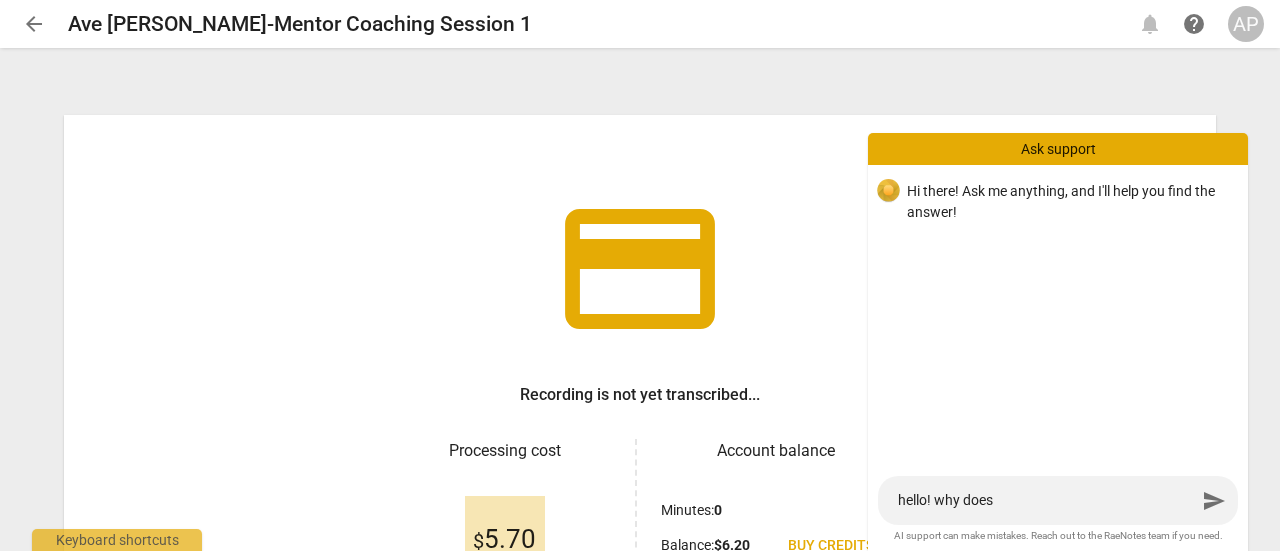type on "hello! why does" 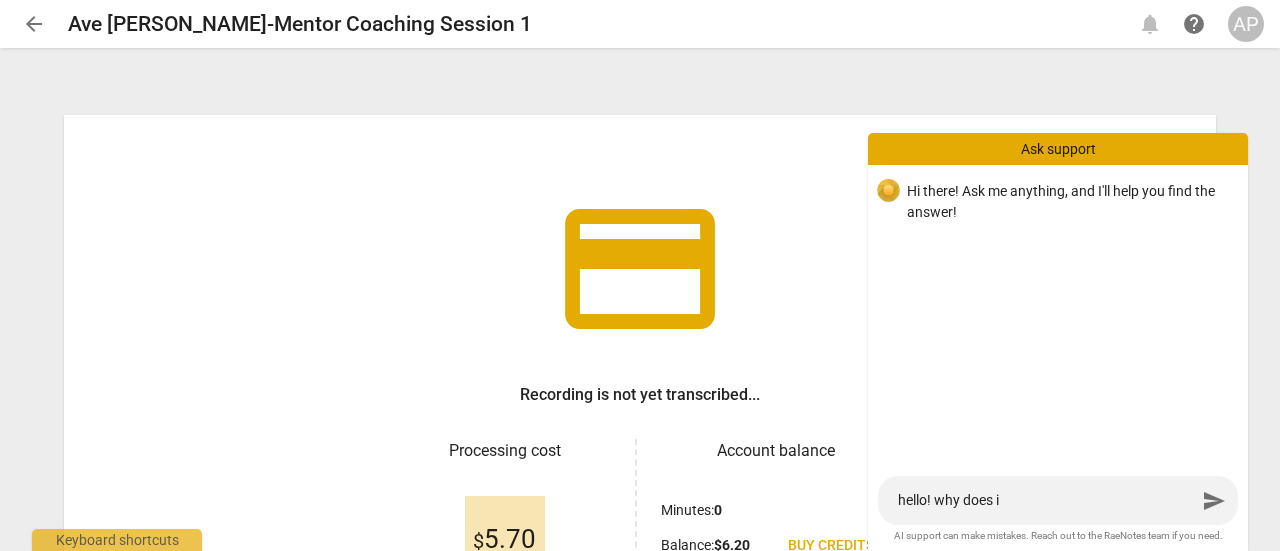 type on "hello! why does i" 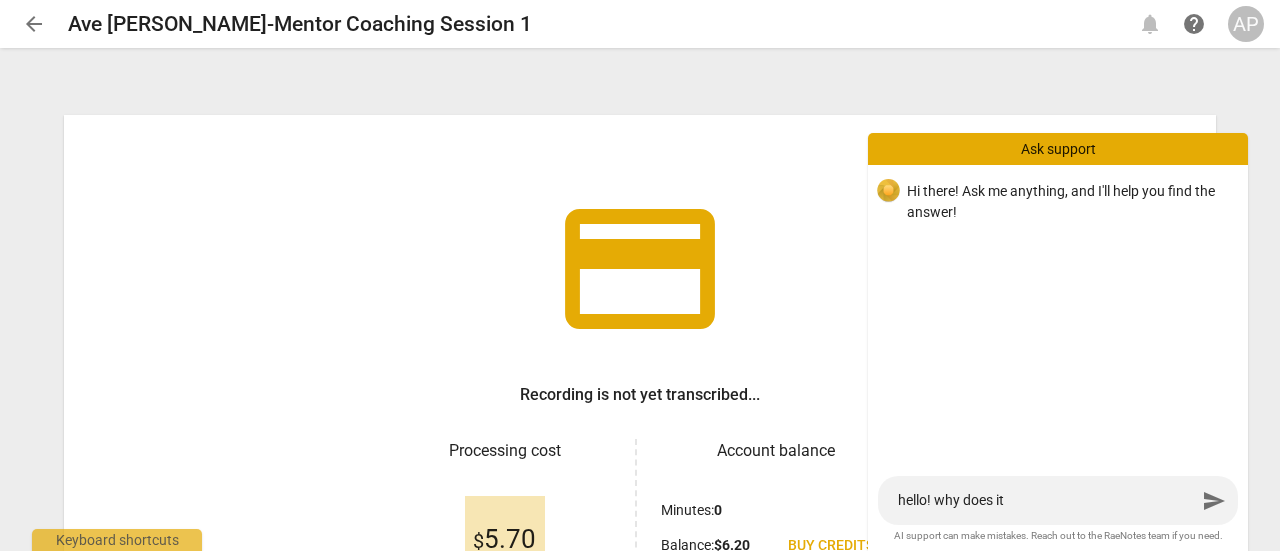type on "hello! why does it" 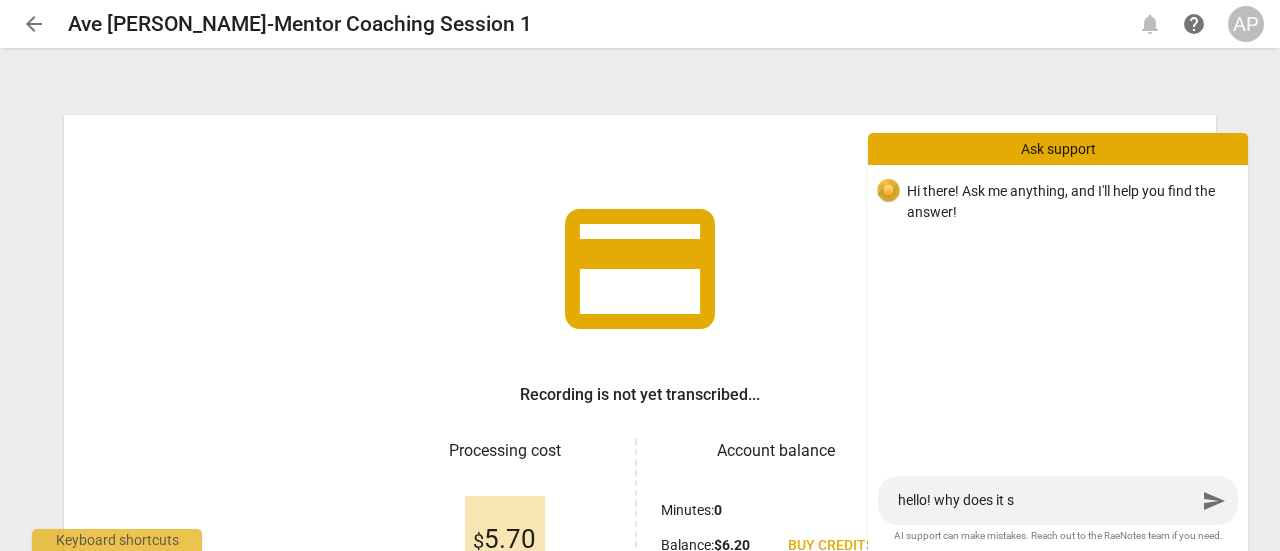 type on "hello! why does it sa" 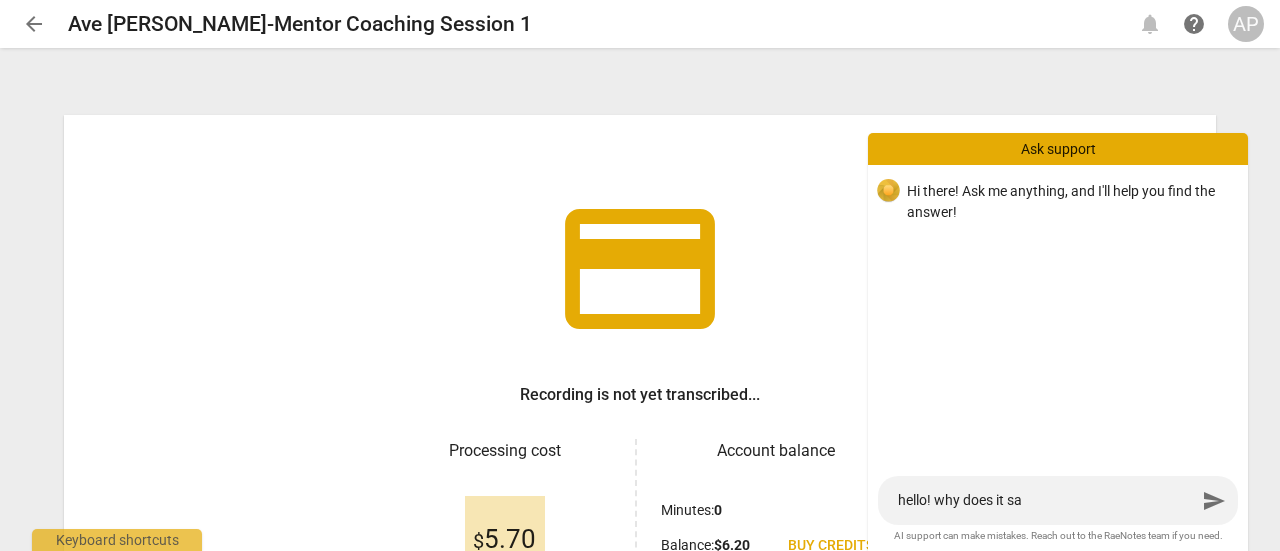 type on "hello! why does it say" 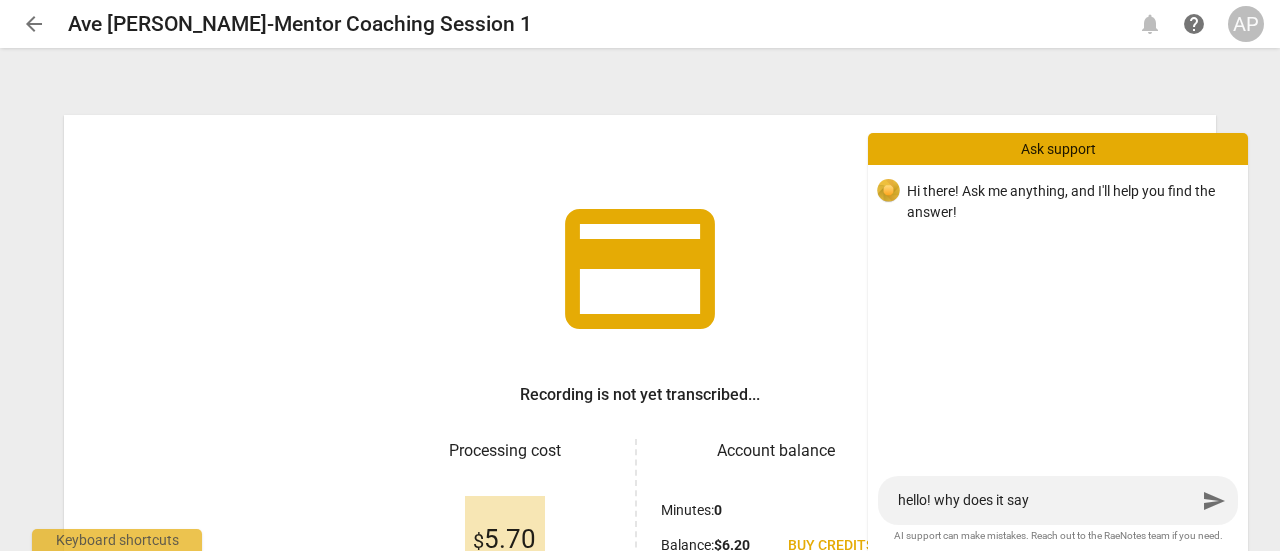 type on "hello! why does it say" 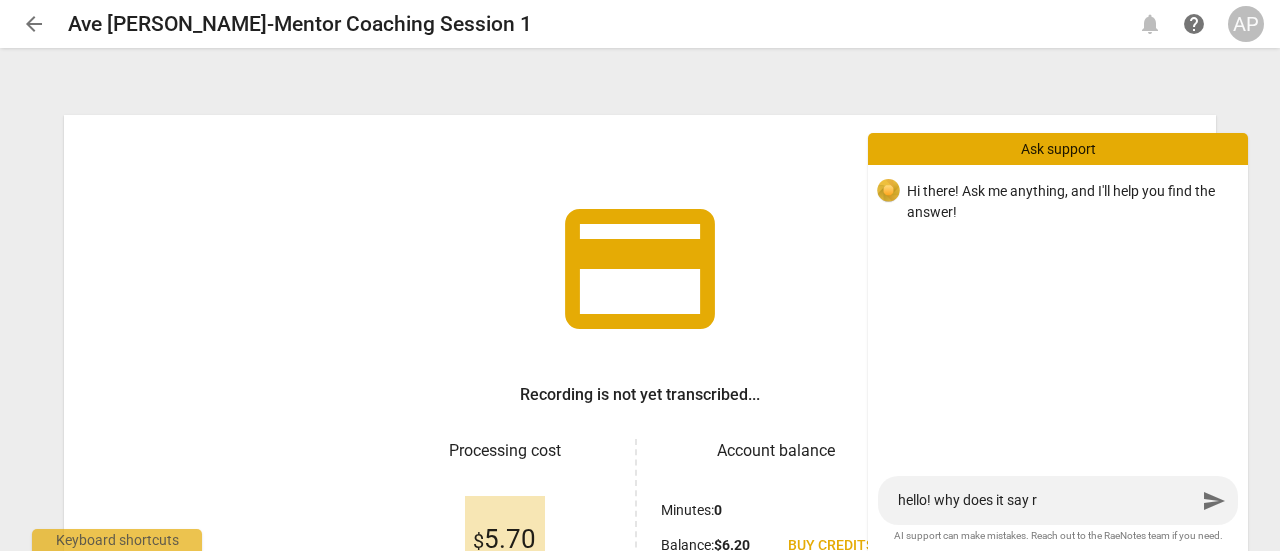 type on "hello! why does it say re" 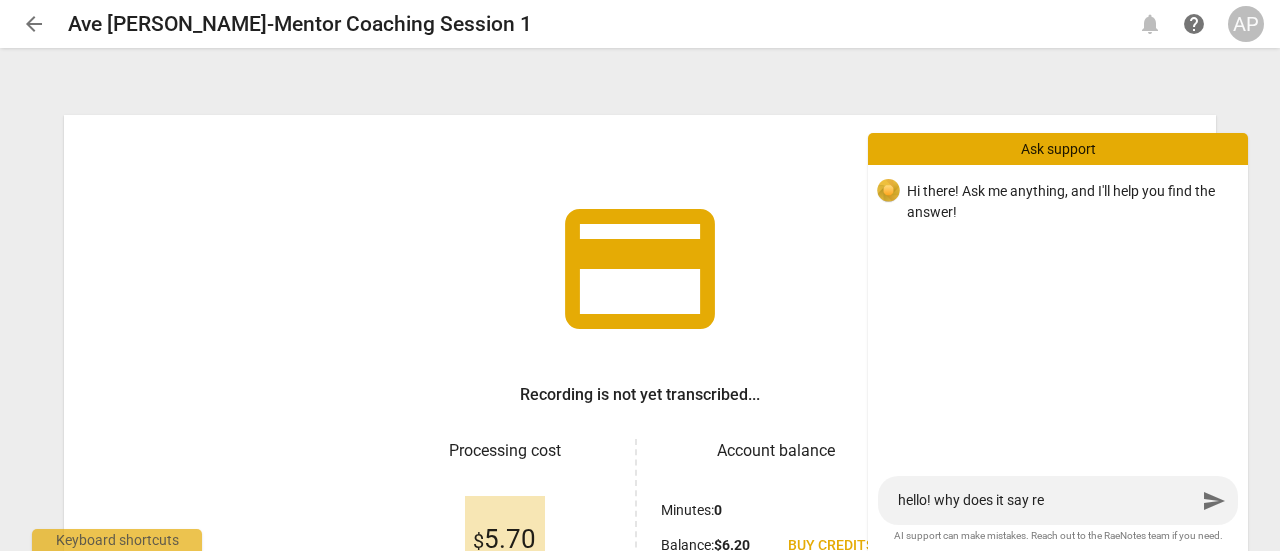 type on "hello! why does it say res" 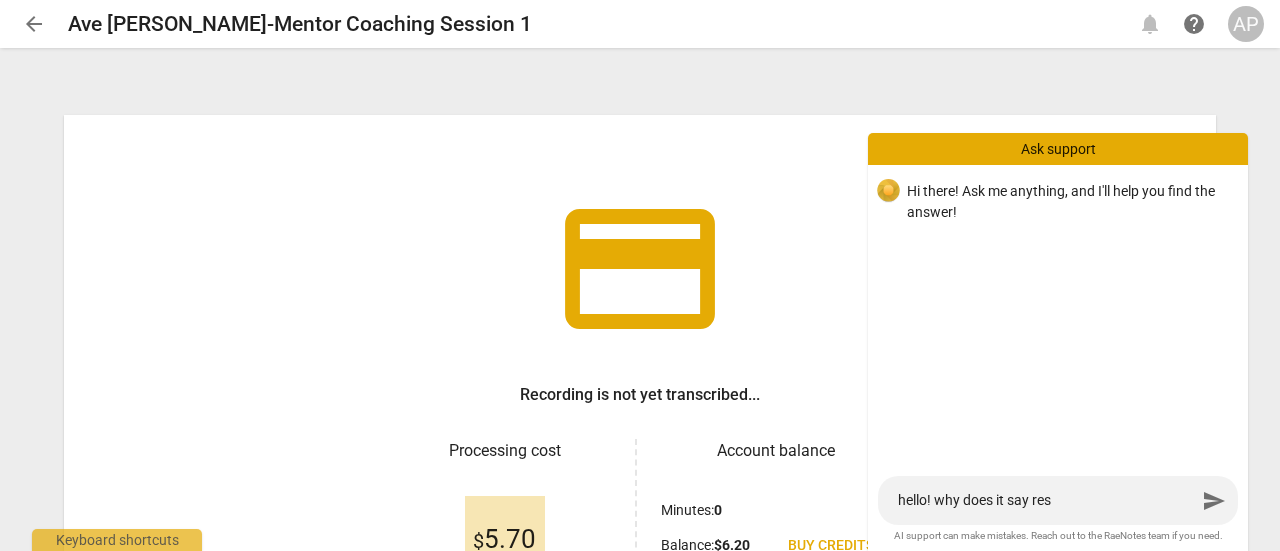 type on "hello! why does it say re" 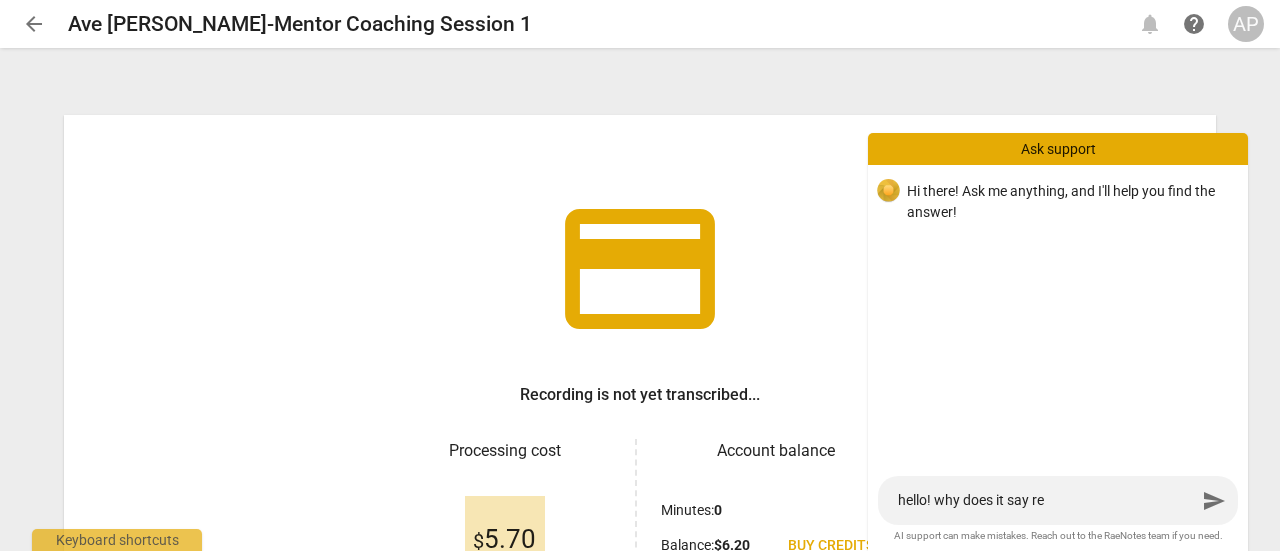 type on "hello! why does it say rec" 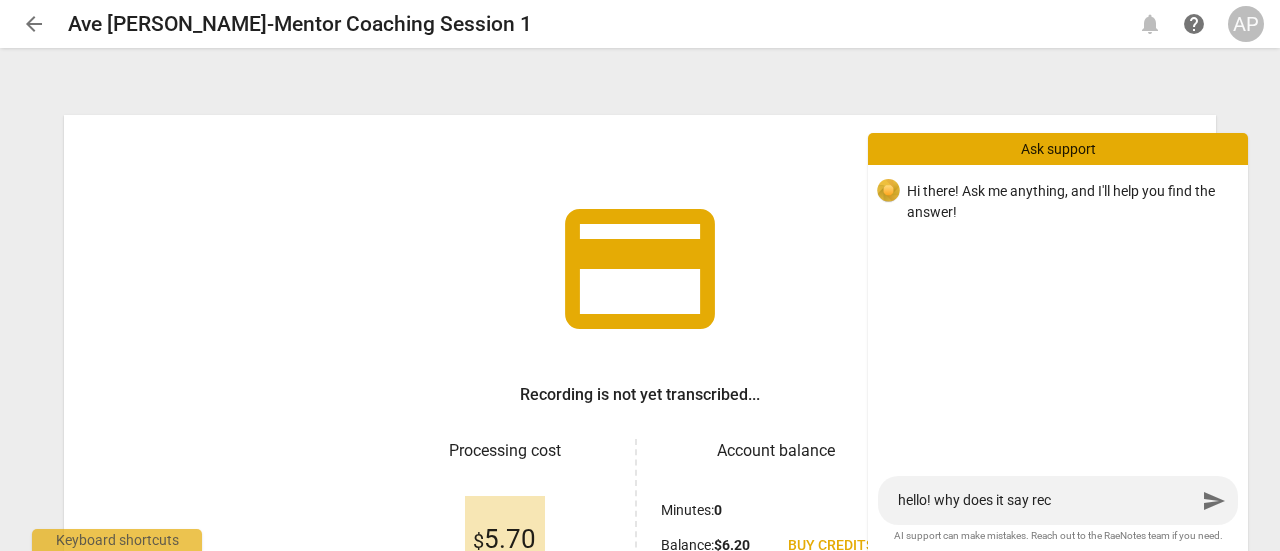 type on "hello! why does it say rech" 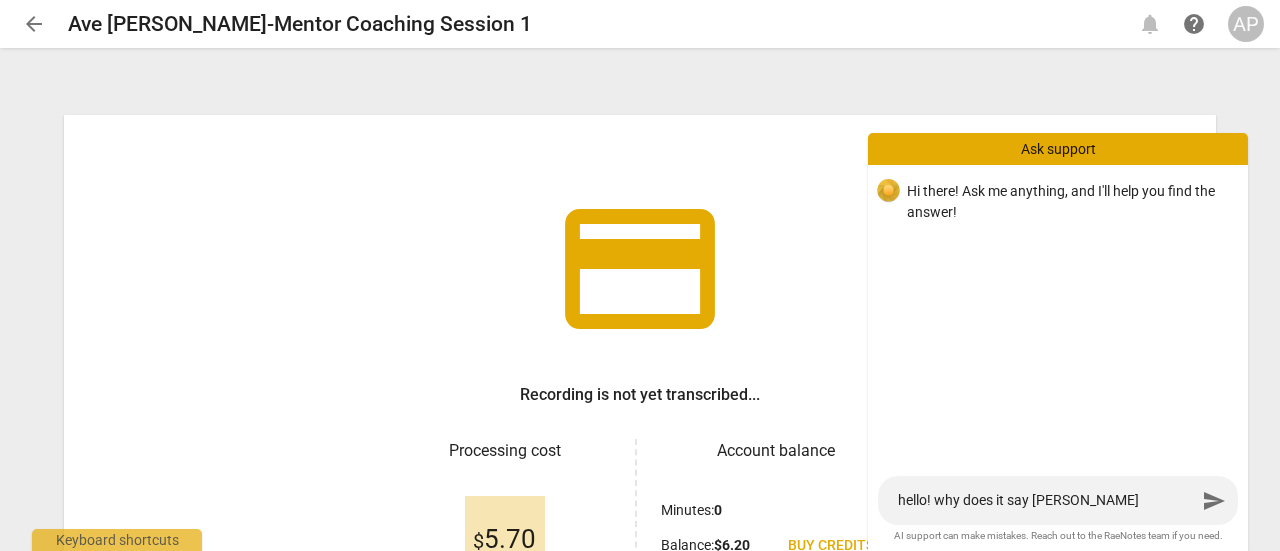 type on "hello! why does it say recha" 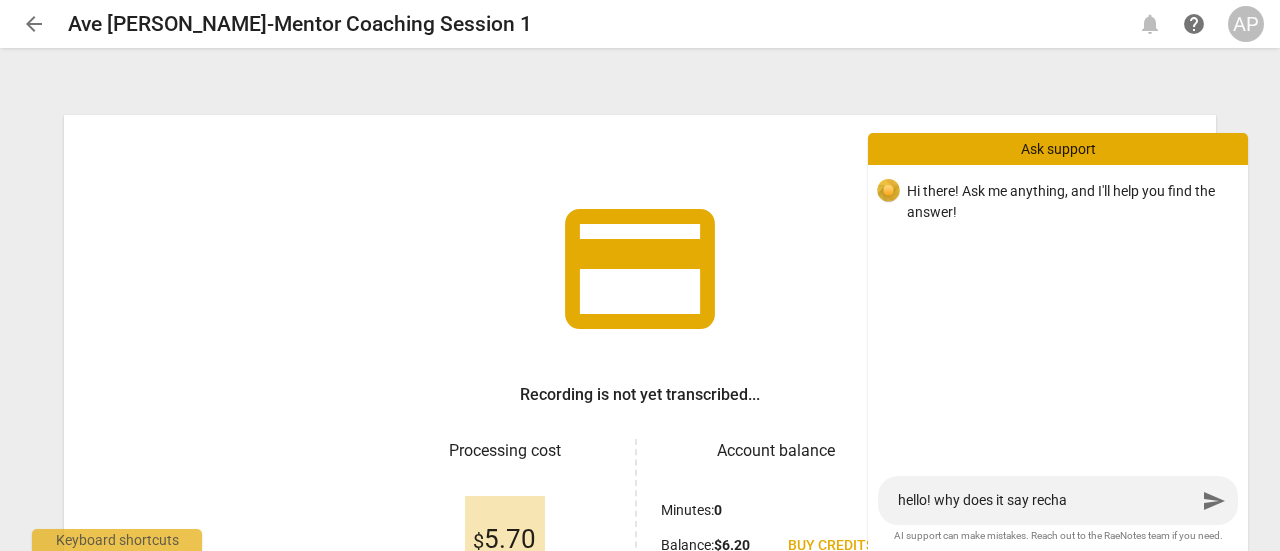 type on "hello! why does it say rechar" 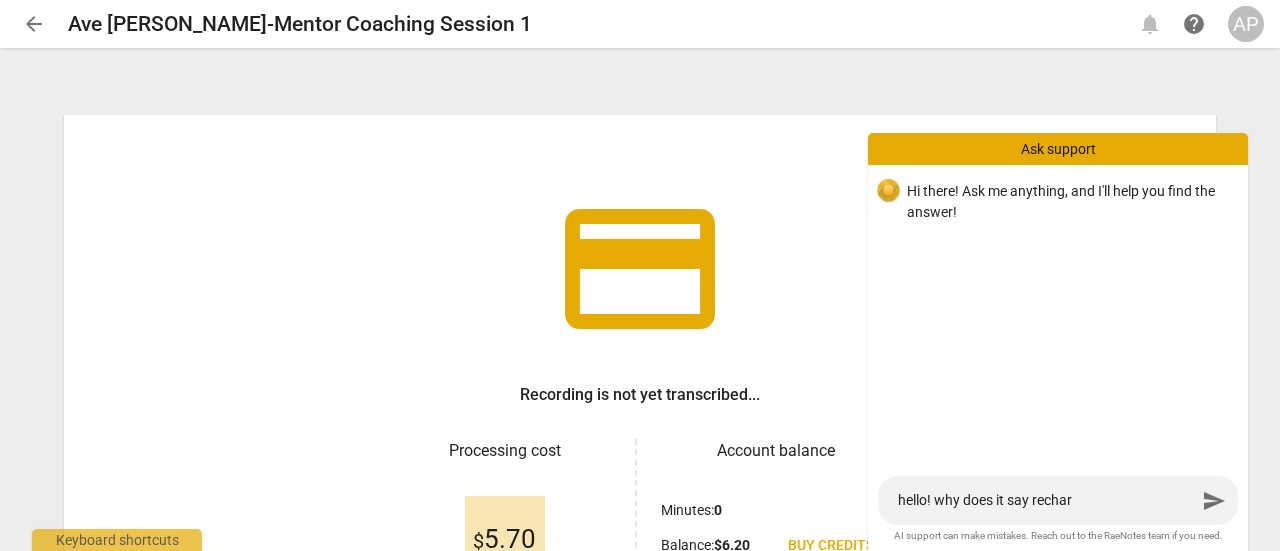 type on "hello! why does it say recharg" 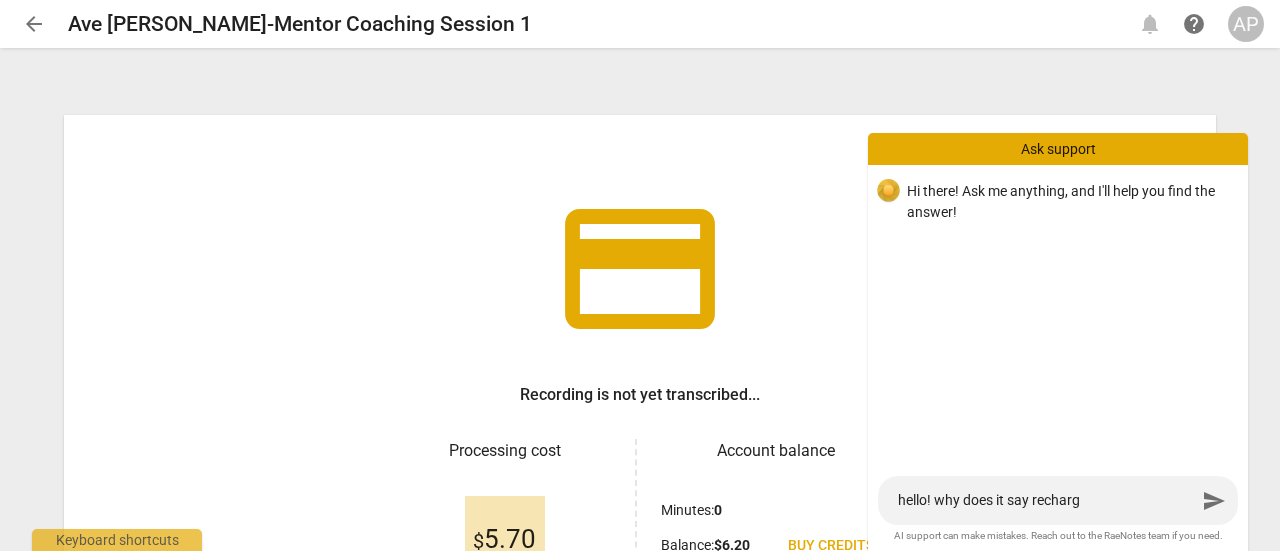 type on "hello! why does it say recharge" 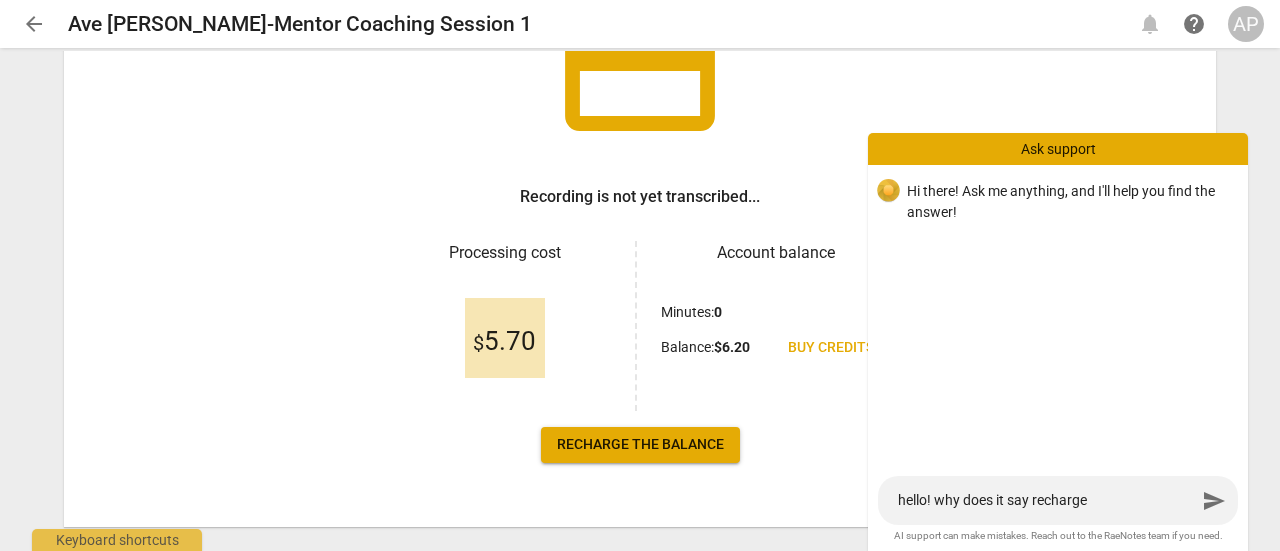 scroll, scrollTop: 198, scrollLeft: 0, axis: vertical 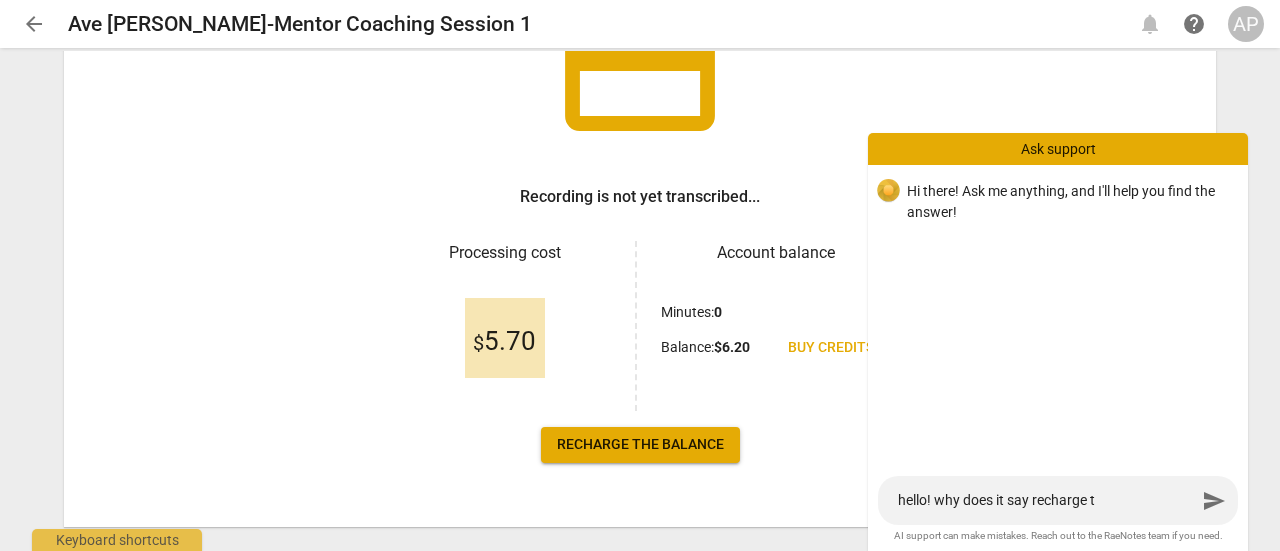 type on "hello! why does it say recharge th" 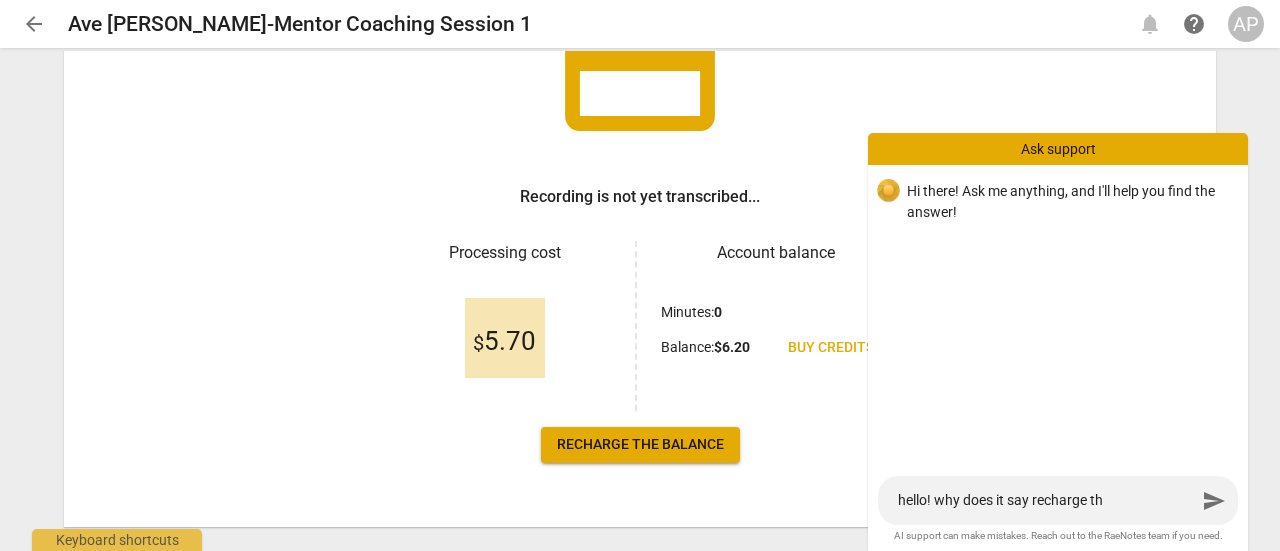 type on "hello! why does it say recharge the" 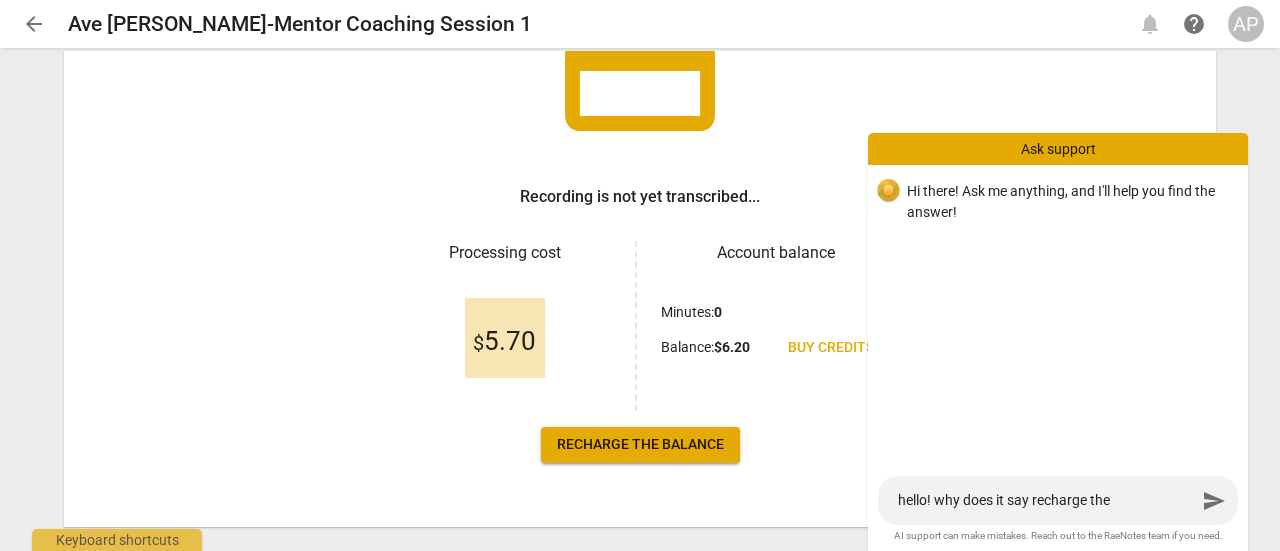 type on "hello! why does it say recharge the" 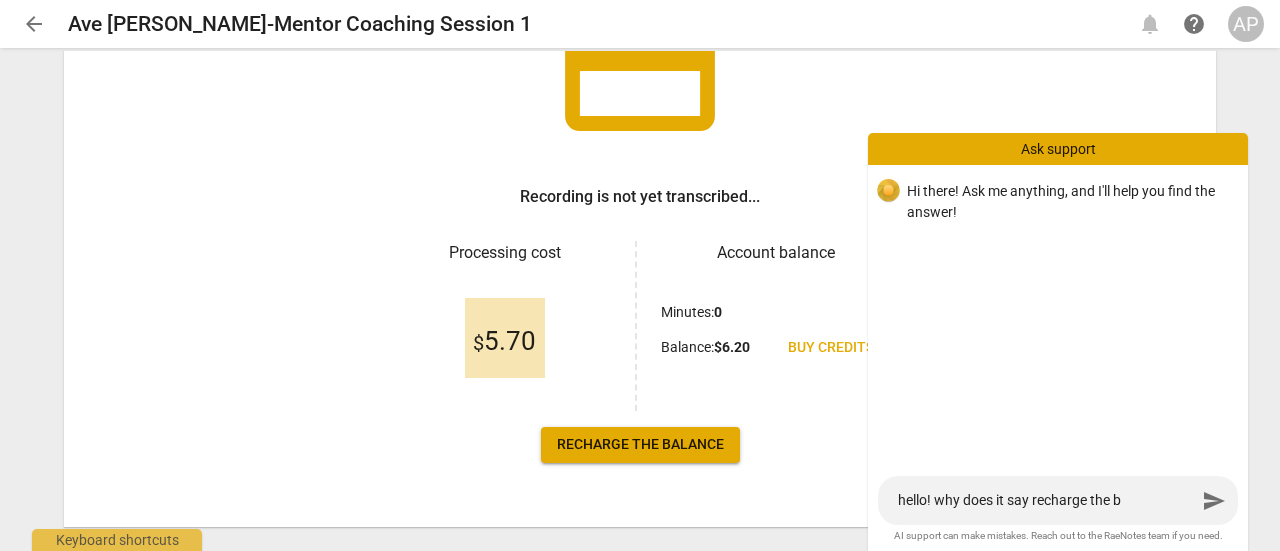type on "hello! why does it say recharge the ba" 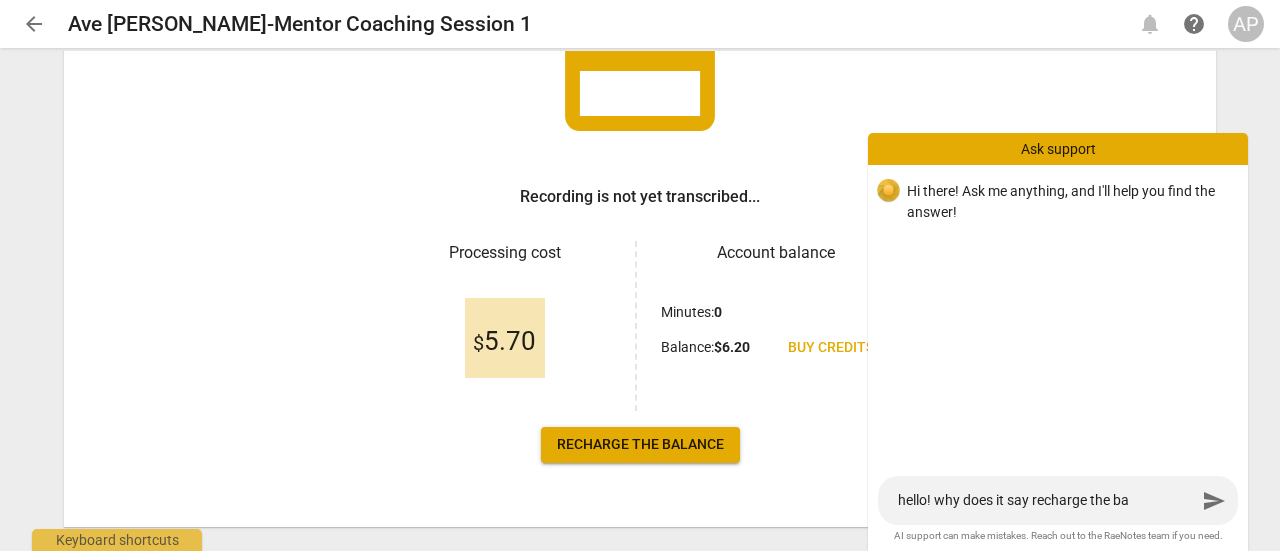 type on "hello! why does it say recharge the bal" 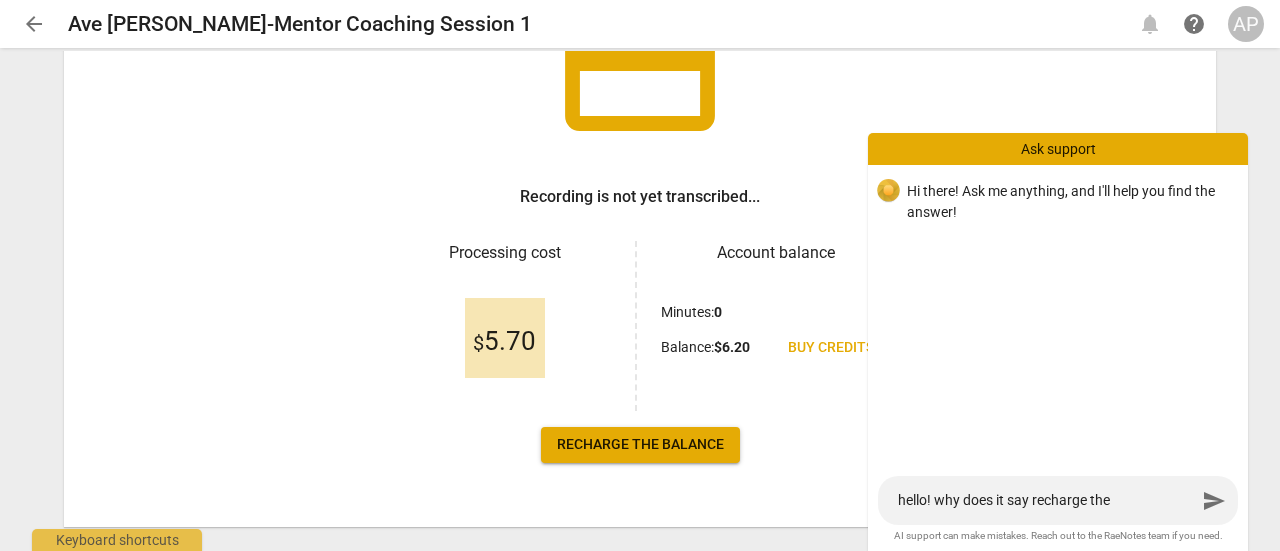 type on "hello! why does it say recharge the bala" 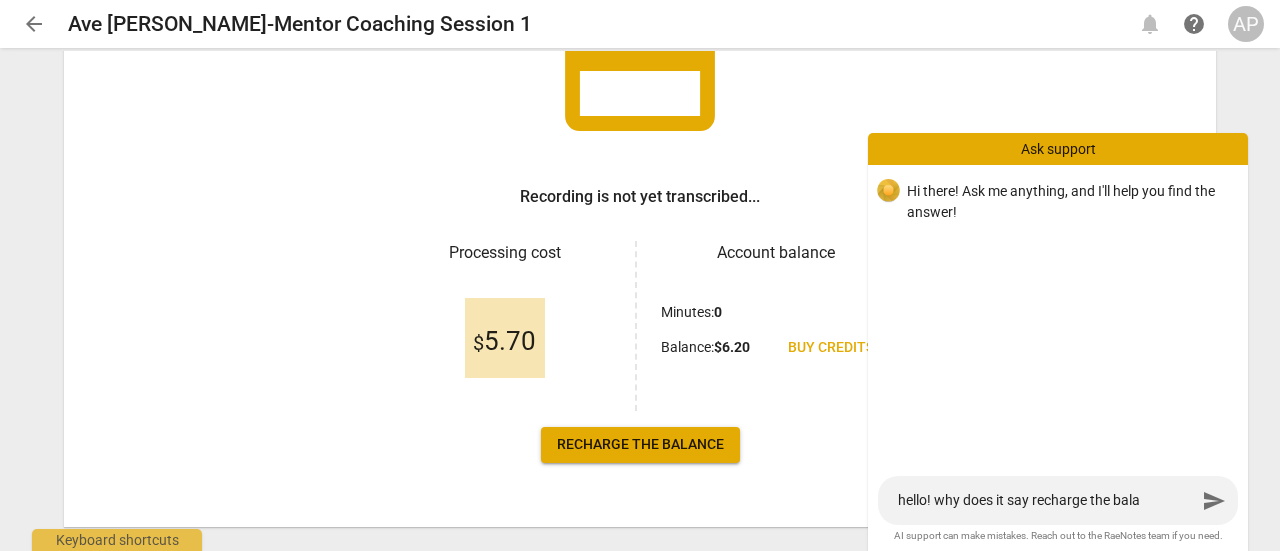 type on "hello! why does it say recharge the balan" 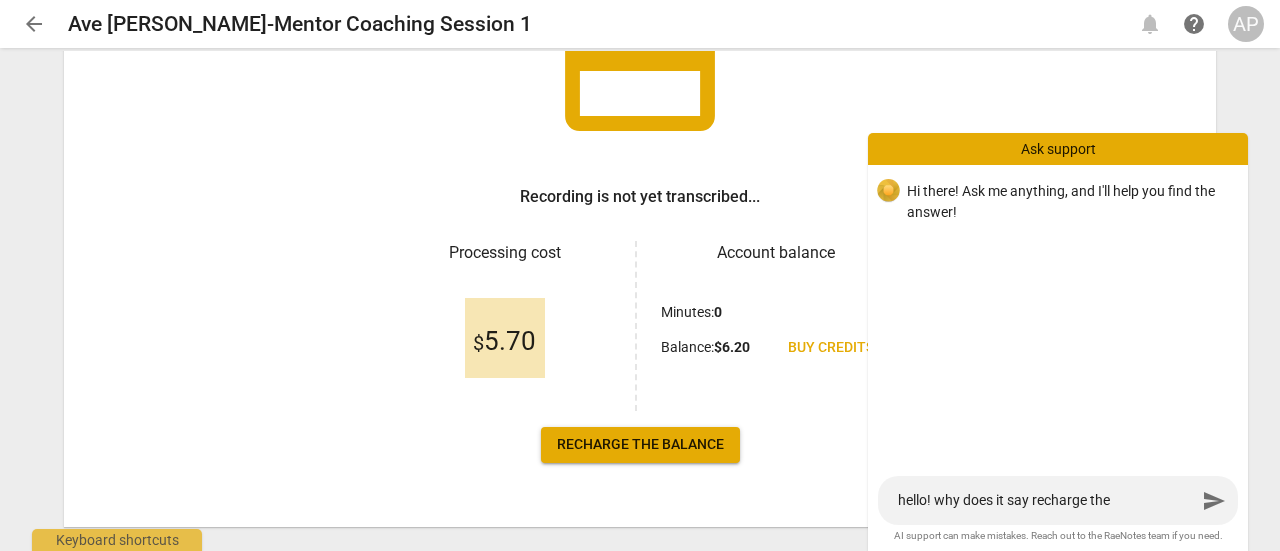 type on "hello! why does it say recharge the balanc" 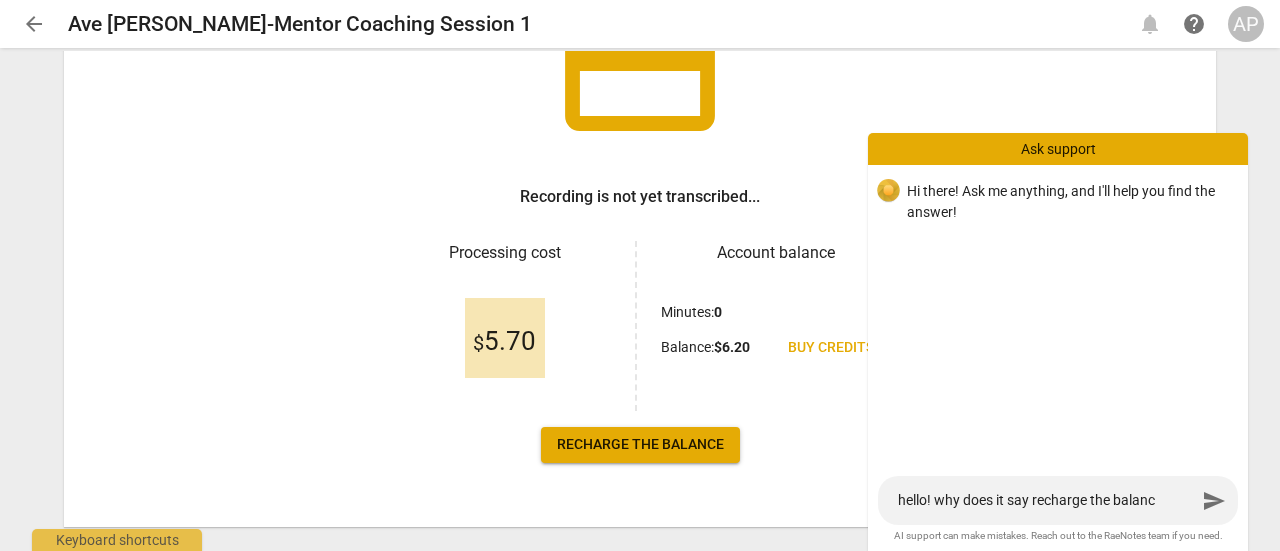 type on "hello! why does it say recharge the balance" 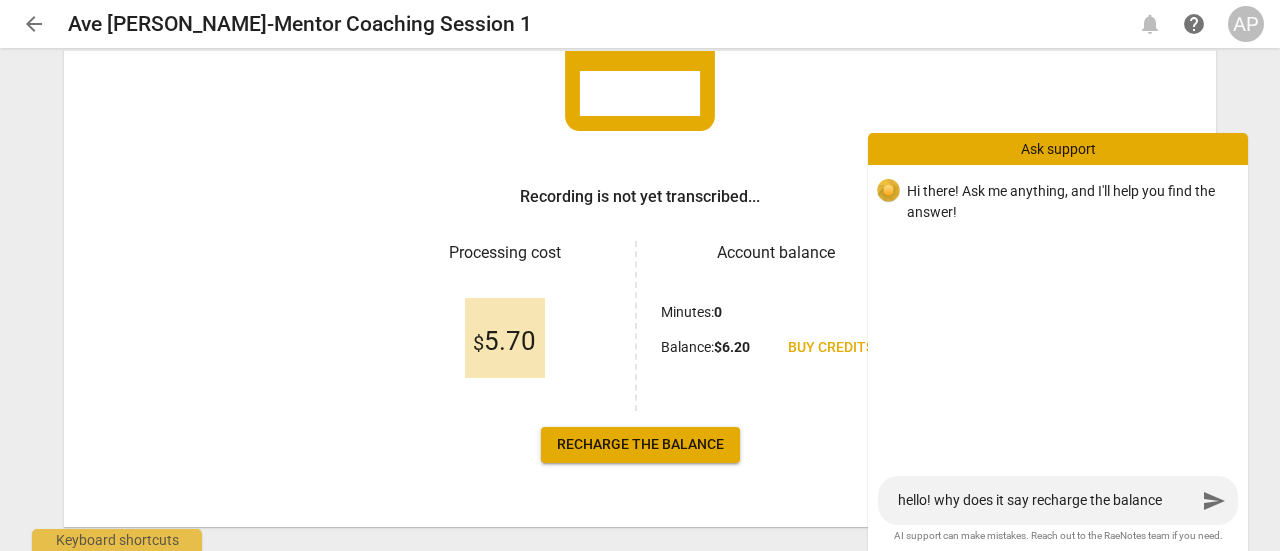 type on "hello! why does it say recharge the balance" 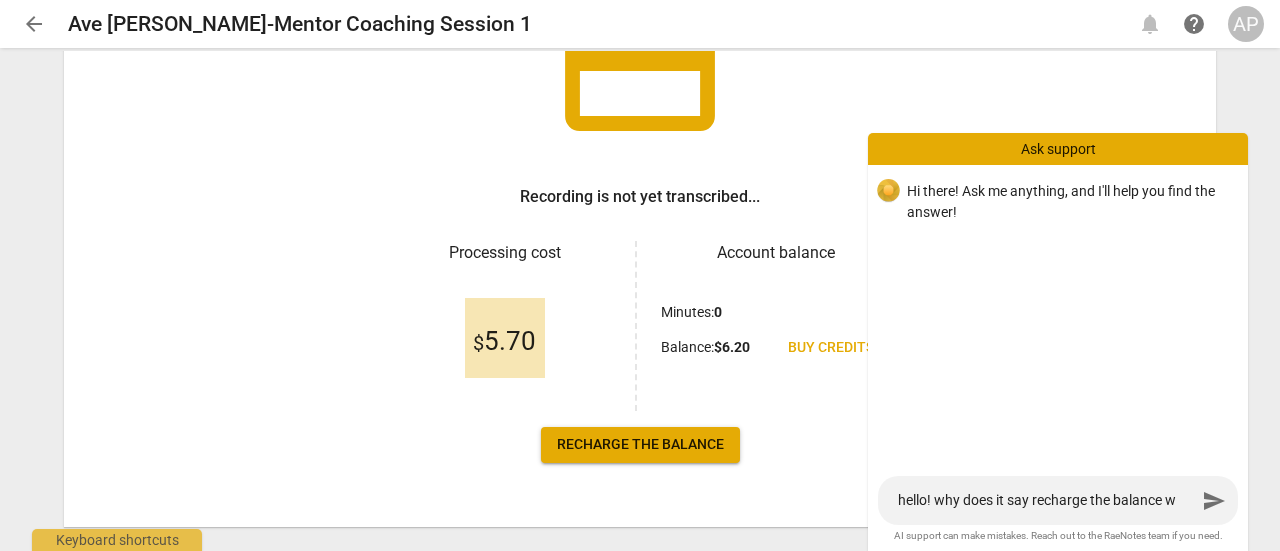 type on "hello! why does it say recharge the balance wh" 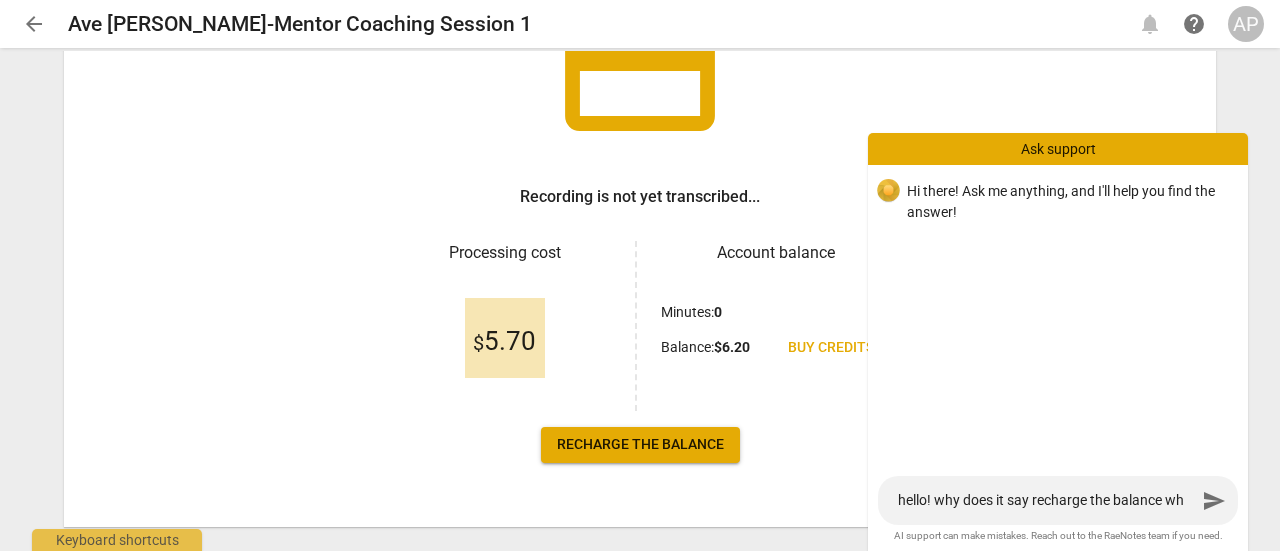 type on "hello! why does it say recharge the balance whe" 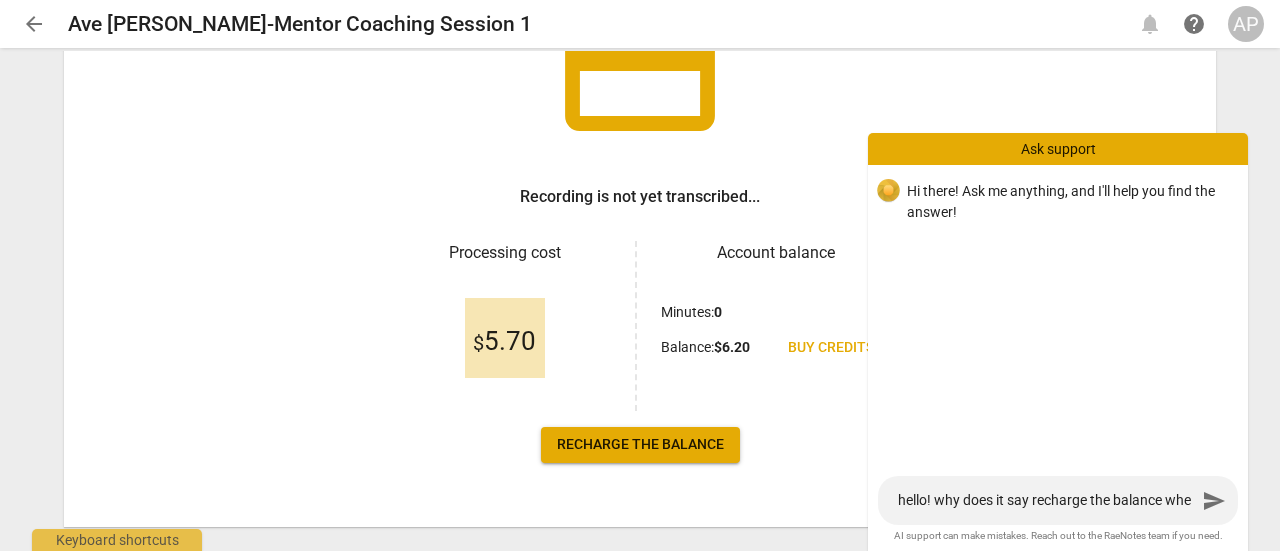 type on "hello! why does it say recharge the balance when" 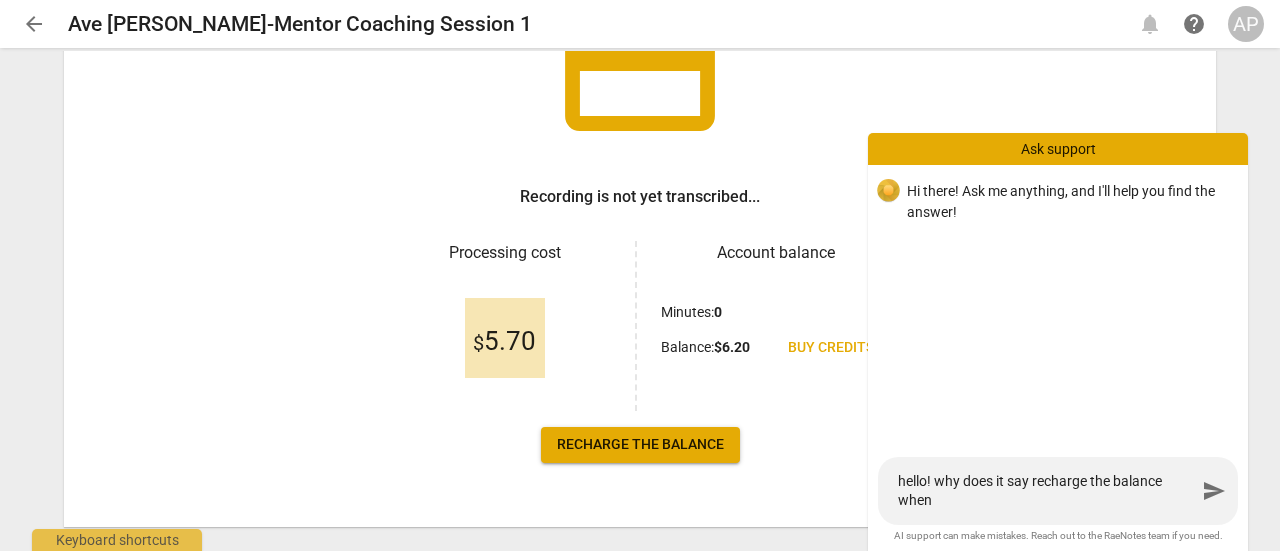 type on "hello! why does it say recharge the balance when" 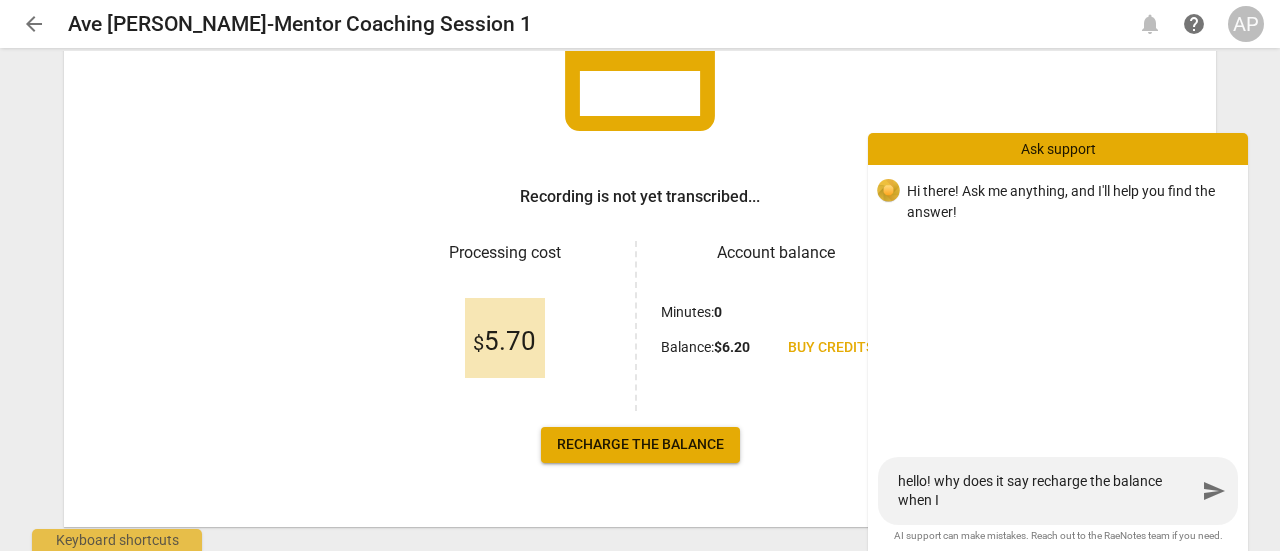 type on "hello! why does it say recharge the balance when I" 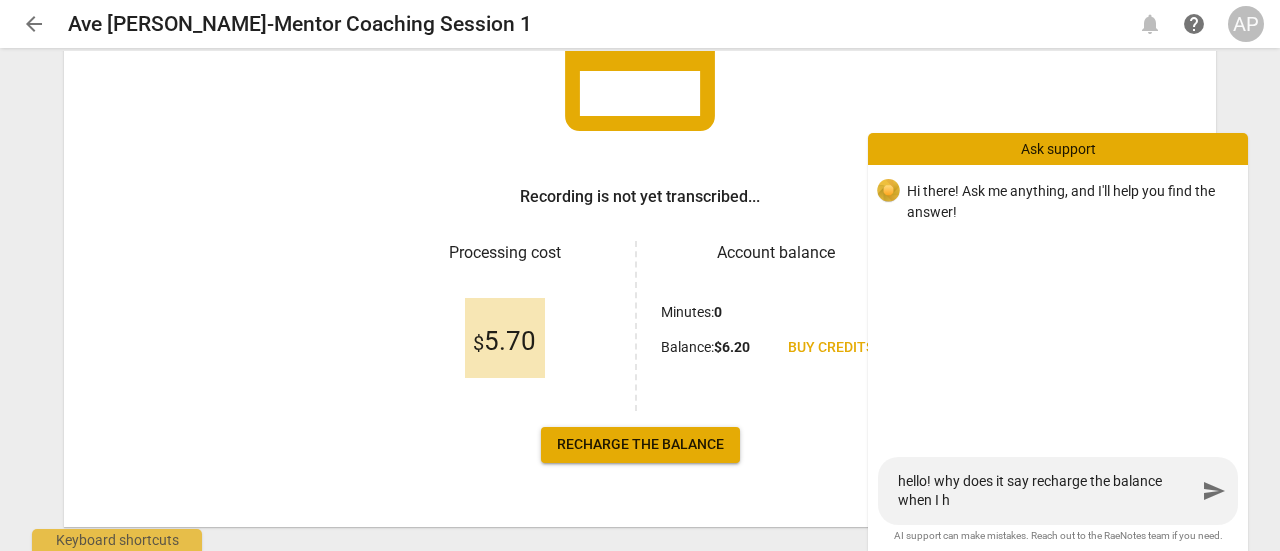 type on "hello! why does it say recharge the balance when I ha" 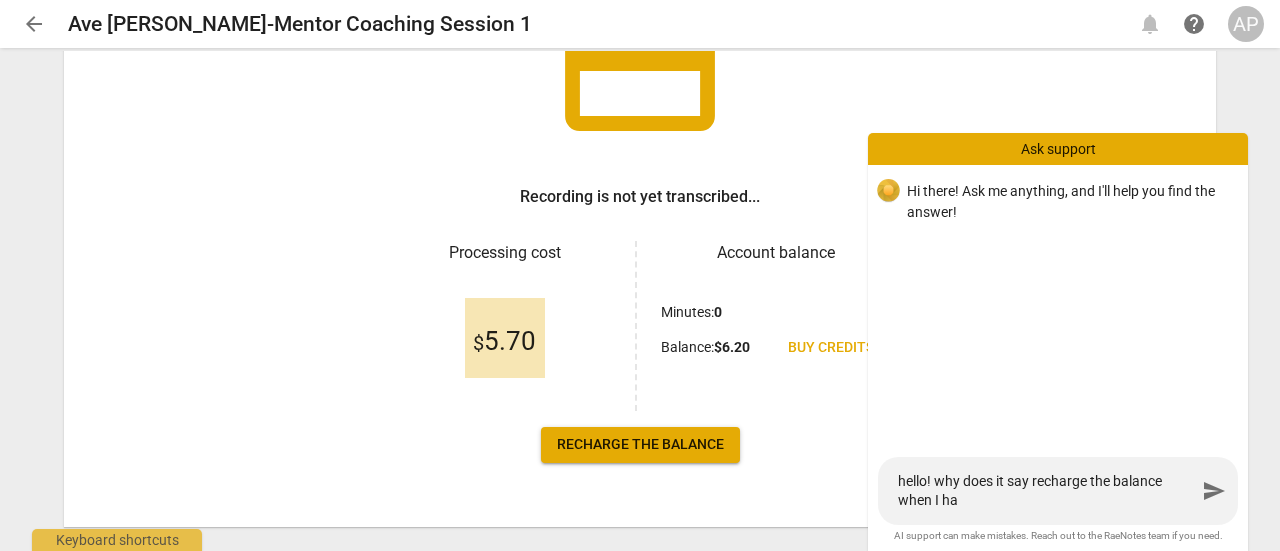 type on "hello! why does it say recharge the balance when I hav" 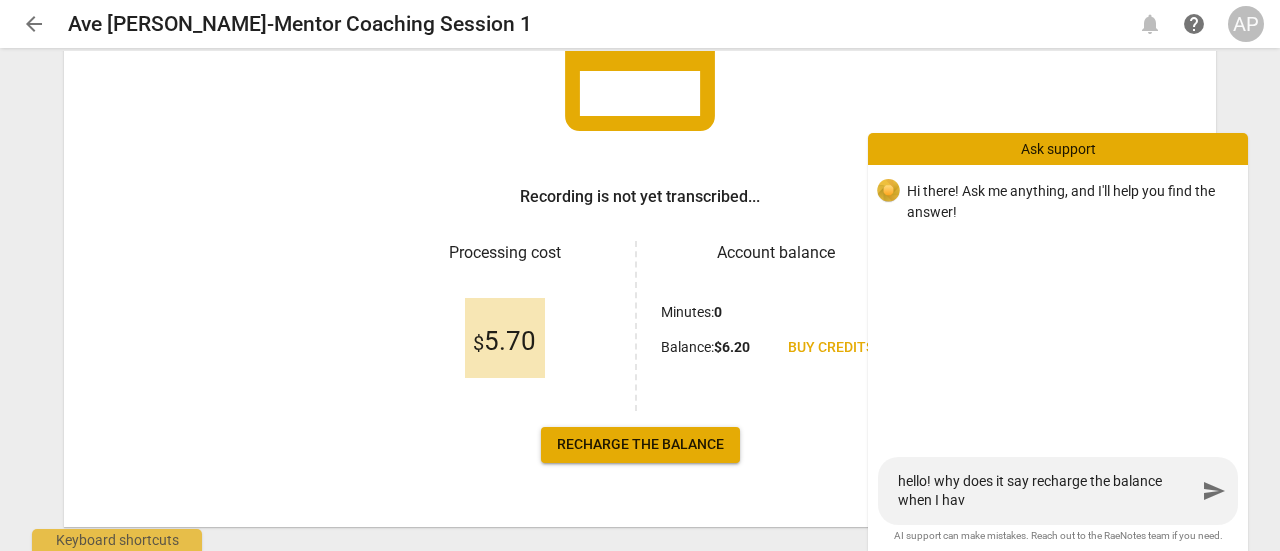 type on "hello! why does it say recharge the balance when I have" 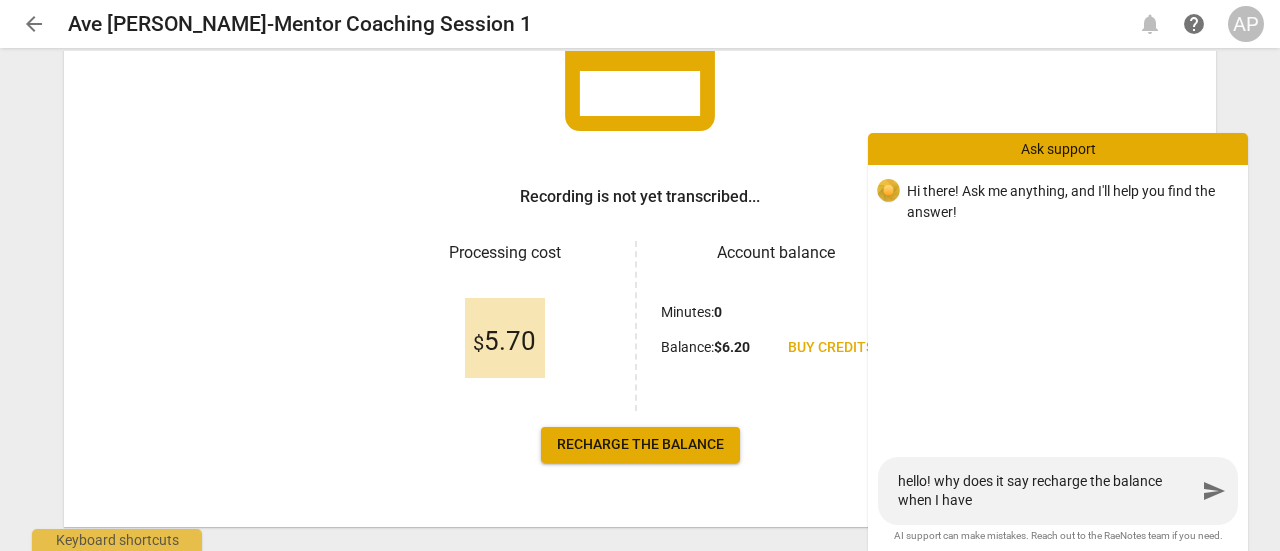 type on "hello! why does it say recharge the balance when I have" 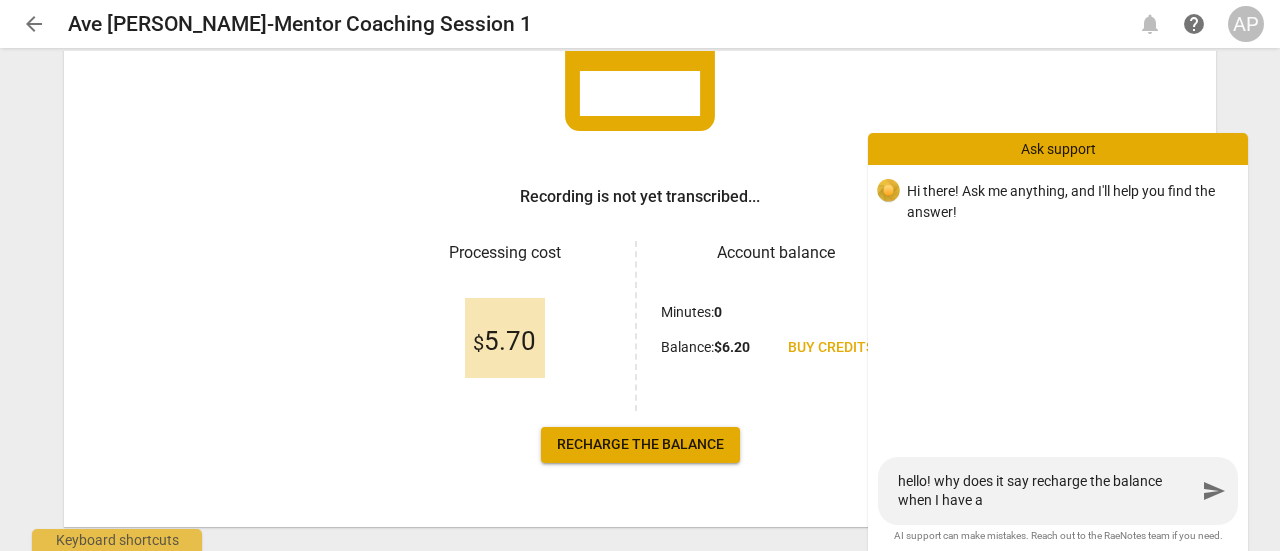 type on "hello! why does it say recharge the balance when I have al" 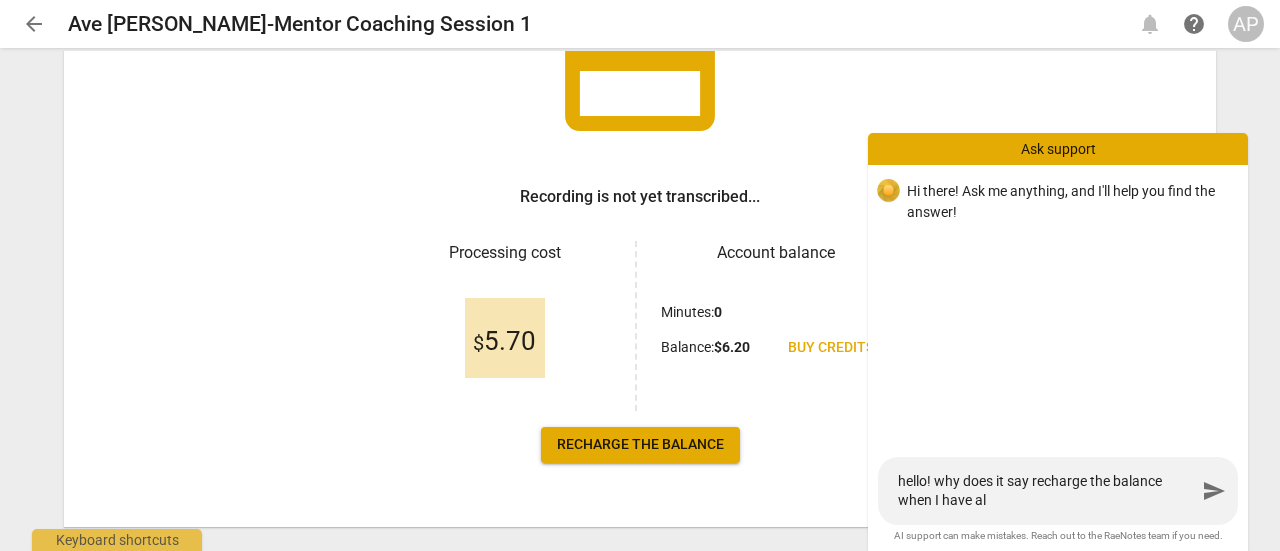 type on "hello! why does it say recharge the balance when I have alr" 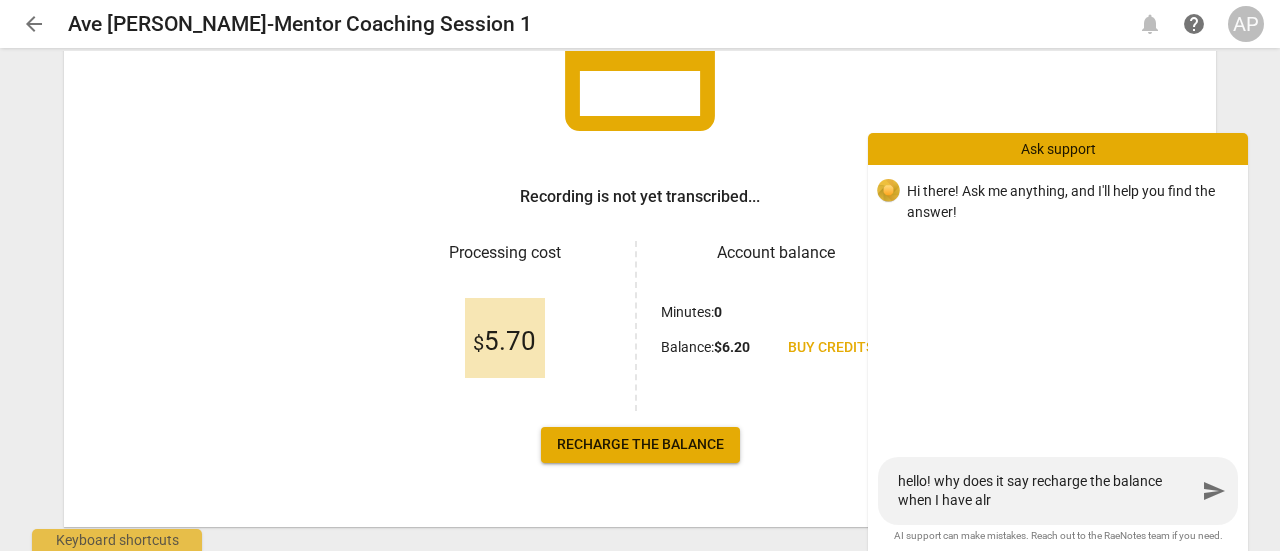 type on "hello! why does it say recharge the balance when I have alre" 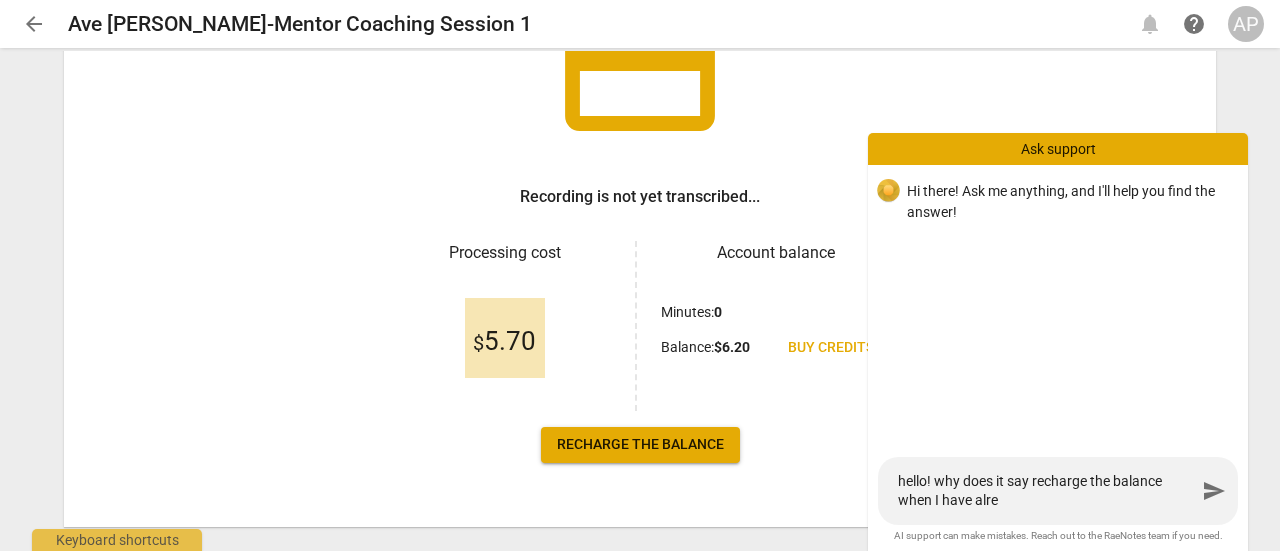 type on "hello! why does it say recharge the balance when I have alred" 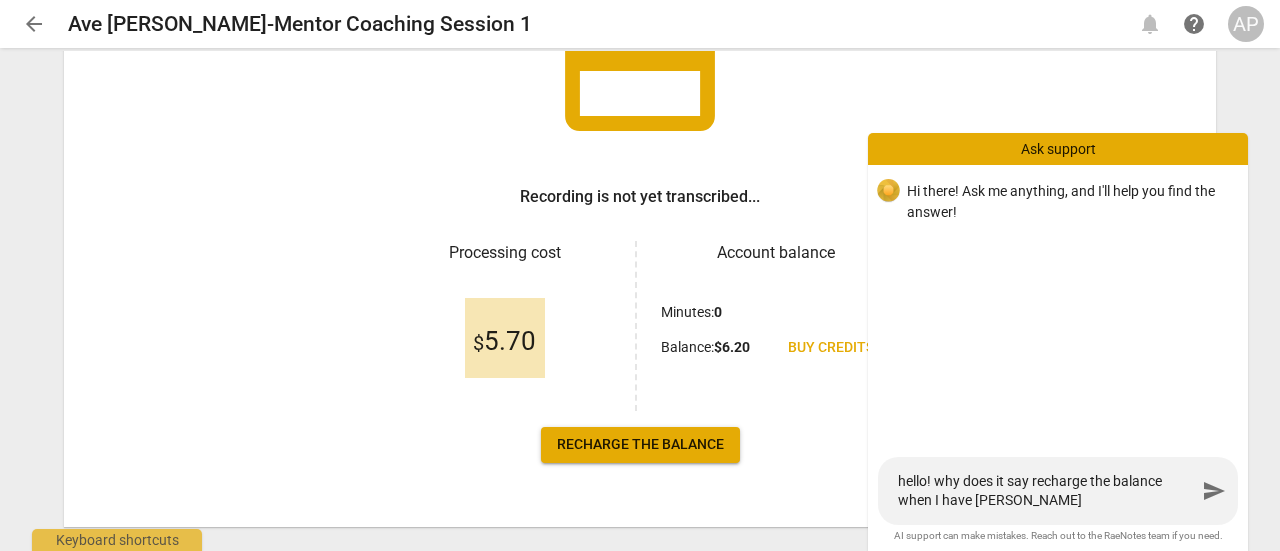 type on "hello! why does it say recharge the balance when I have alre" 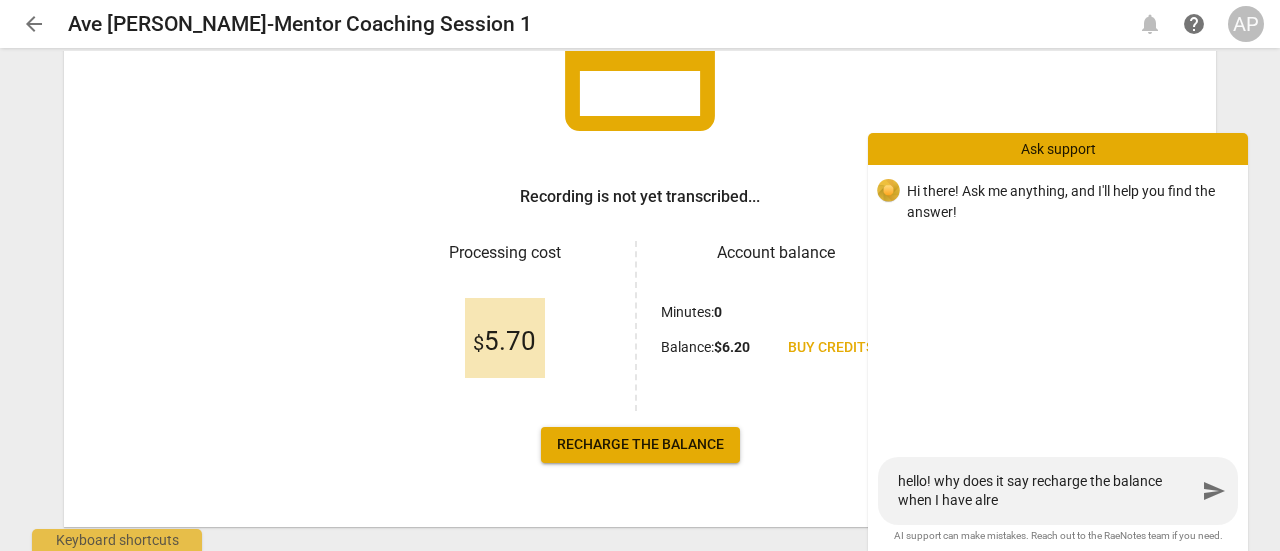 type on "hello! why does it say recharge the balance when I have alrea" 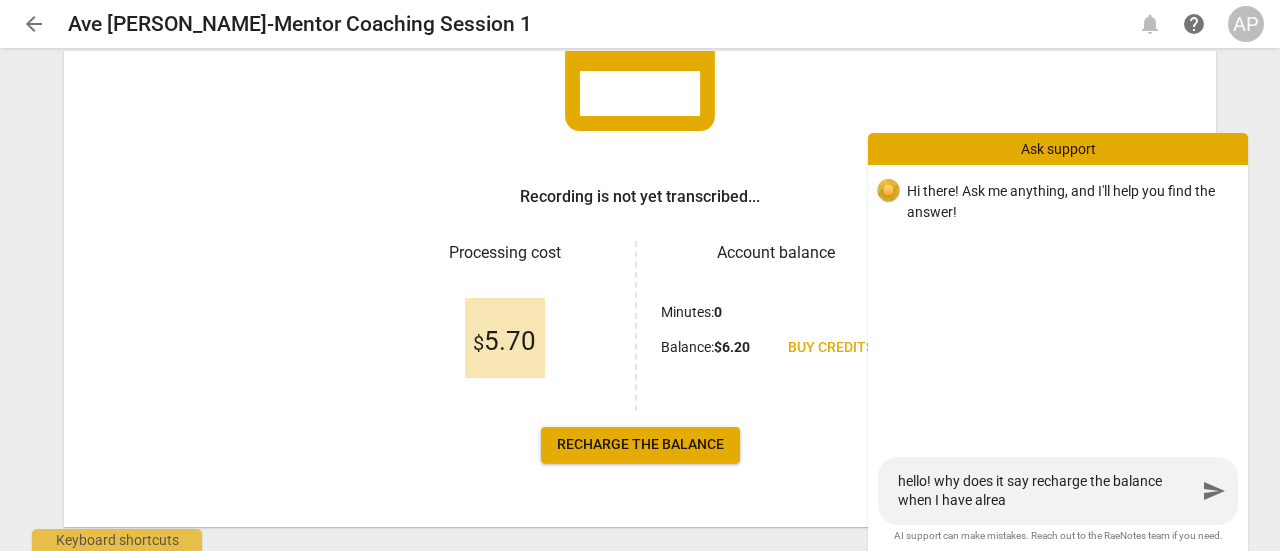 type on "hello! why does it say recharge the balance when I have alread" 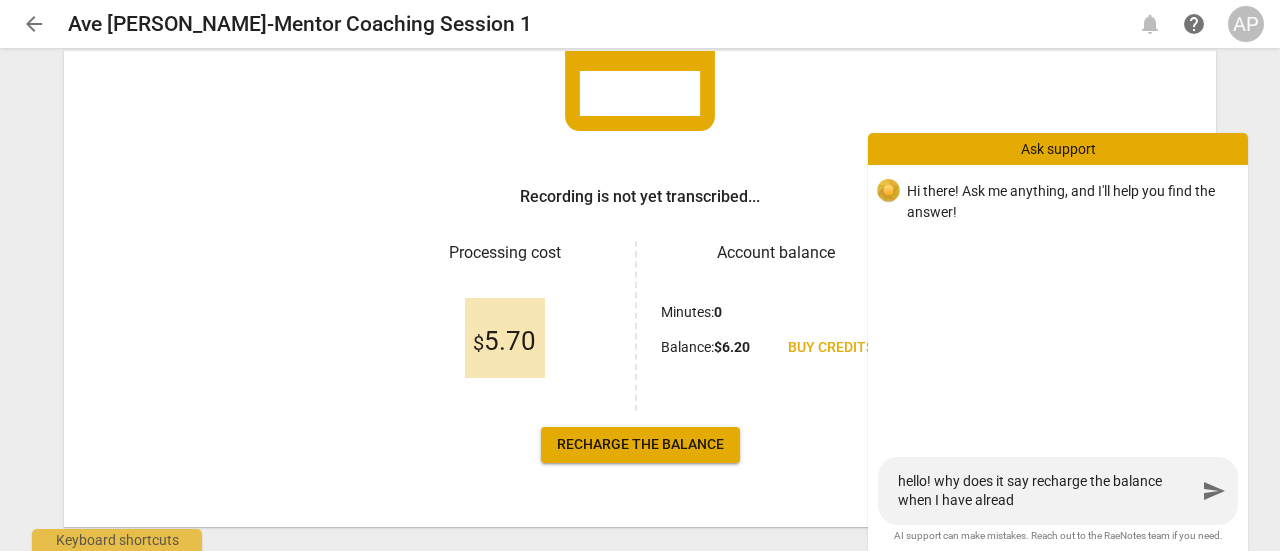 type on "hello! why does it say recharge the balance when I have already" 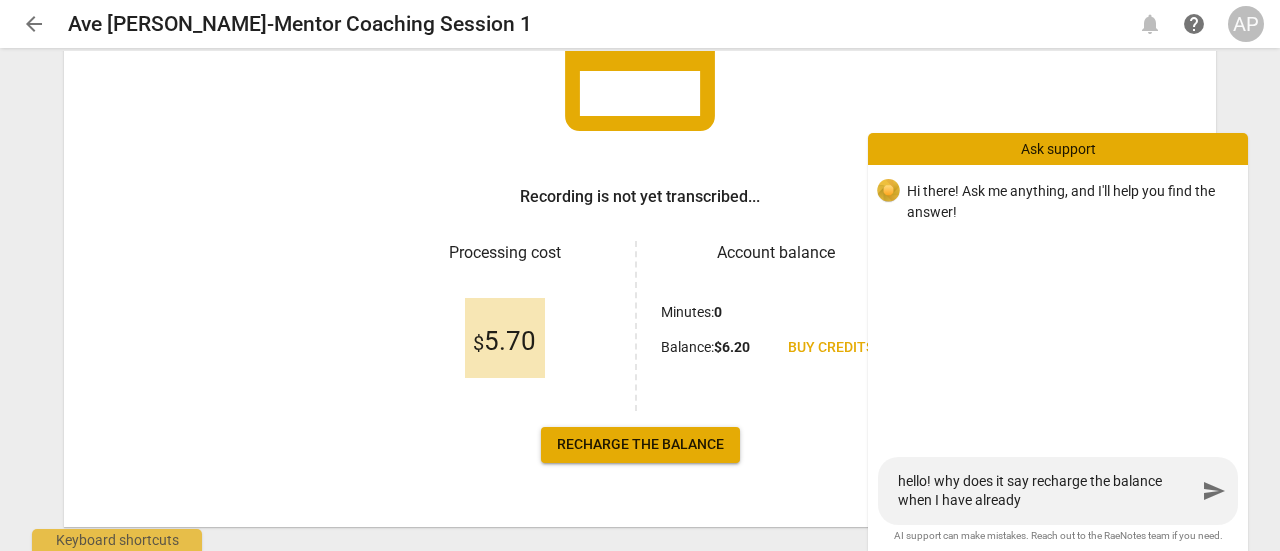 type on "hello! why does it say recharge the balance when I have already" 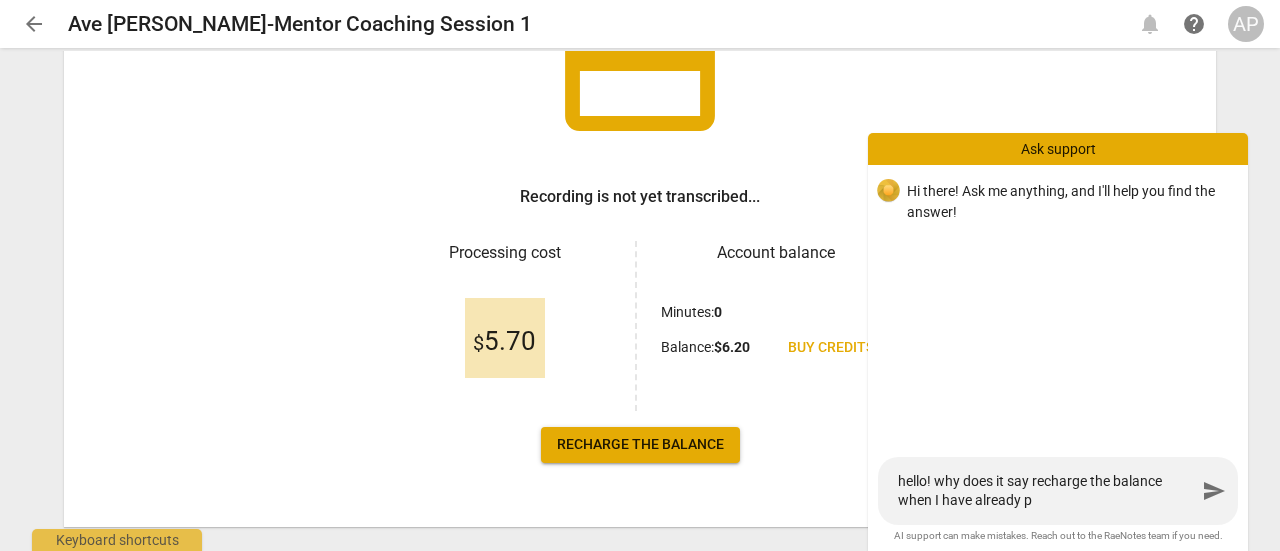 type on "hello! why does it say recharge the balance when I have already pa" 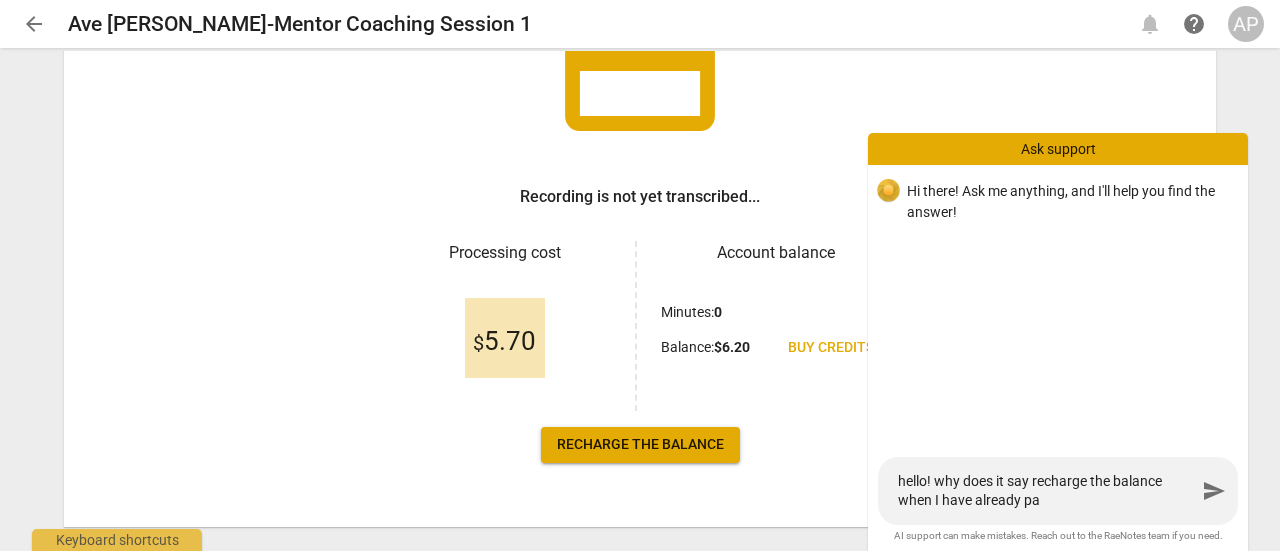 type on "hello! why does it say recharge the balance when I have already pai" 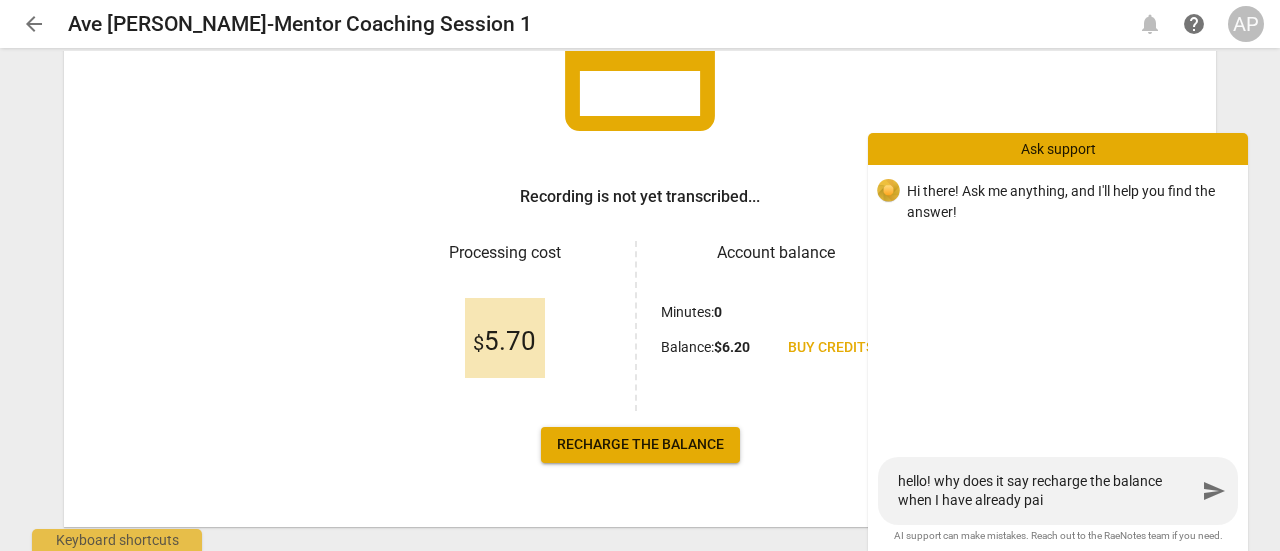 type on "hello! why does it say recharge the balance when I have already paid" 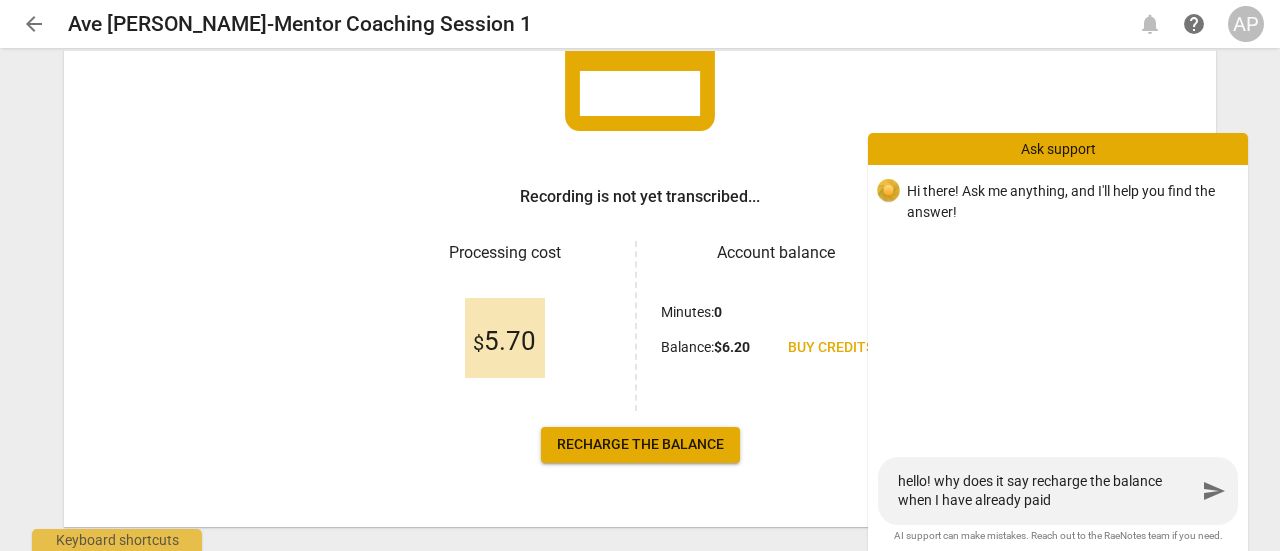 type on "hello! why does it say recharge the balance when I have already paid?" 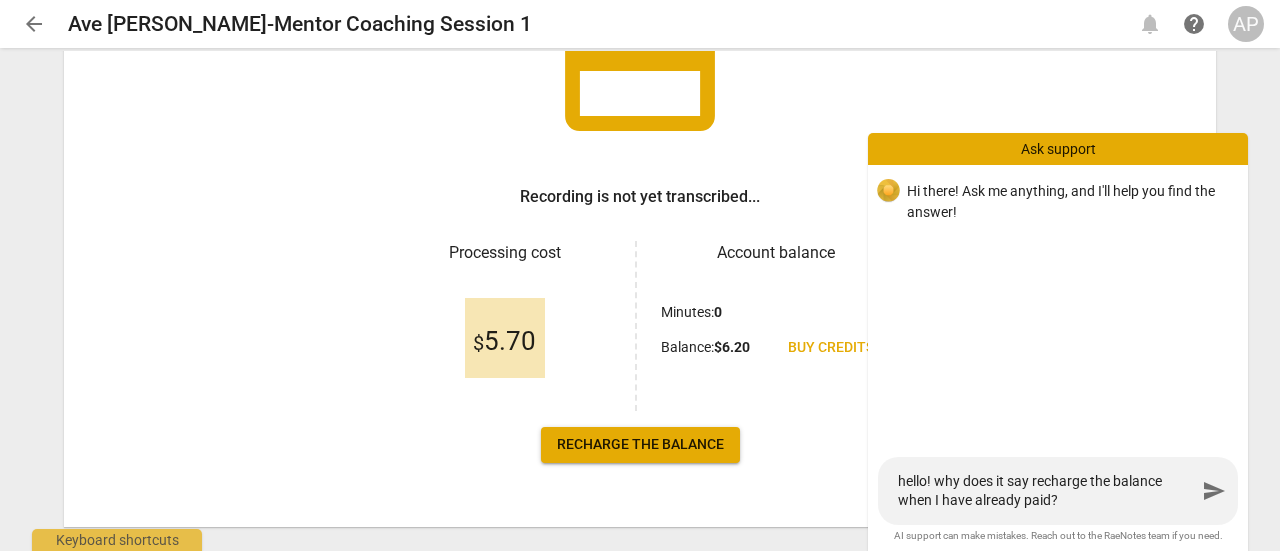 type on "hello! why does it say recharge the balance when I have already paid?" 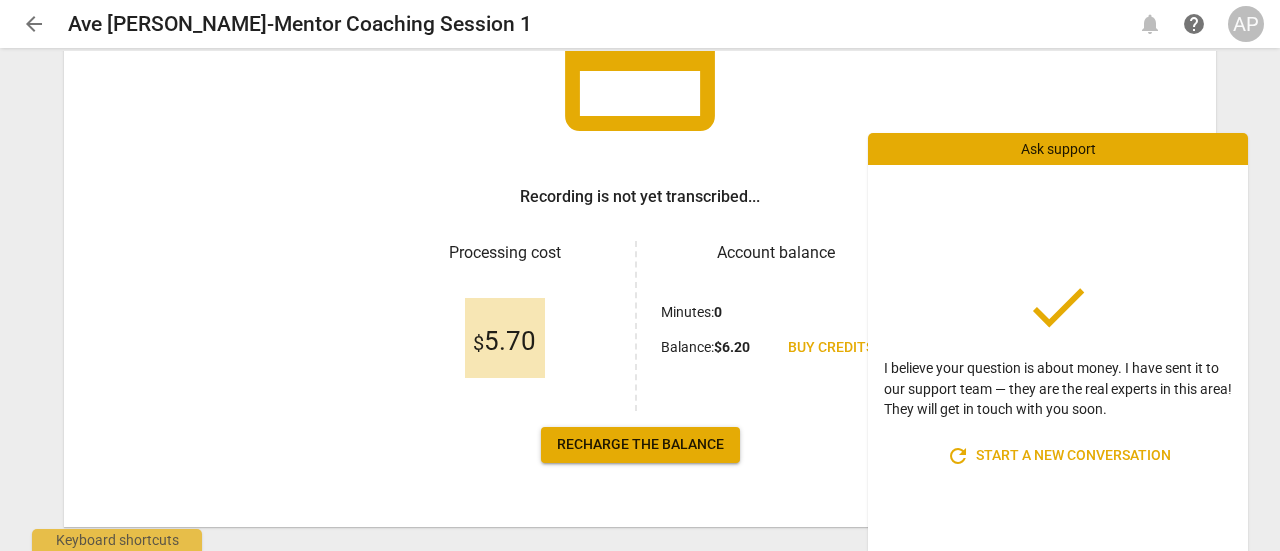 click on "Ask support" at bounding box center (1058, 149) 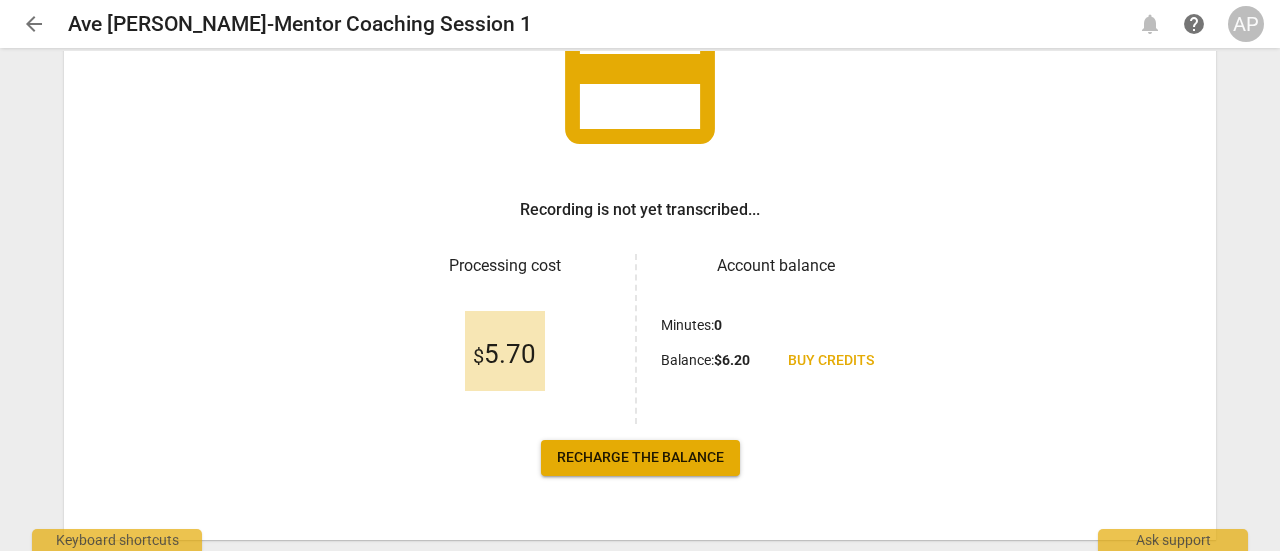 scroll, scrollTop: 0, scrollLeft: 0, axis: both 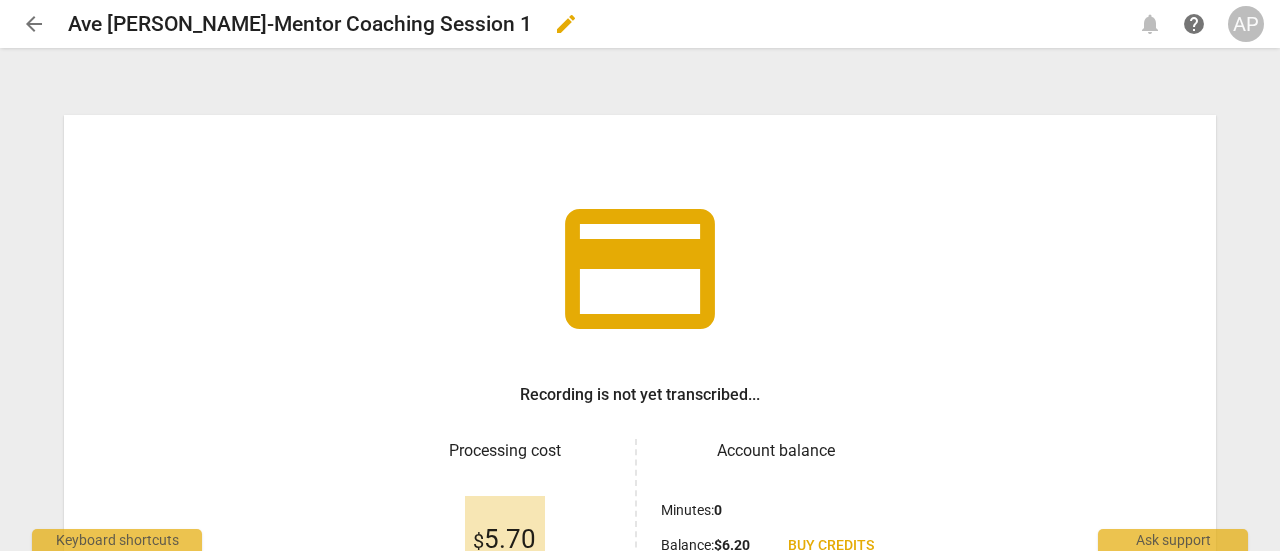 click on "edit" at bounding box center [566, 24] 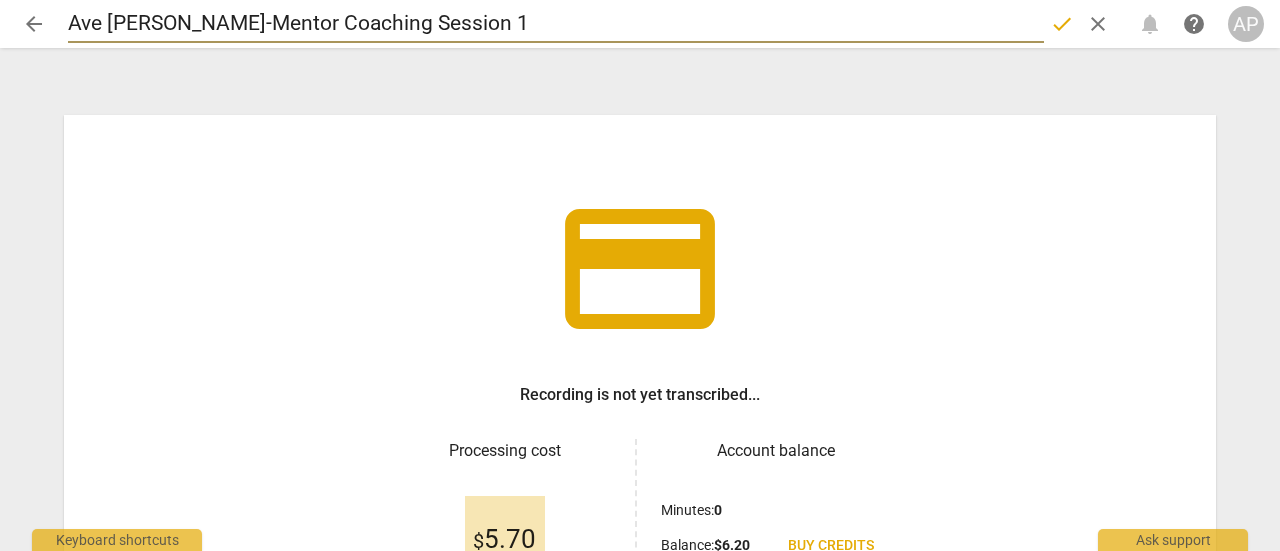 click on "done" at bounding box center (1062, 24) 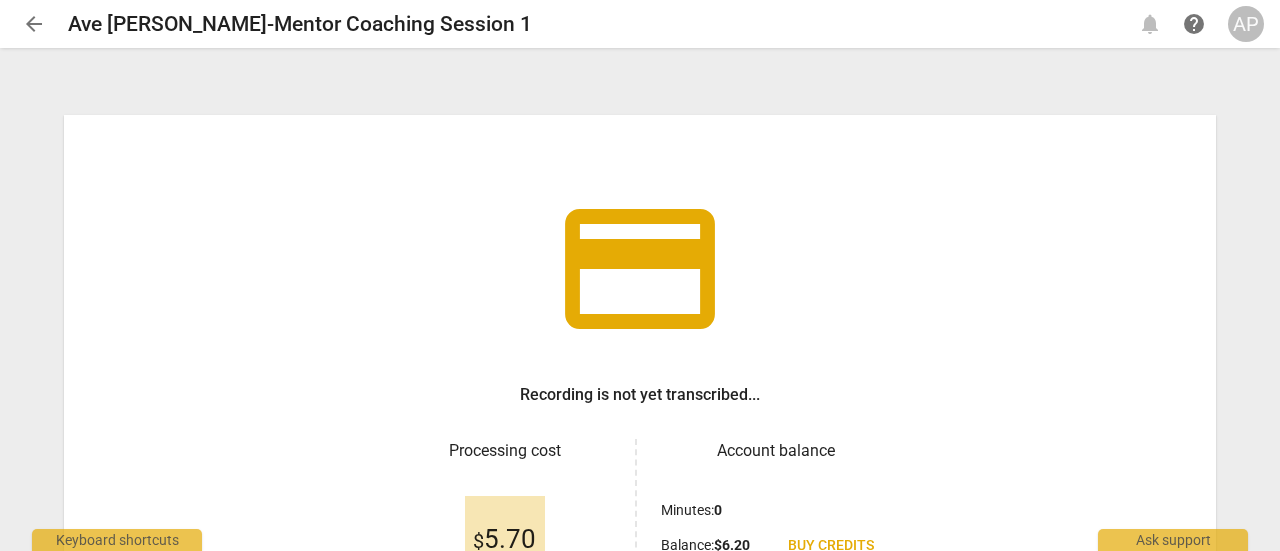 click on "arrow_back" at bounding box center [34, 24] 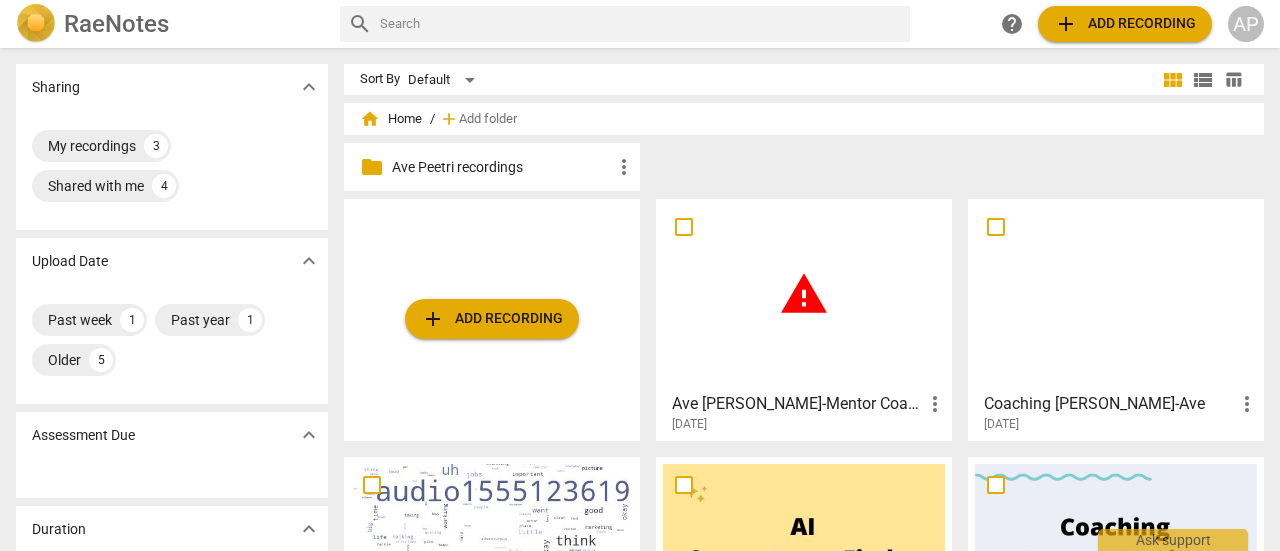 click on "warning" at bounding box center [804, 294] 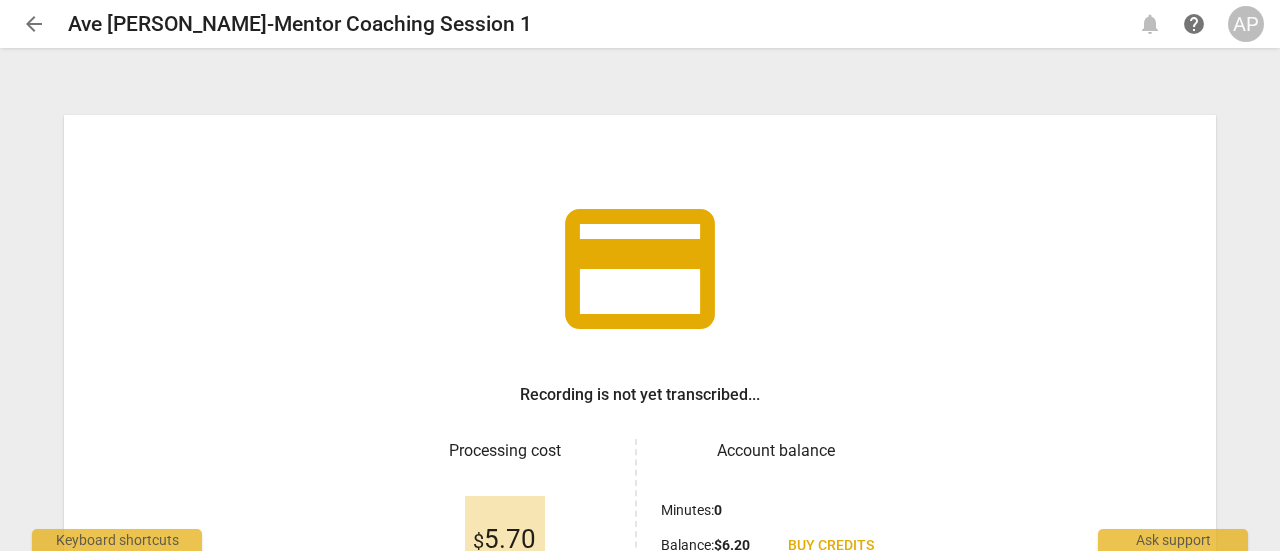 click on "credit_card Recording is not yet transcribed... Processing cost $ 5.70 Account balance Minutes :  0 Balance :  $ 6.20 Buy credits Accept and transcribe" at bounding box center (640, 420) 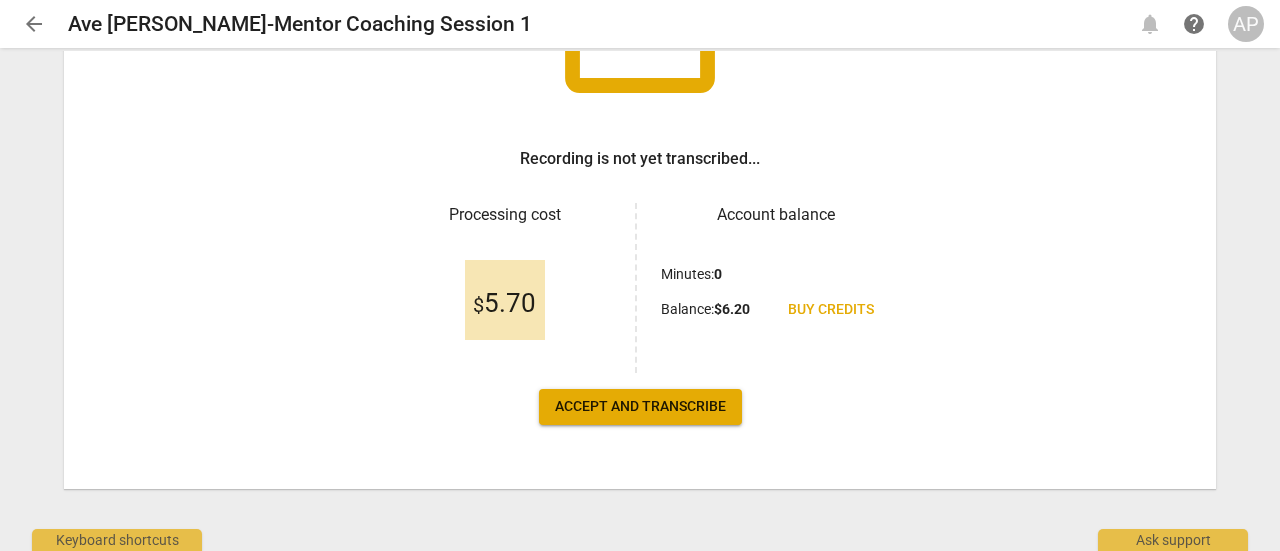 scroll, scrollTop: 237, scrollLeft: 0, axis: vertical 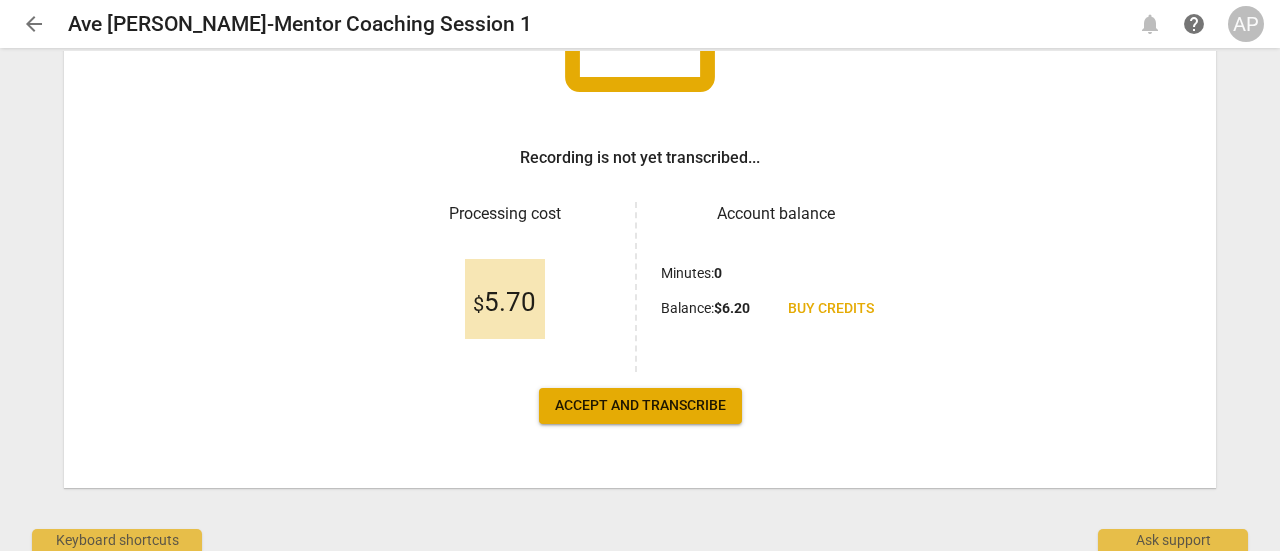 click on "Accept and transcribe" at bounding box center [640, 406] 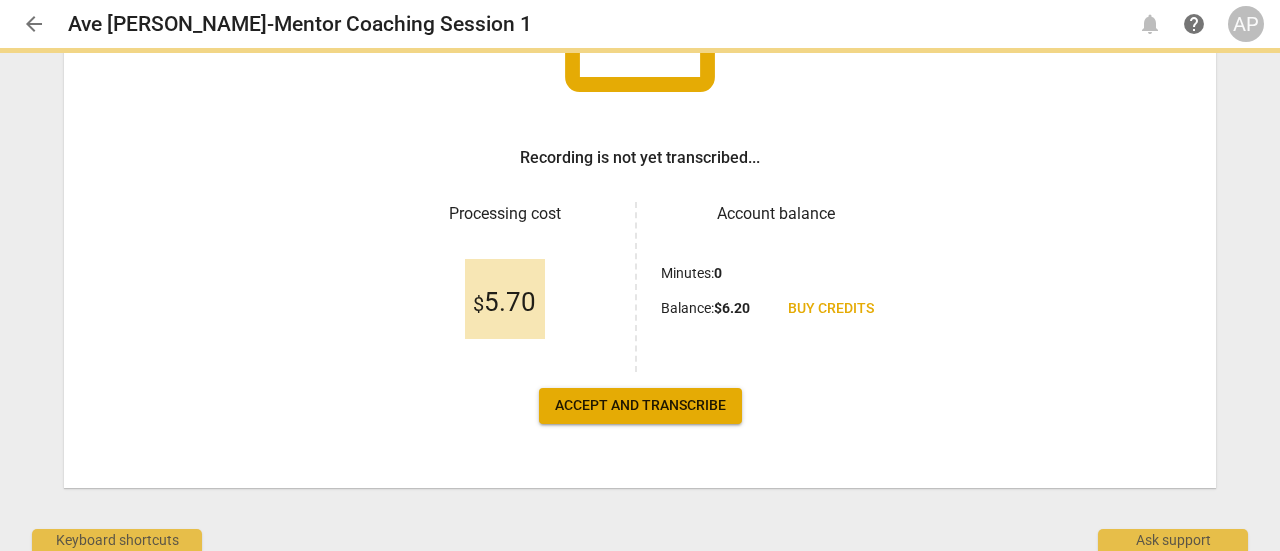 click on "Accept and transcribe" at bounding box center (640, 406) 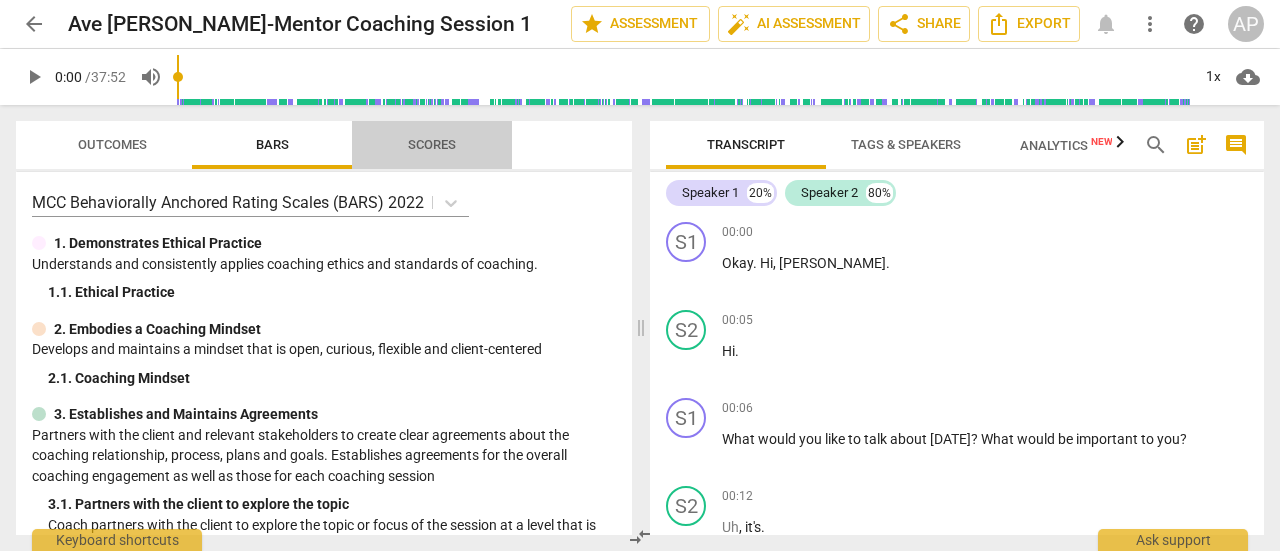 click on "Scores" at bounding box center (432, 144) 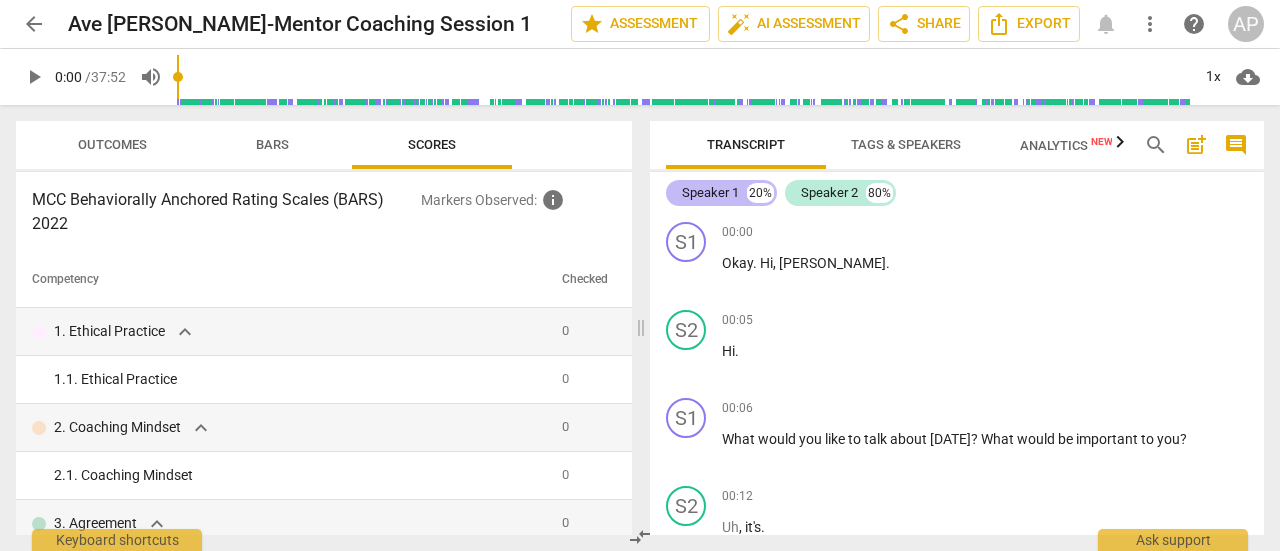 click on "Speaker 1" at bounding box center [710, 193] 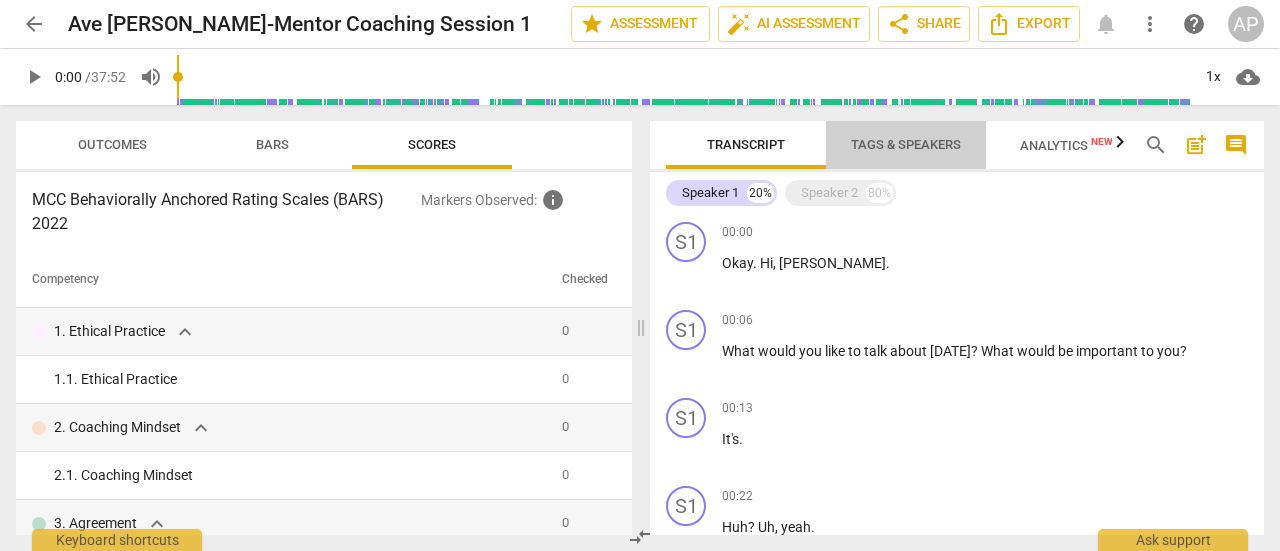 click on "Tags & Speakers" at bounding box center (906, 145) 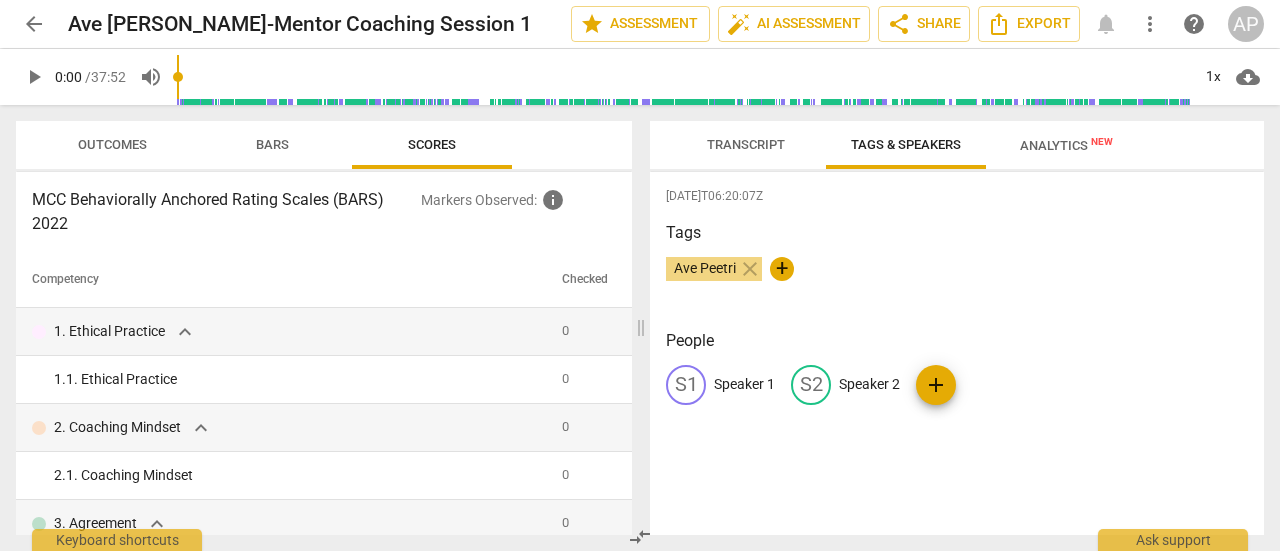 click on "S1" at bounding box center [686, 385] 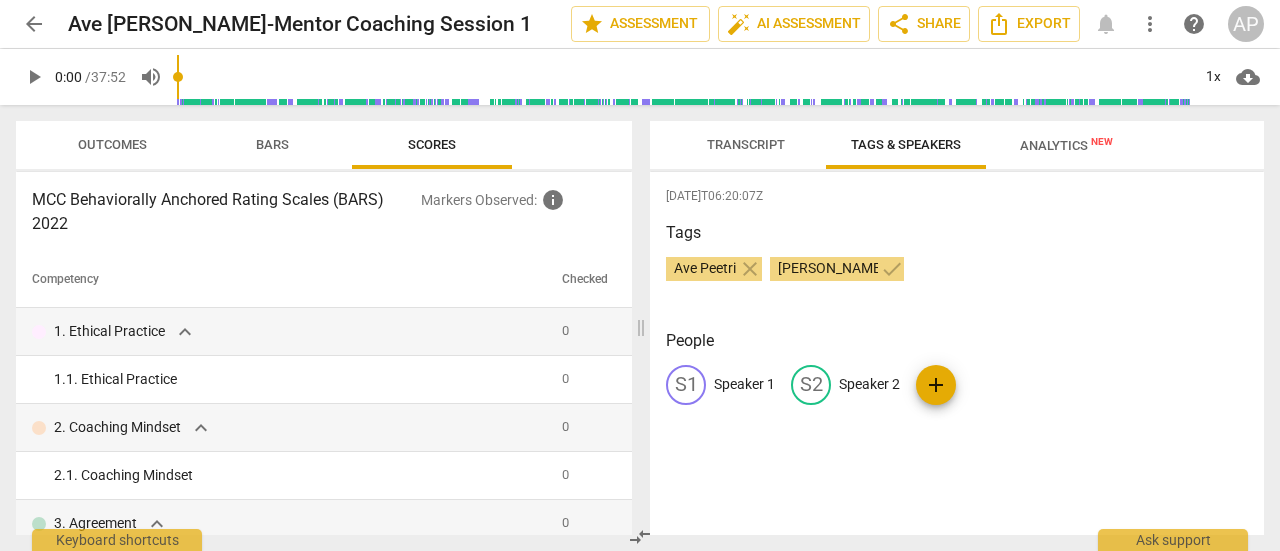 click on "Louise" at bounding box center [828, 269] 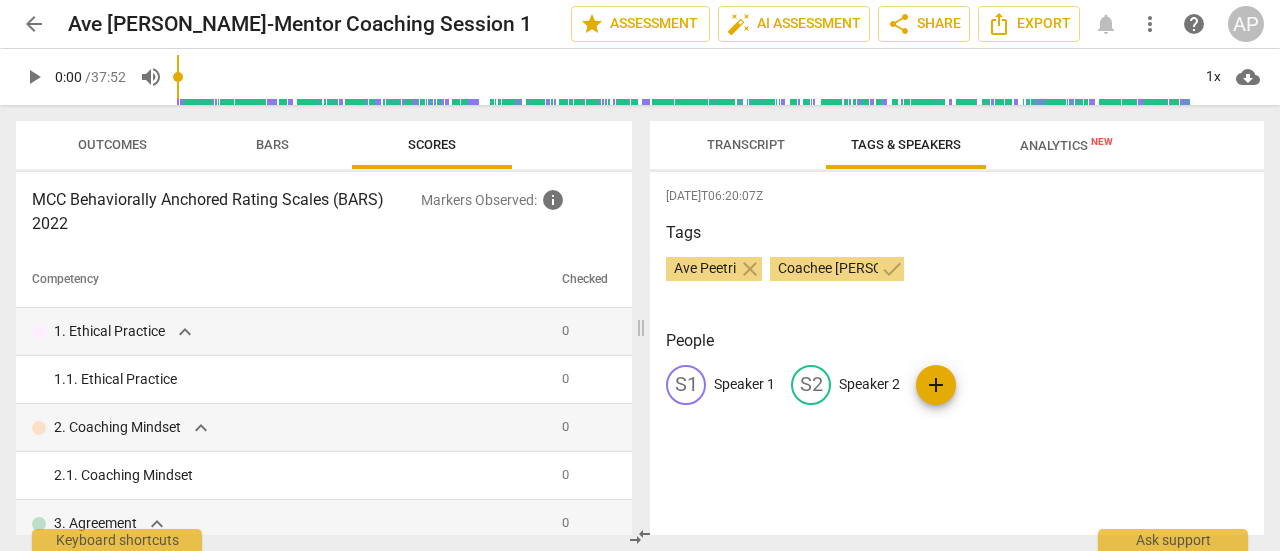 type on "Coachee Louise" 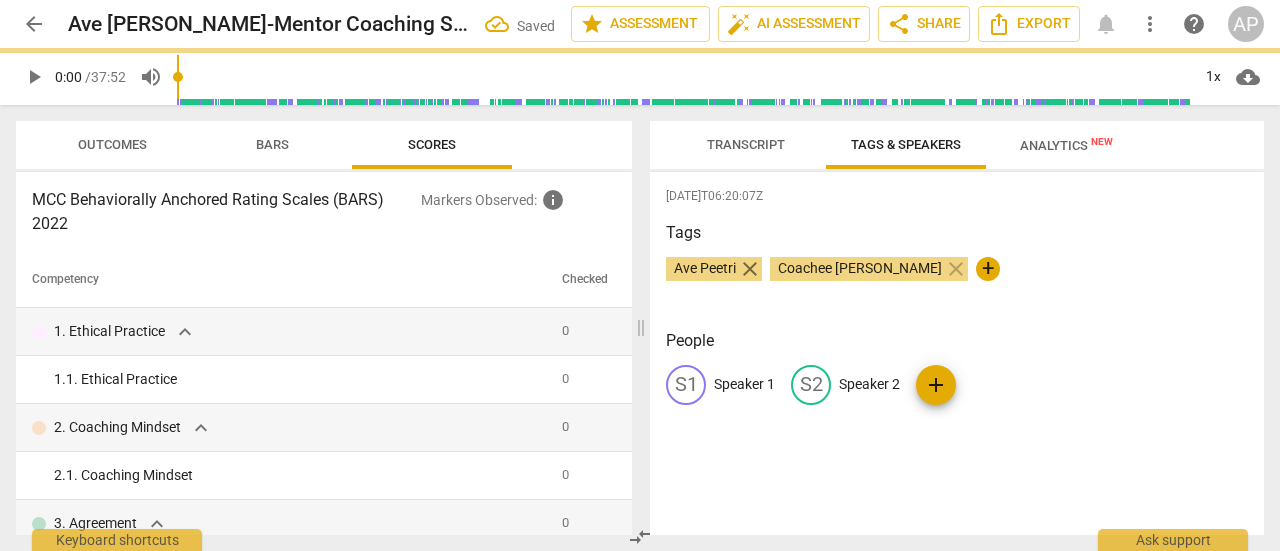 click on "close" at bounding box center [750, 269] 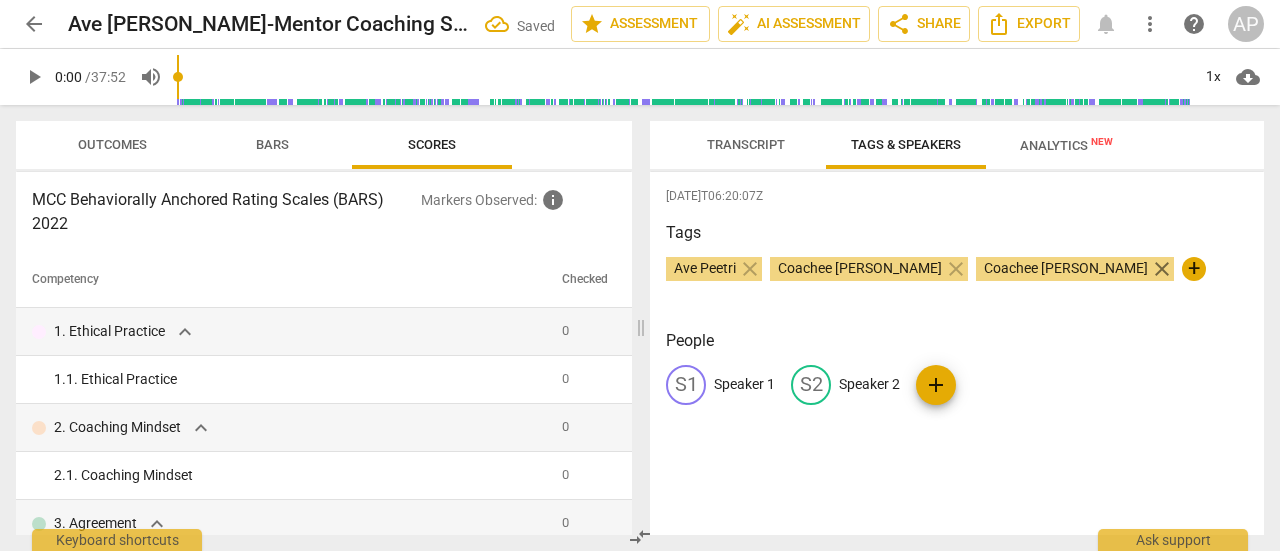click on "close" at bounding box center [1162, 269] 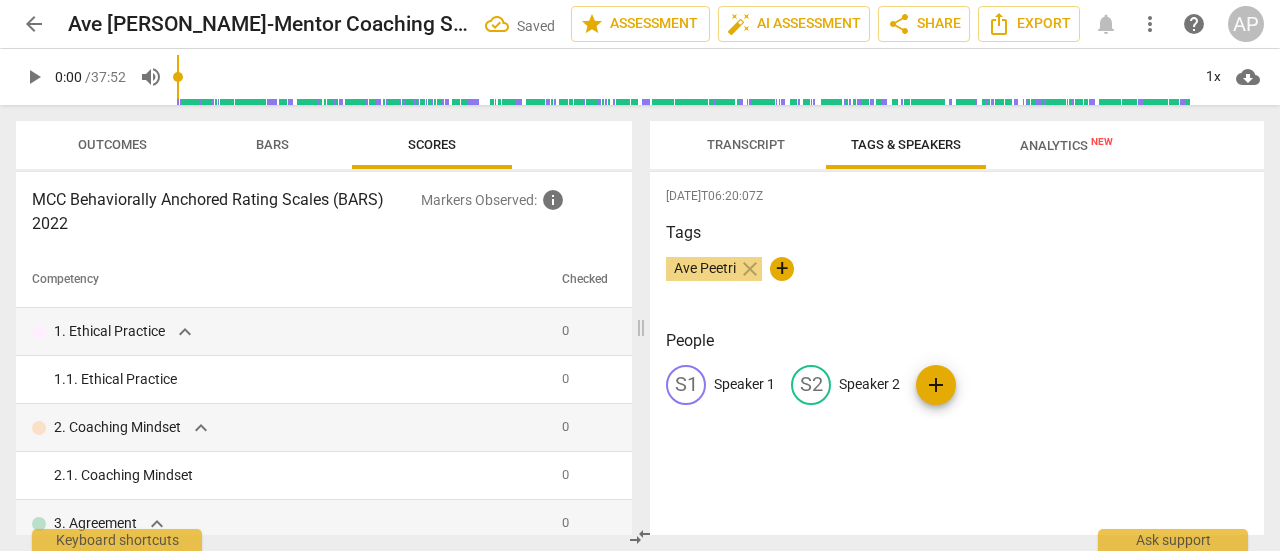 click on "+" at bounding box center [782, 269] 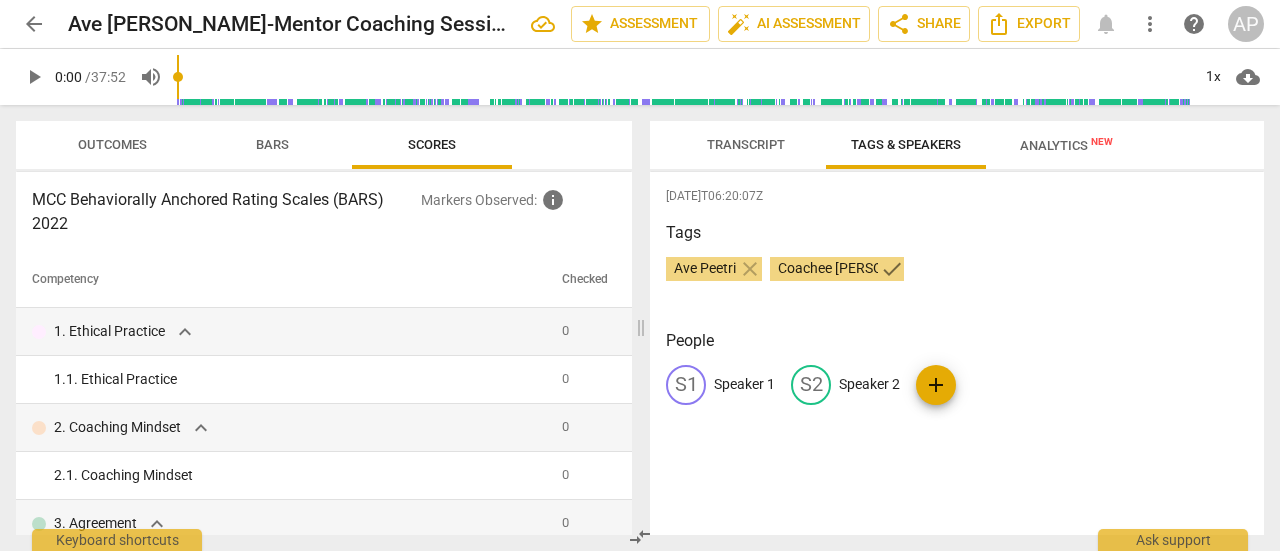 type on "Coachee Louise" 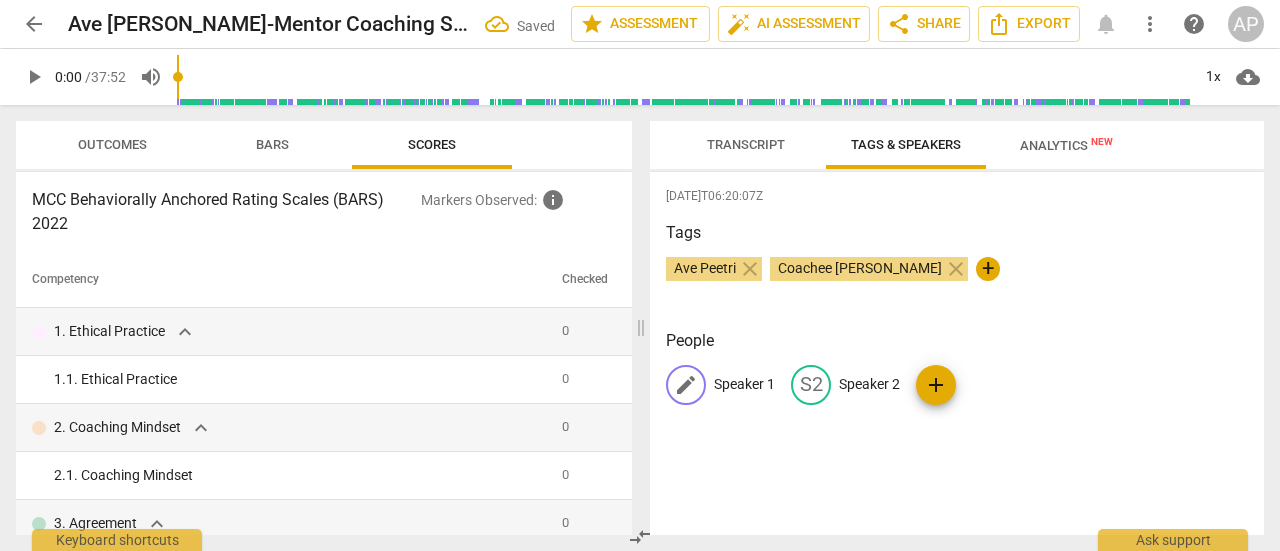 click on "edit" at bounding box center [686, 385] 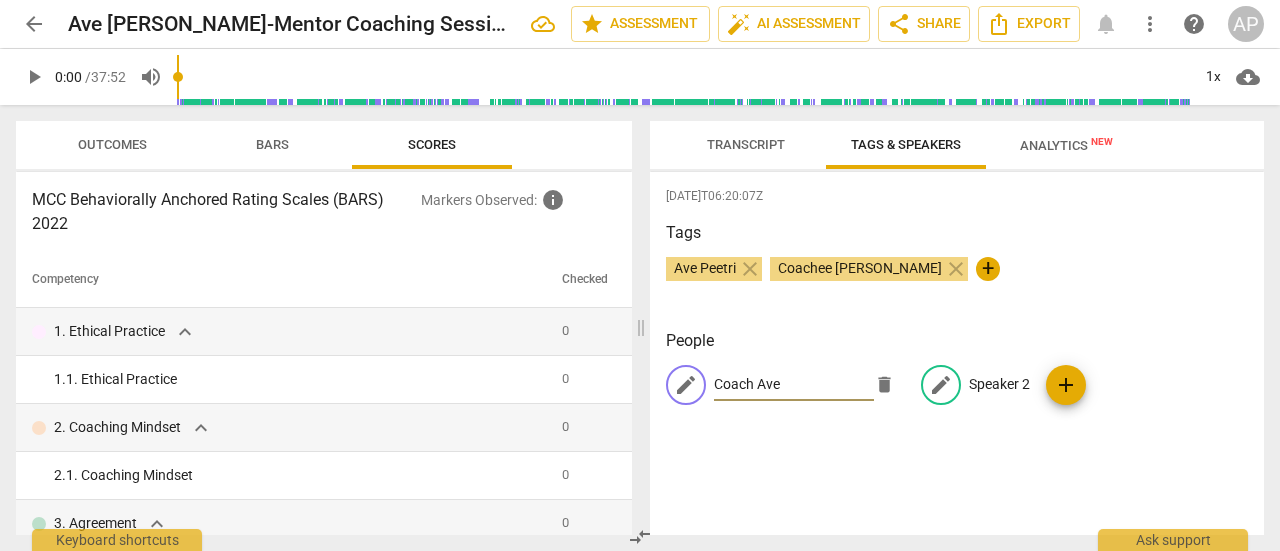 type on "Coach Ave" 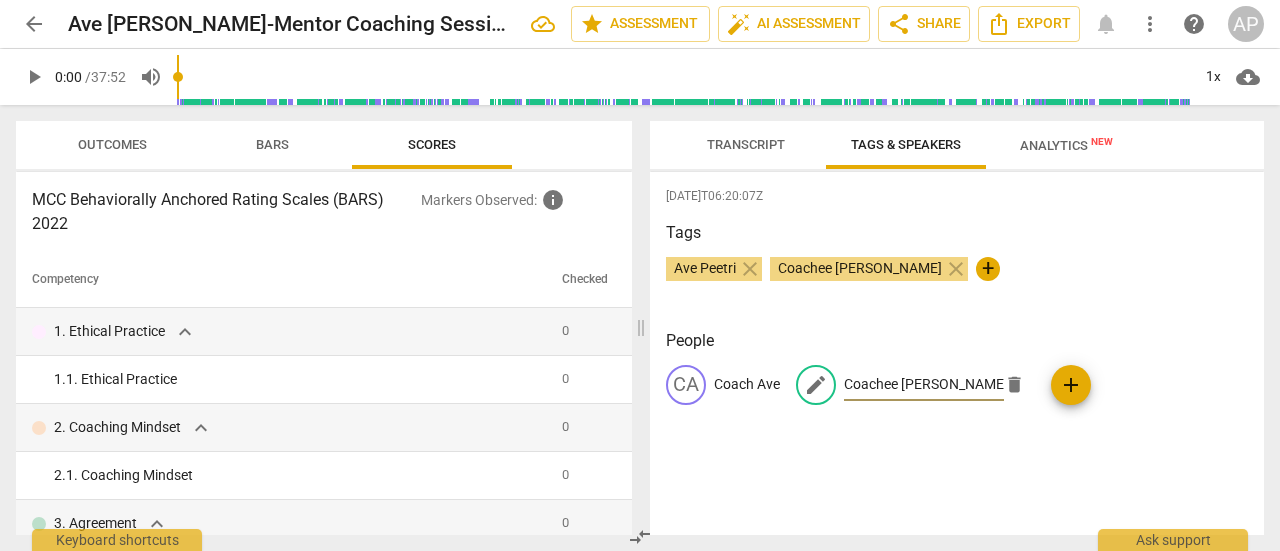 type on "Coachee Louise" 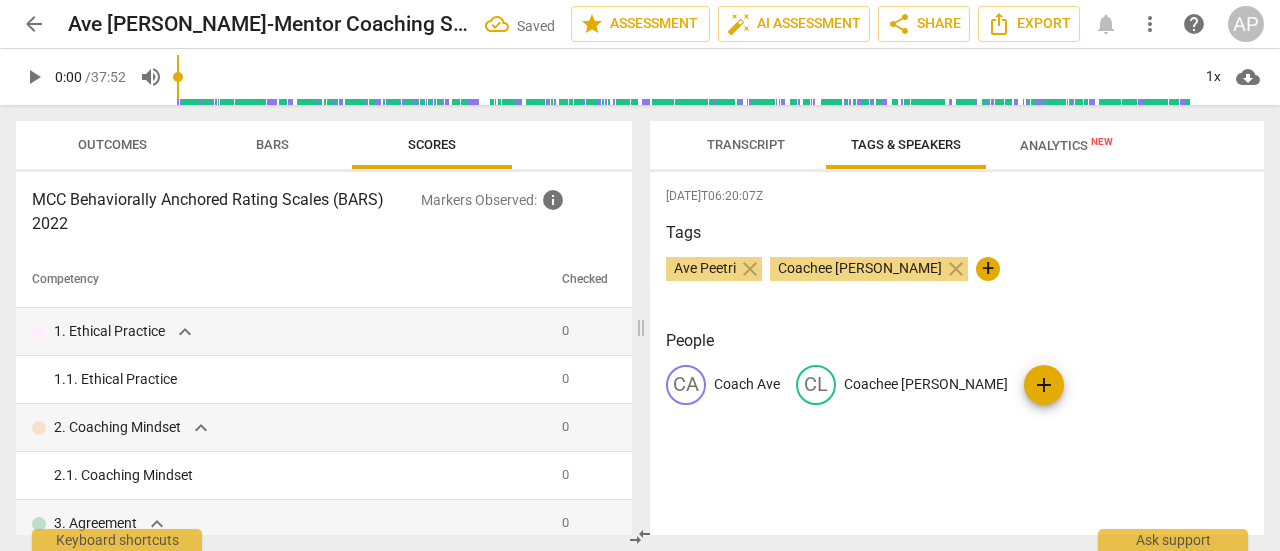 click on "2025-07-15T06:20:07Z Tags Ave Peetri close Coachee Louise close + People CA Coach Ave CL Coachee Louise add" at bounding box center (957, 353) 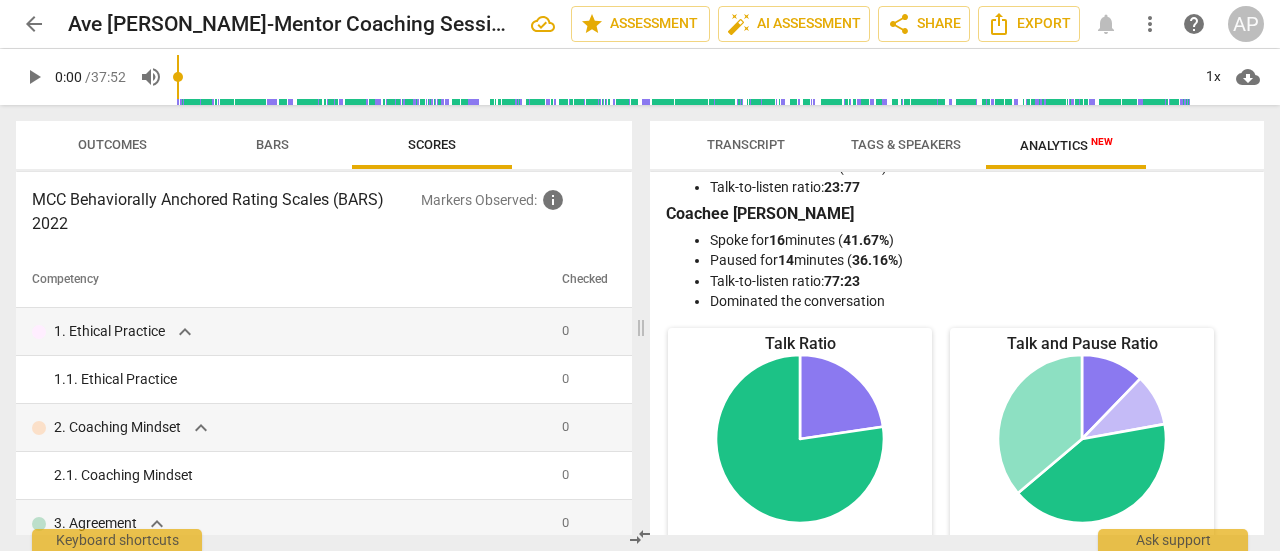 scroll, scrollTop: 0, scrollLeft: 0, axis: both 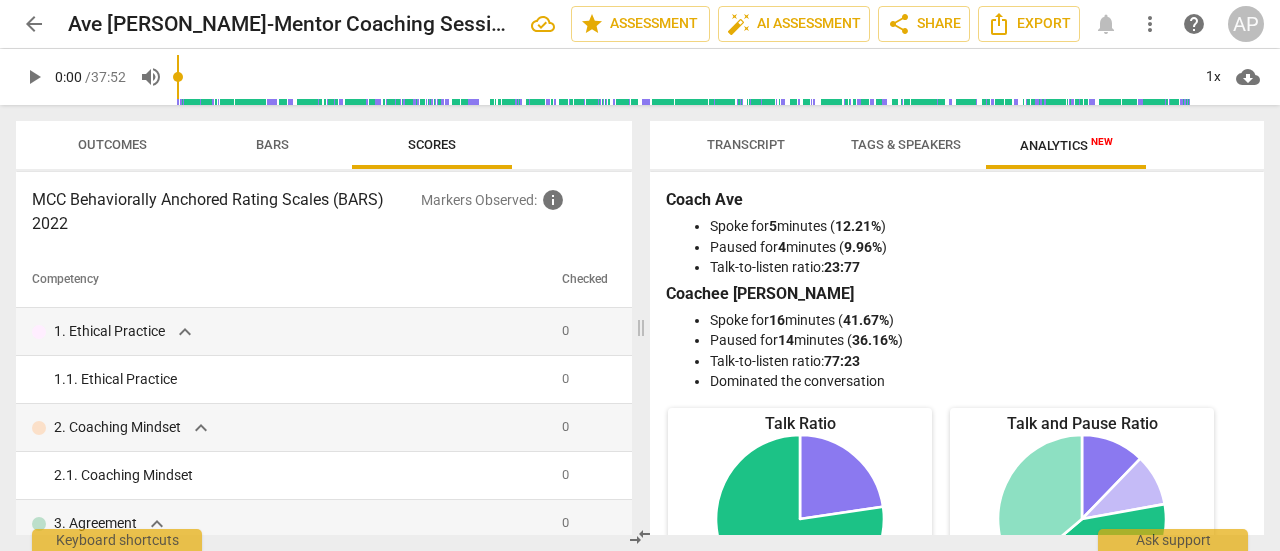 click on "Transcript" at bounding box center [746, 144] 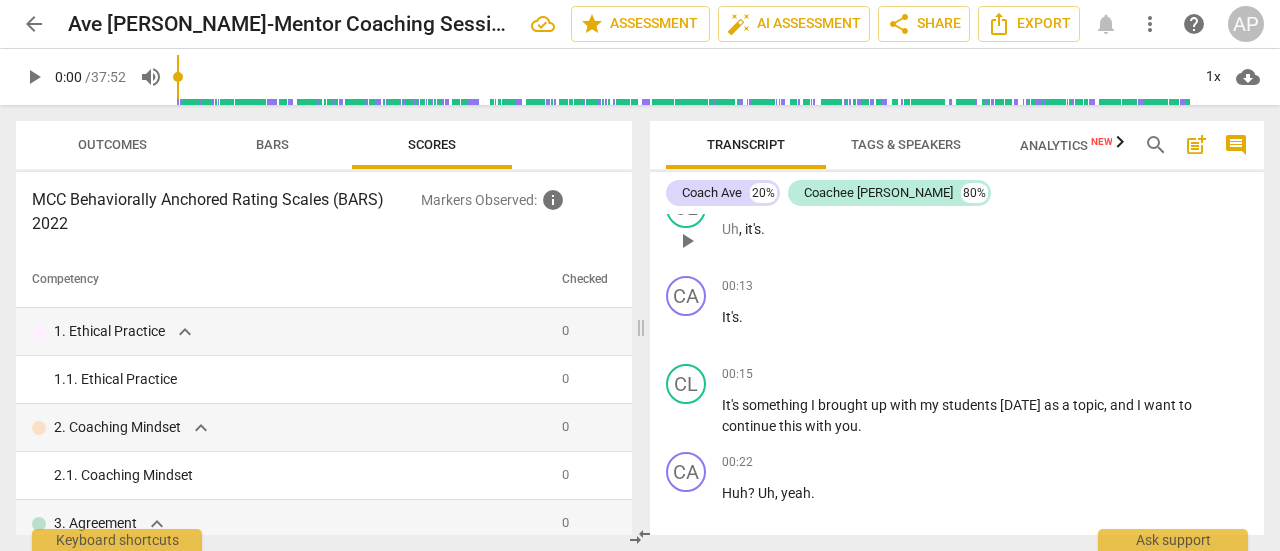 scroll, scrollTop: 299, scrollLeft: 0, axis: vertical 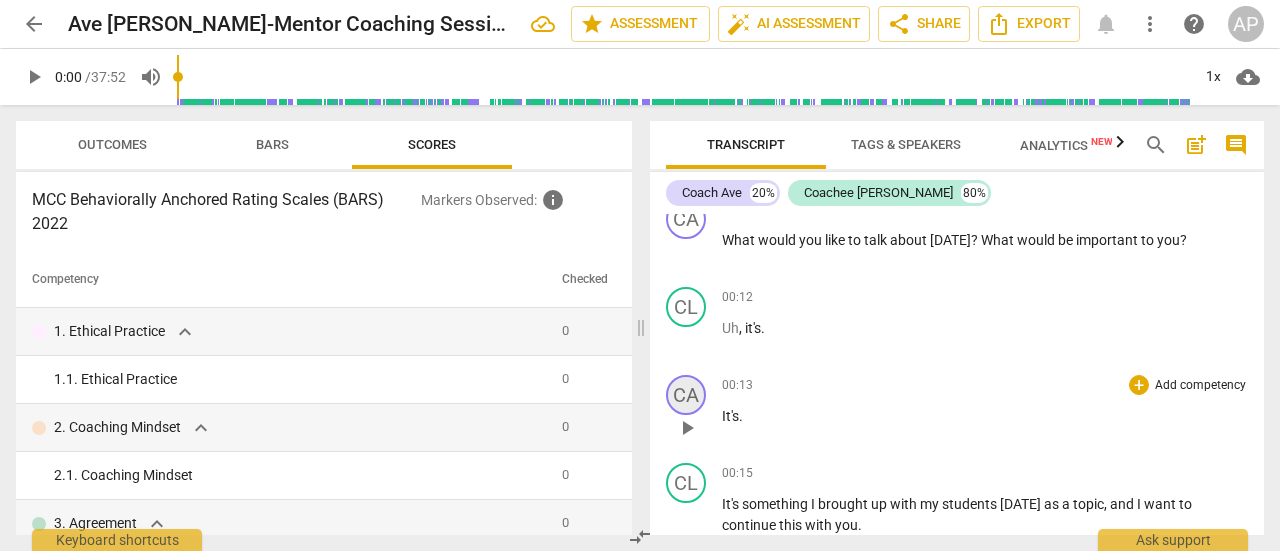 click on "CA" at bounding box center [686, 395] 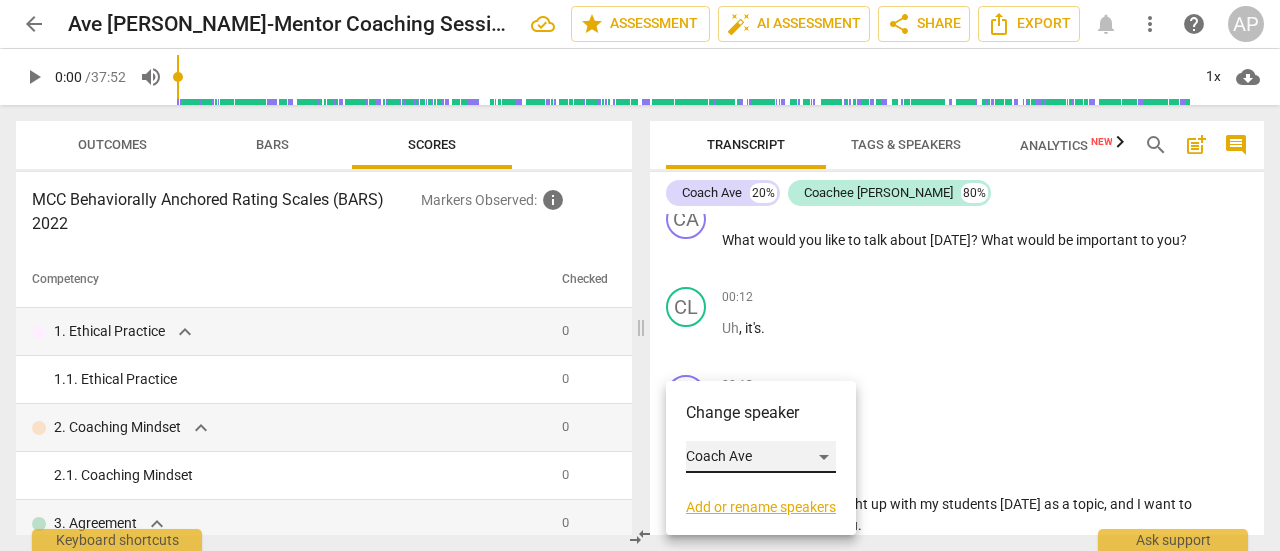 click on "Coach Ave" at bounding box center (761, 457) 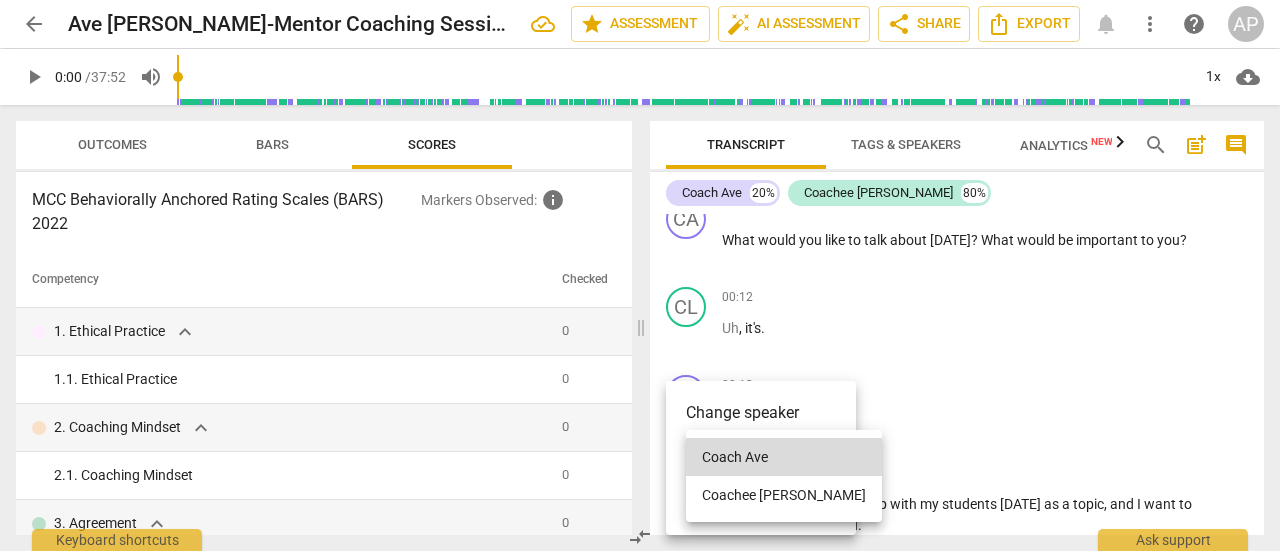 click on "Coachee Louise" at bounding box center (784, 495) 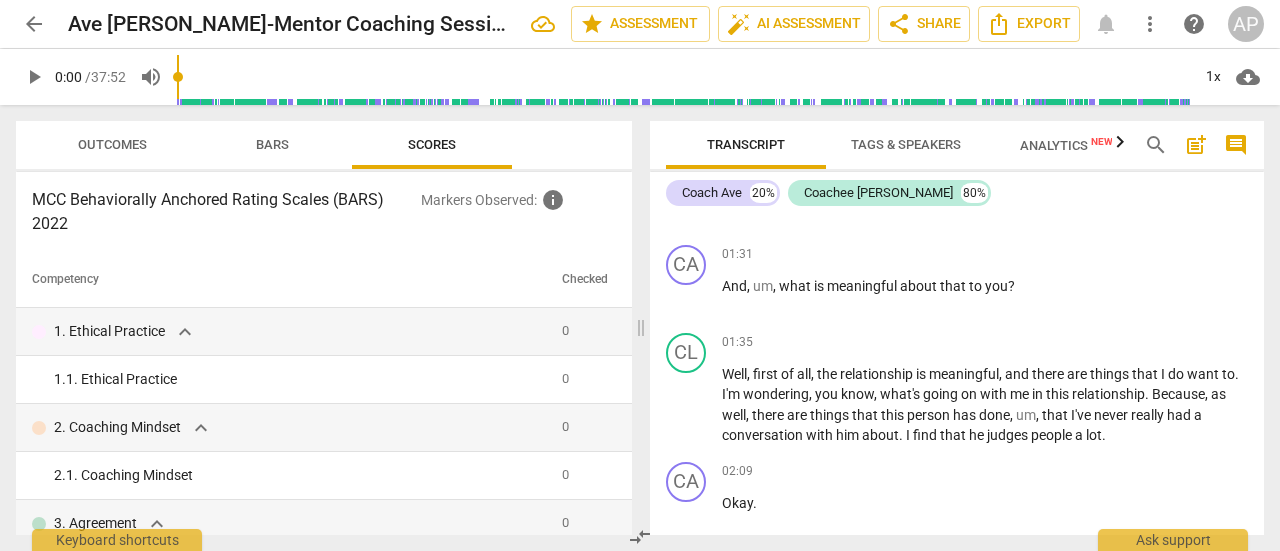 scroll, scrollTop: 1096, scrollLeft: 0, axis: vertical 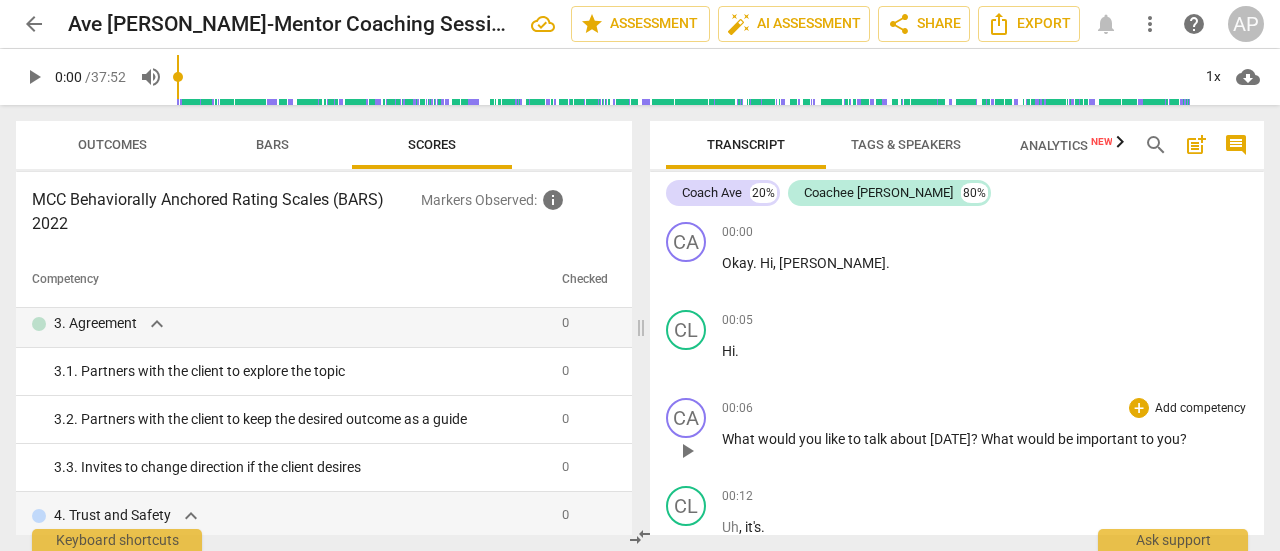 click on "Add competency" at bounding box center (1200, 409) 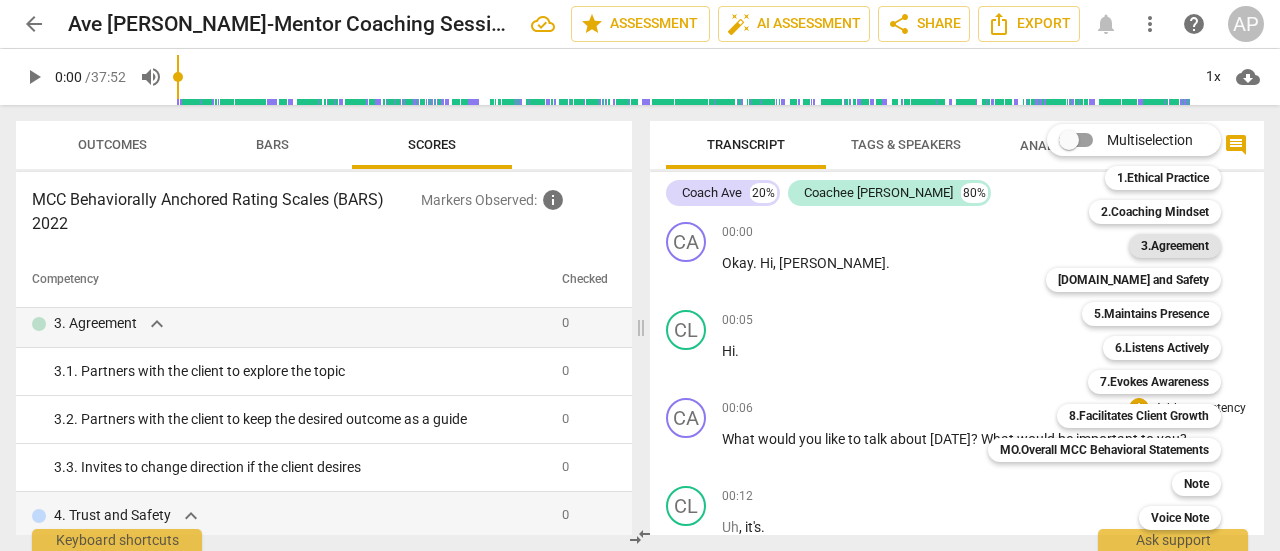 click on "3.Agreement" at bounding box center (1175, 246) 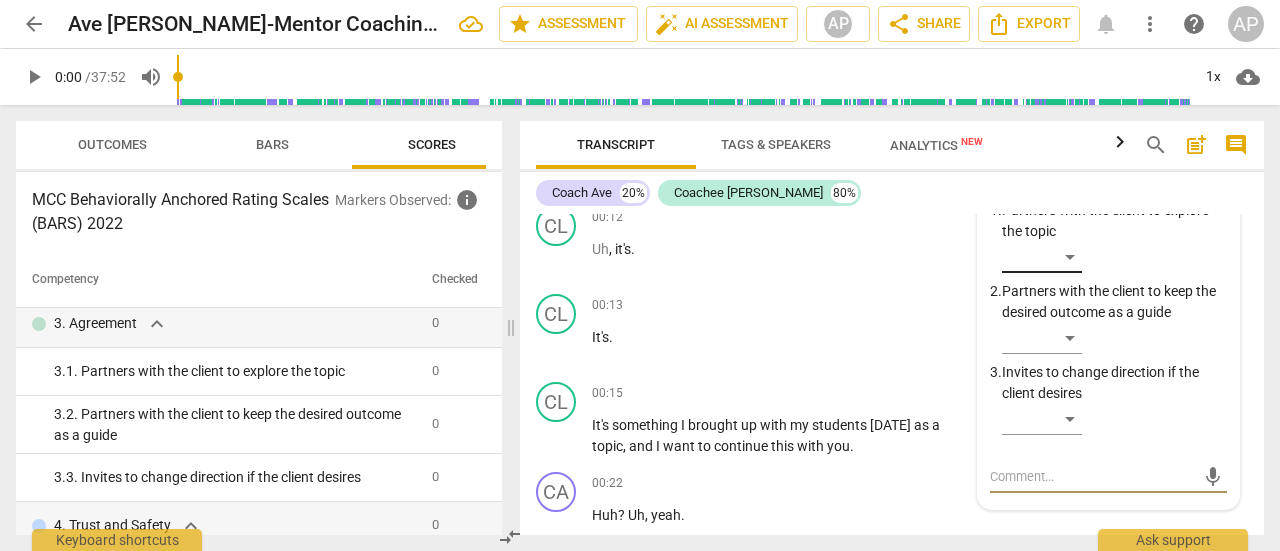 scroll, scrollTop: 283, scrollLeft: 0, axis: vertical 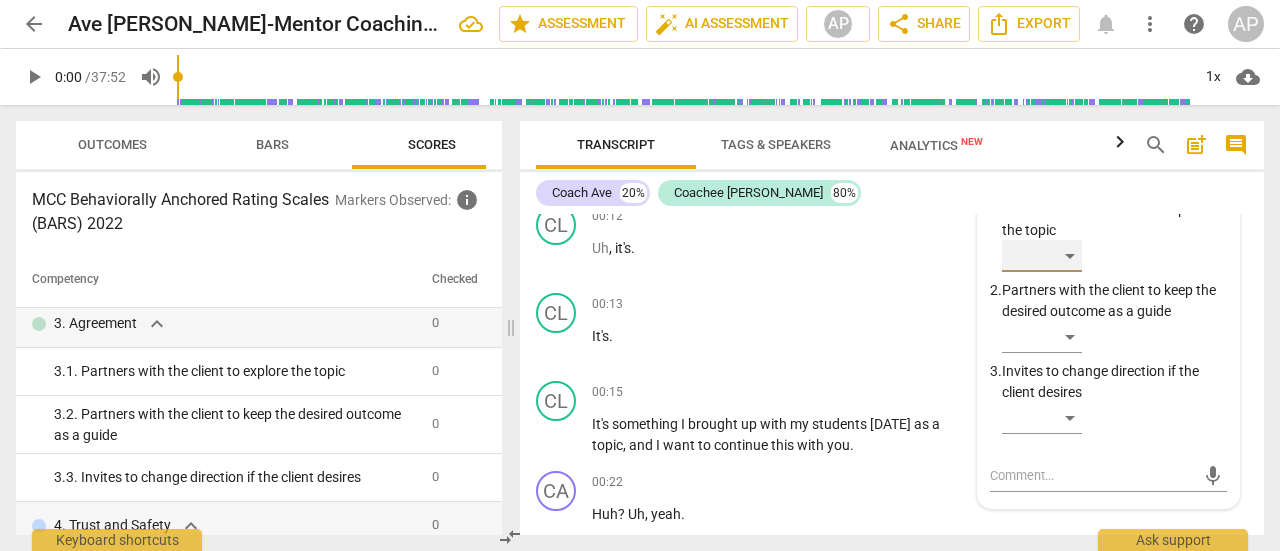 click on "​" at bounding box center [1042, 256] 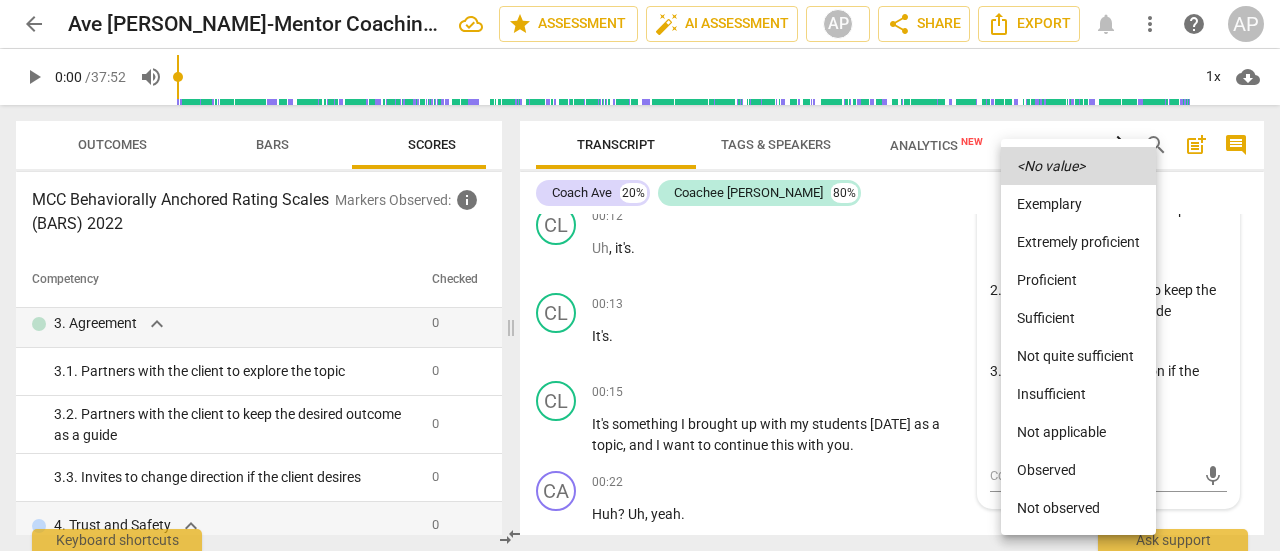 click on "Sufficient" at bounding box center [1078, 318] 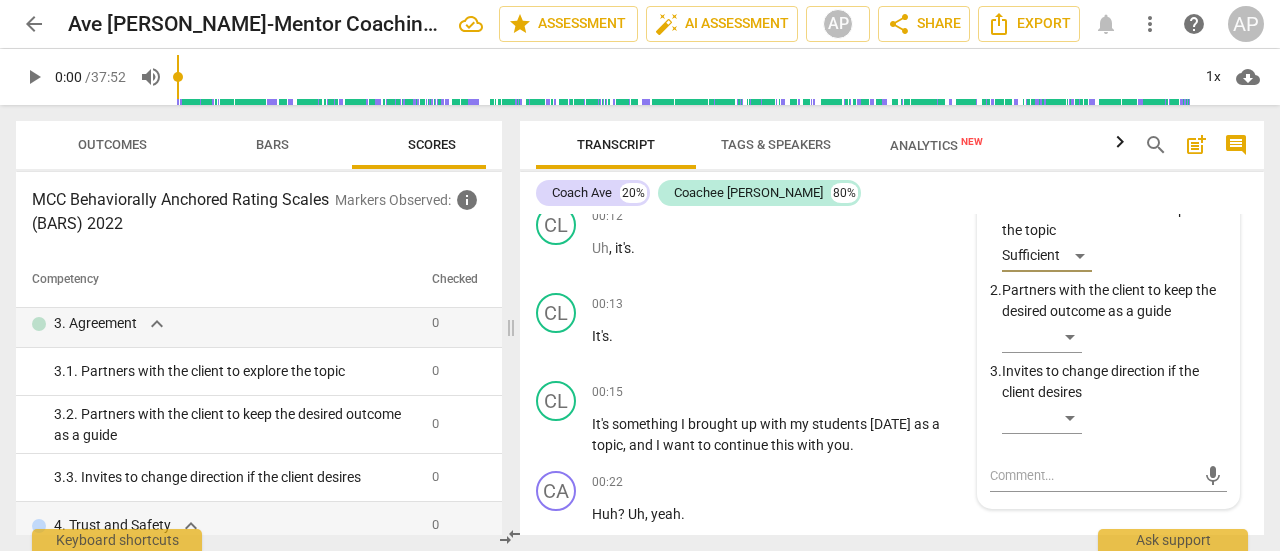 click on "Sufficient" at bounding box center [1059, 290] 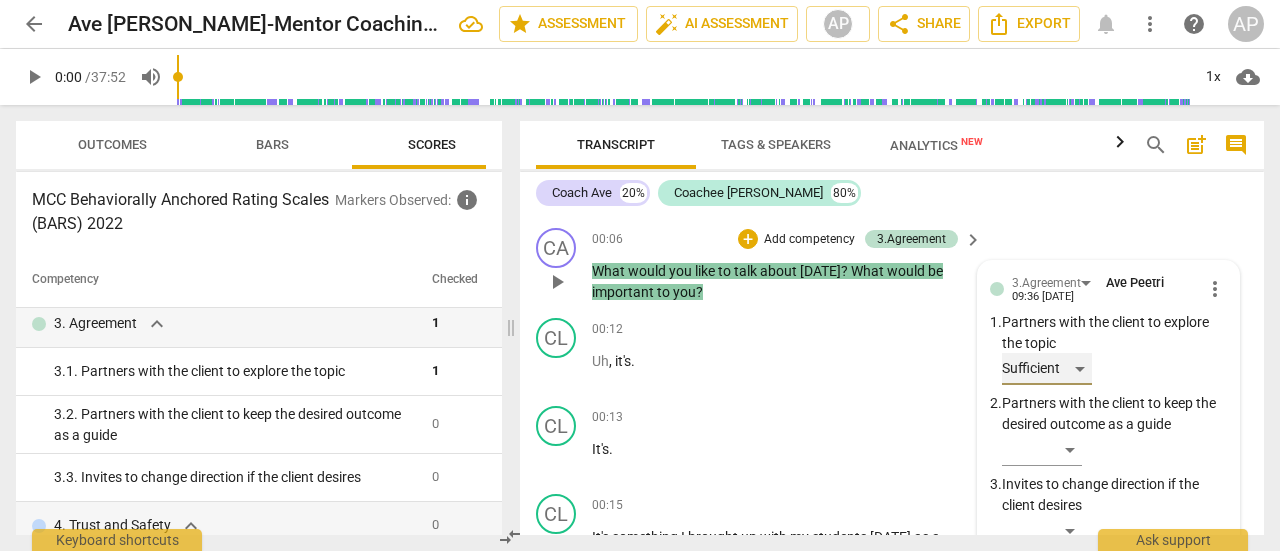 scroll, scrollTop: 171, scrollLeft: 0, axis: vertical 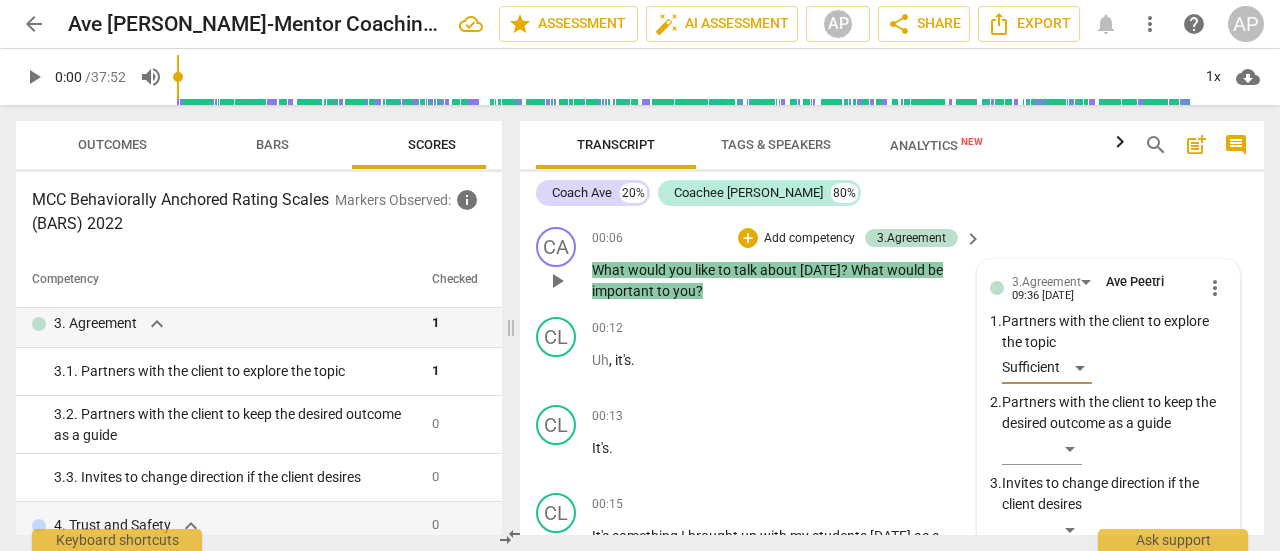 click on "more_vert" at bounding box center [1215, 288] 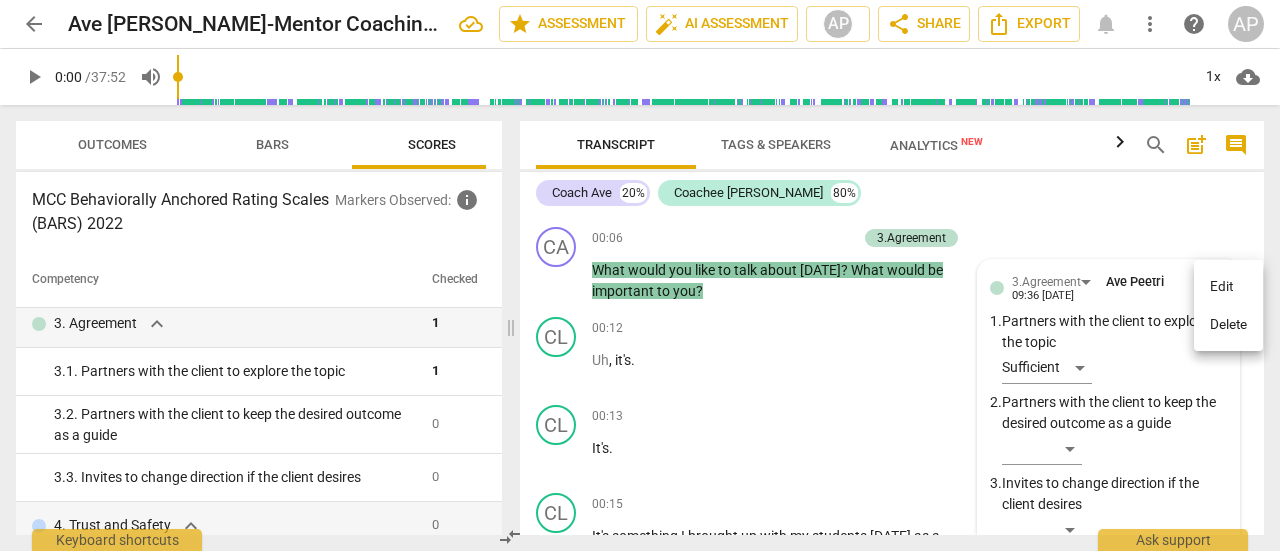 click at bounding box center [640, 275] 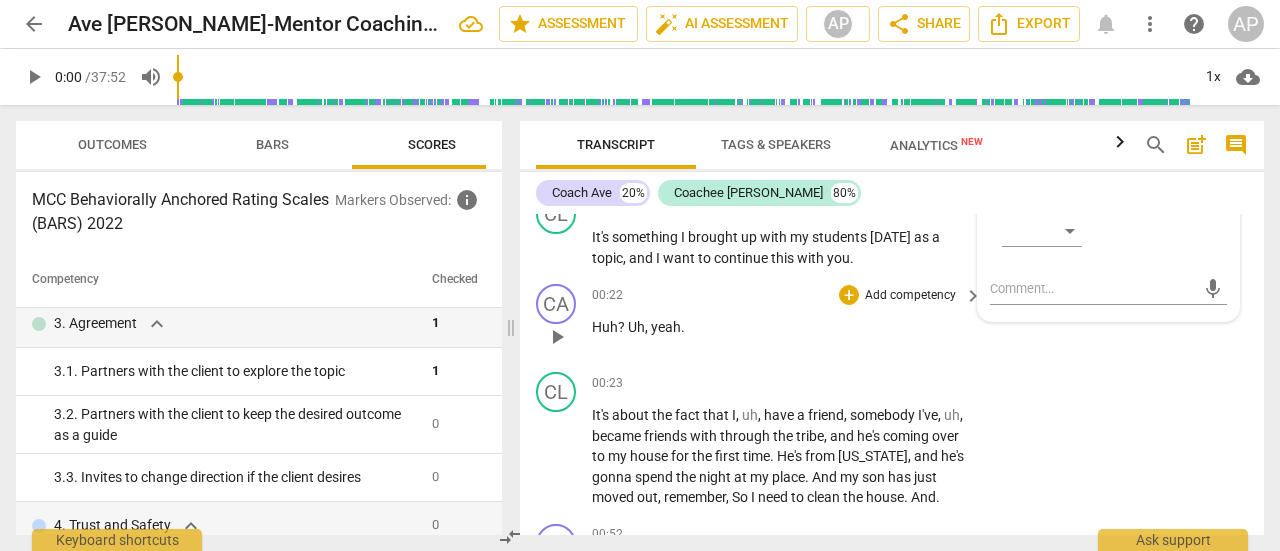 scroll, scrollTop: 470, scrollLeft: 0, axis: vertical 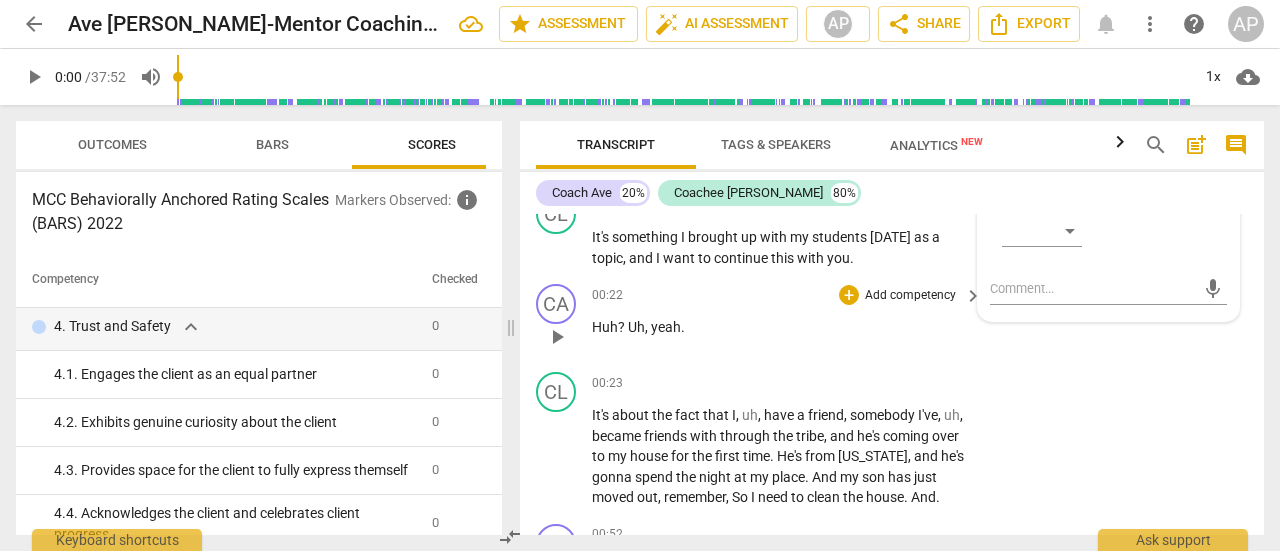 click on "Add competency" at bounding box center (910, 296) 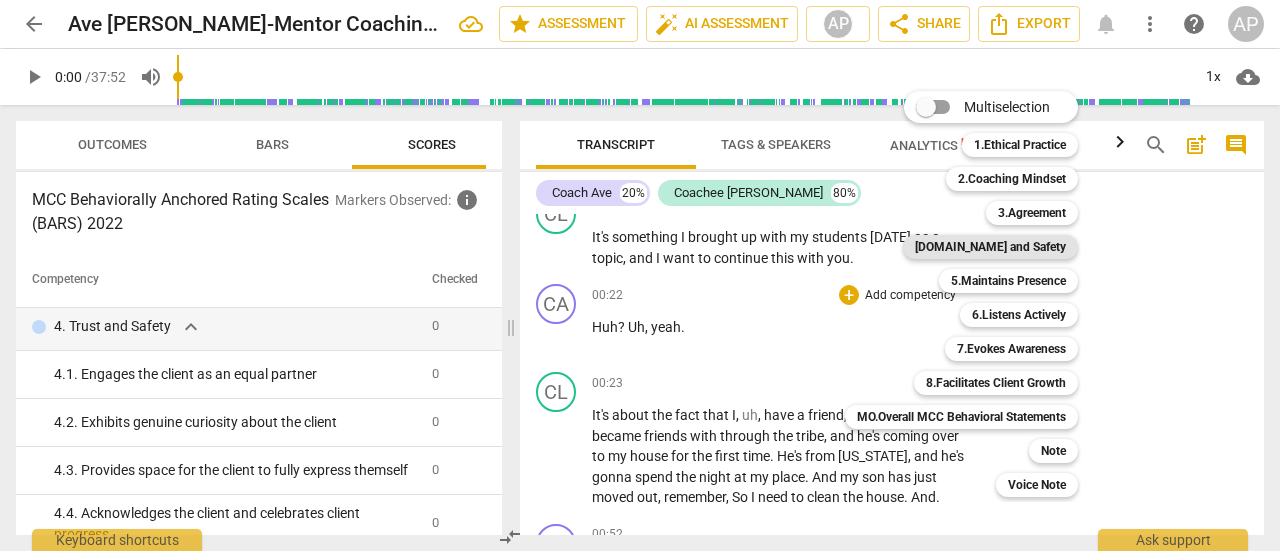 click on "4.Trust and Safety" at bounding box center [990, 247] 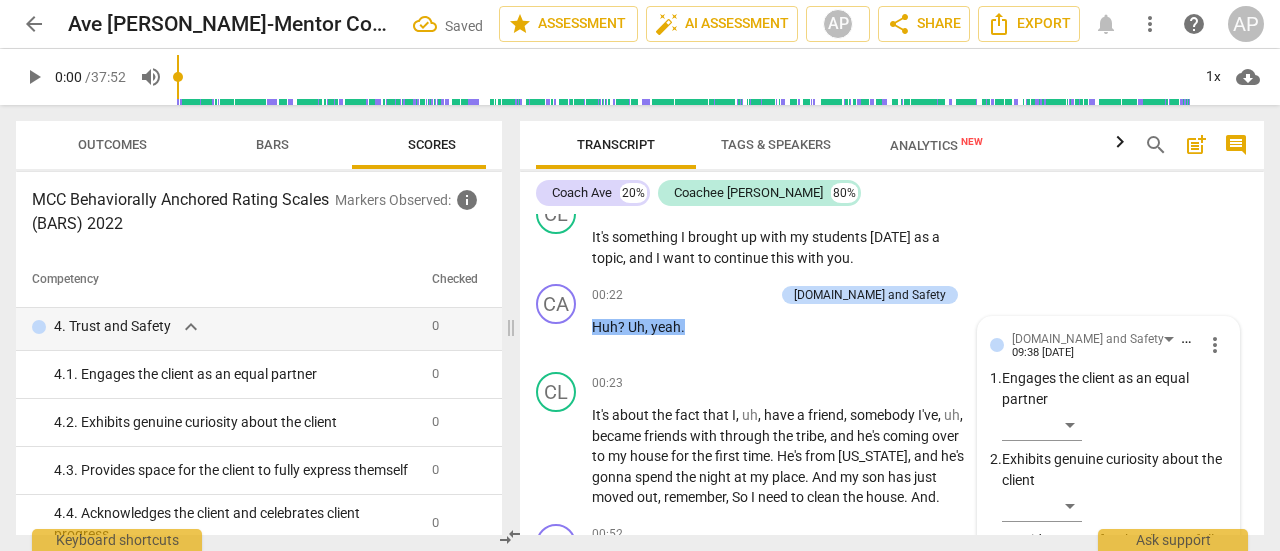 scroll, scrollTop: 820, scrollLeft: 0, axis: vertical 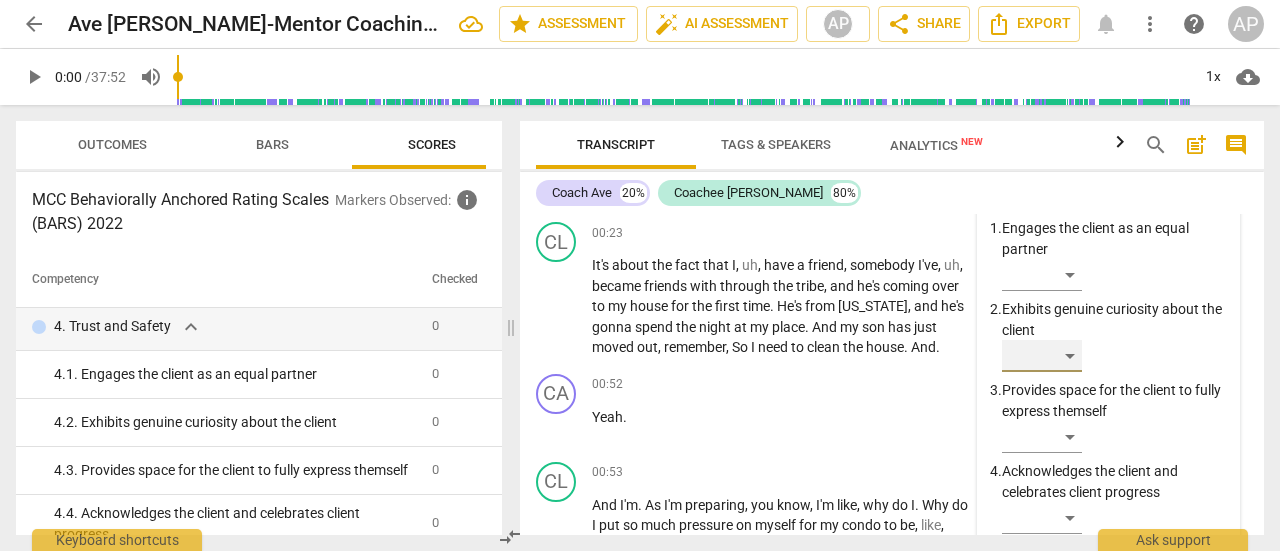 click on "​" at bounding box center (1042, 356) 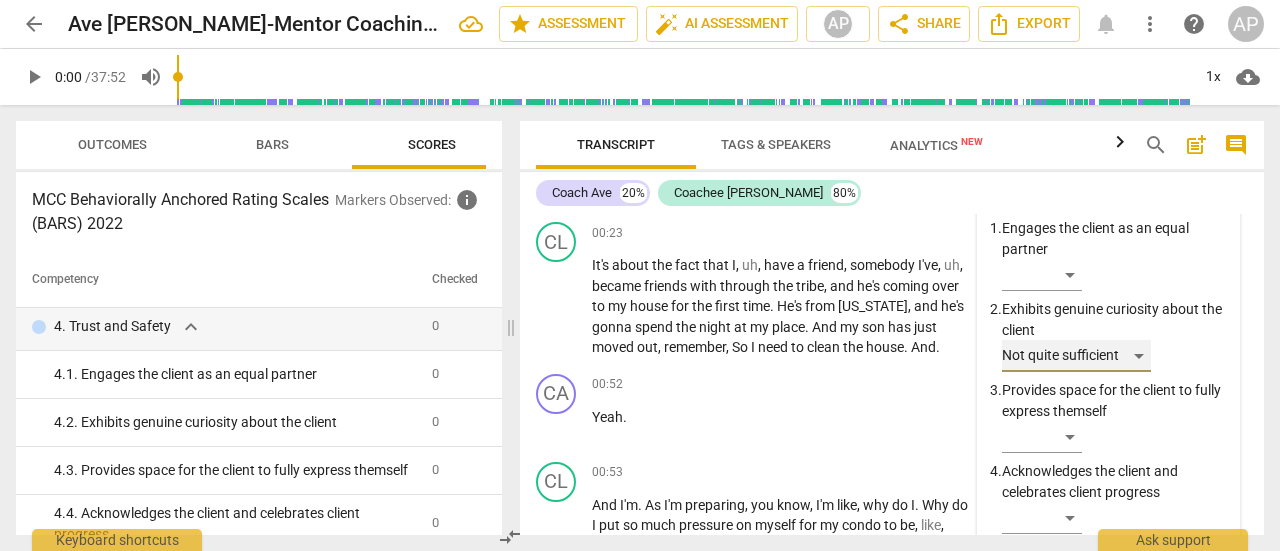 click on "Not quite sufficient" at bounding box center (1076, 356) 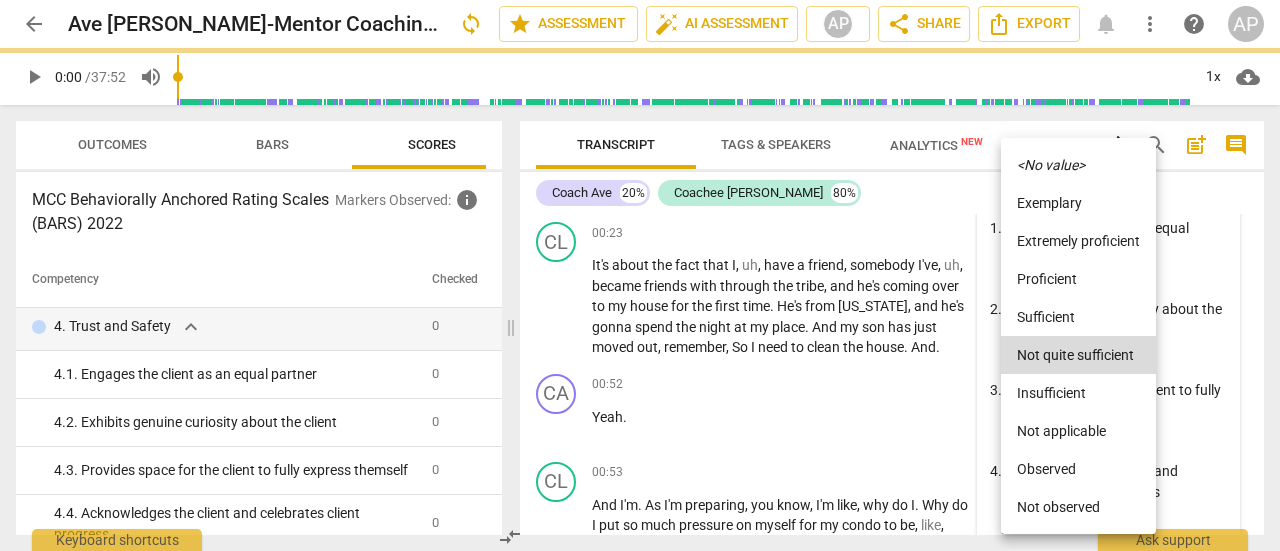click on "Sufficient" at bounding box center [1078, 317] 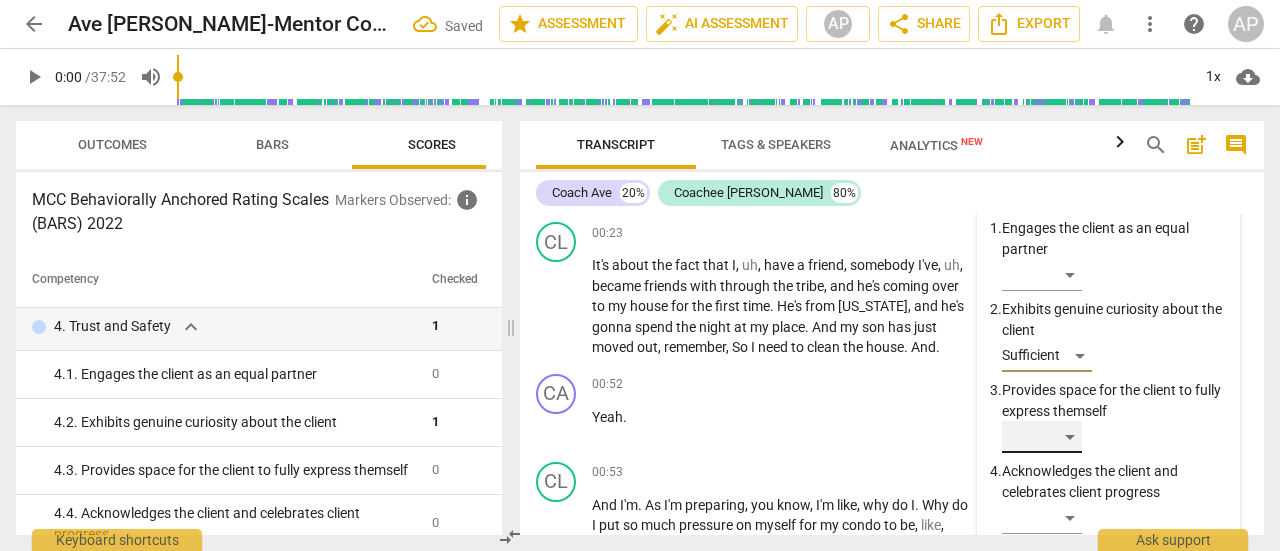click on "​" at bounding box center (1042, 437) 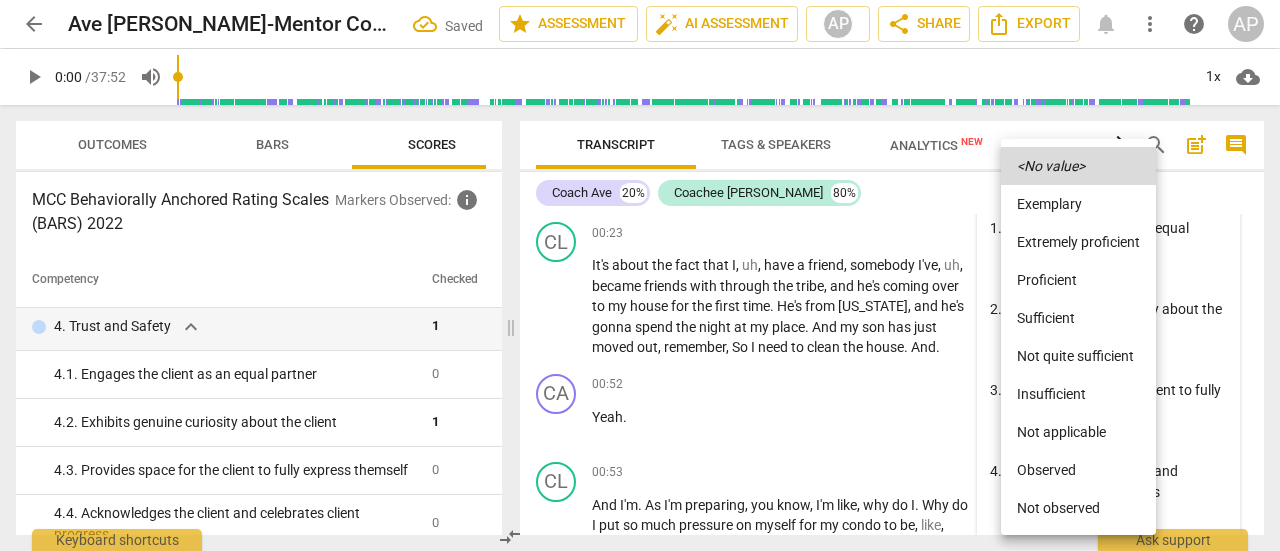 click on "Sufficient" at bounding box center (1078, 318) 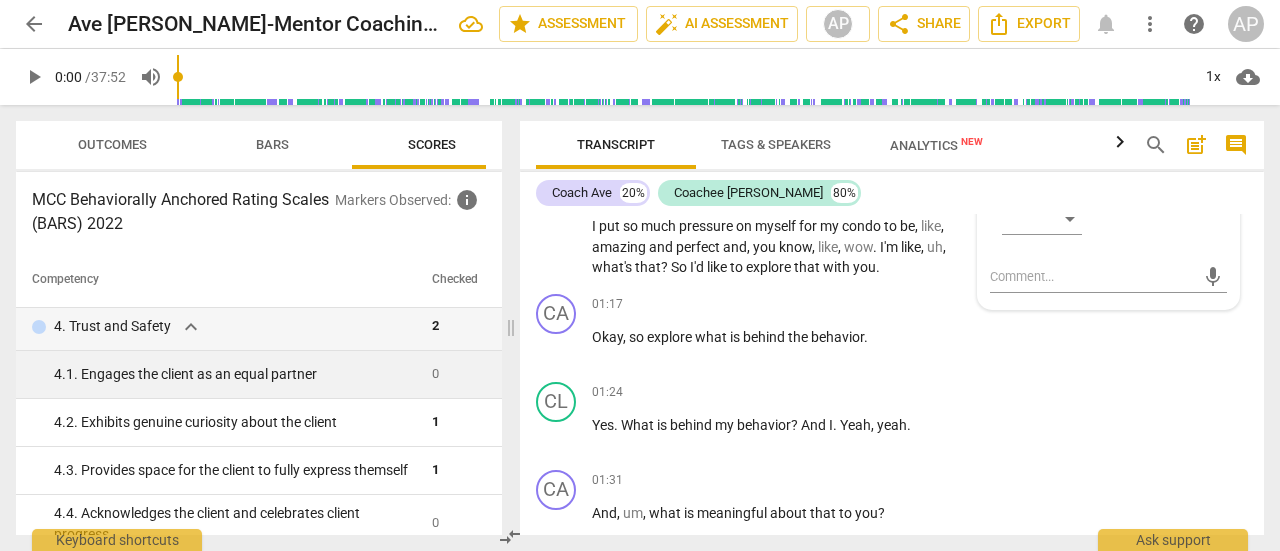 scroll, scrollTop: 920, scrollLeft: 0, axis: vertical 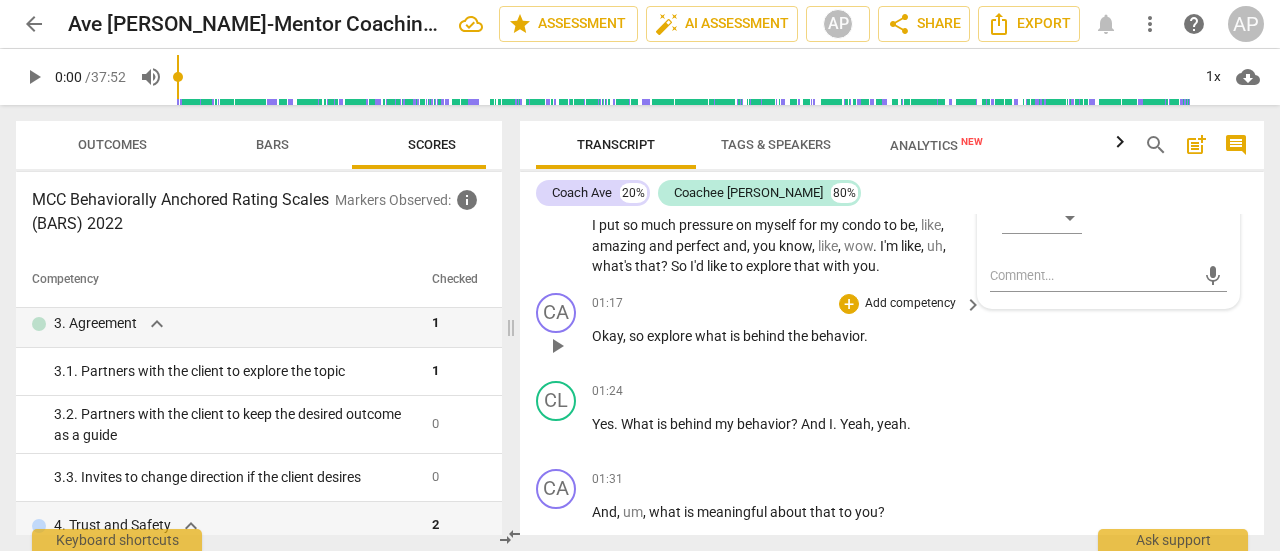 click on "Add competency" at bounding box center (910, 304) 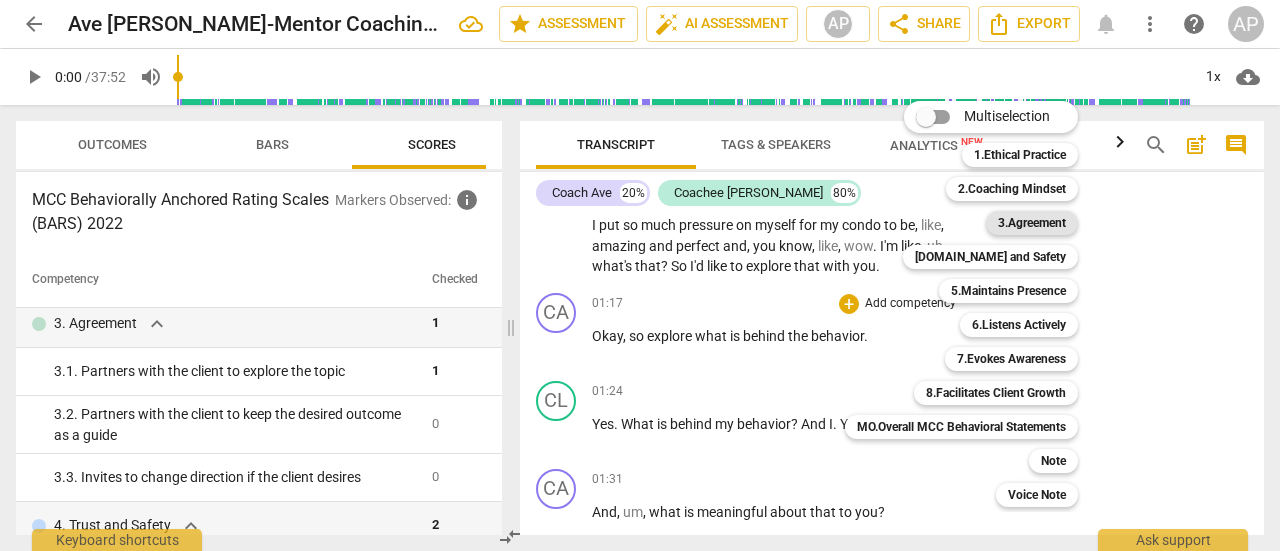 click on "3.Agreement" at bounding box center (1032, 223) 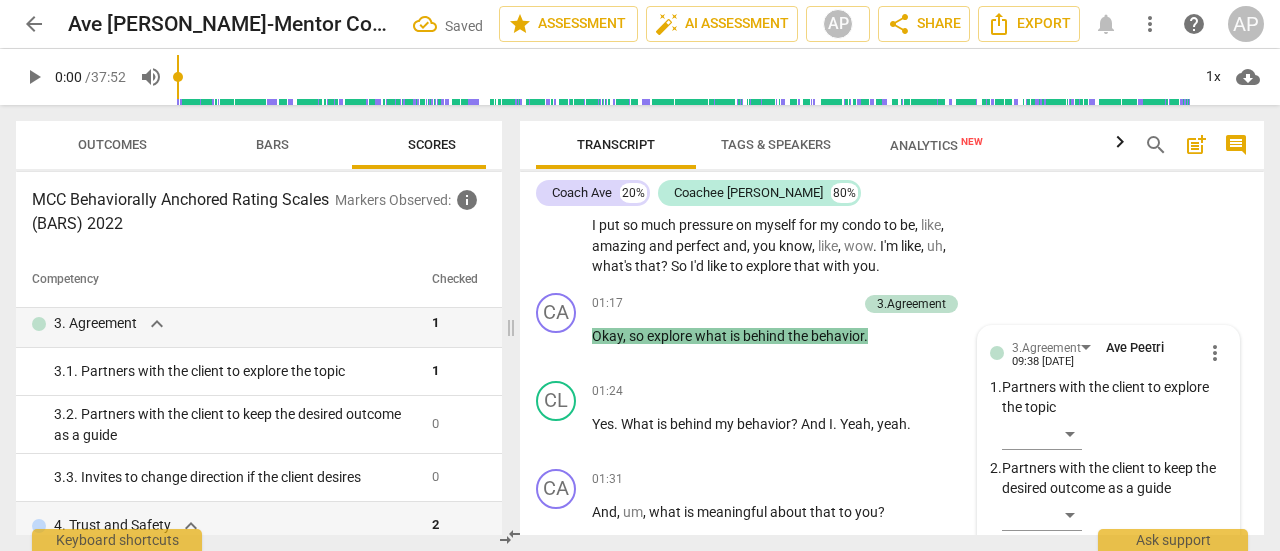 scroll, scrollTop: 1198, scrollLeft: 0, axis: vertical 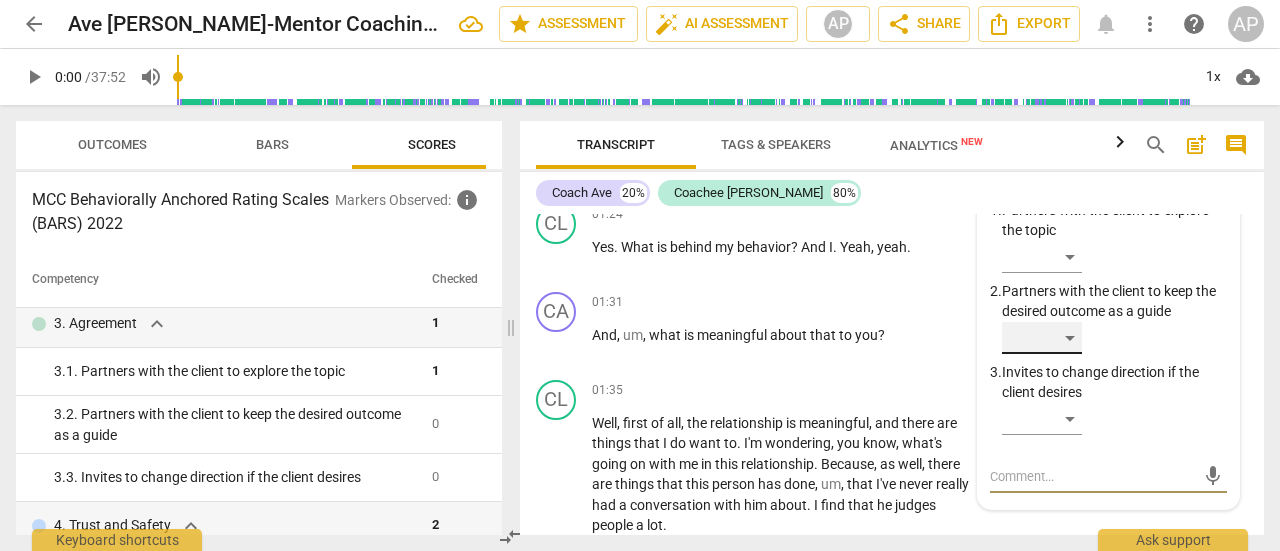 click on "​" at bounding box center (1042, 338) 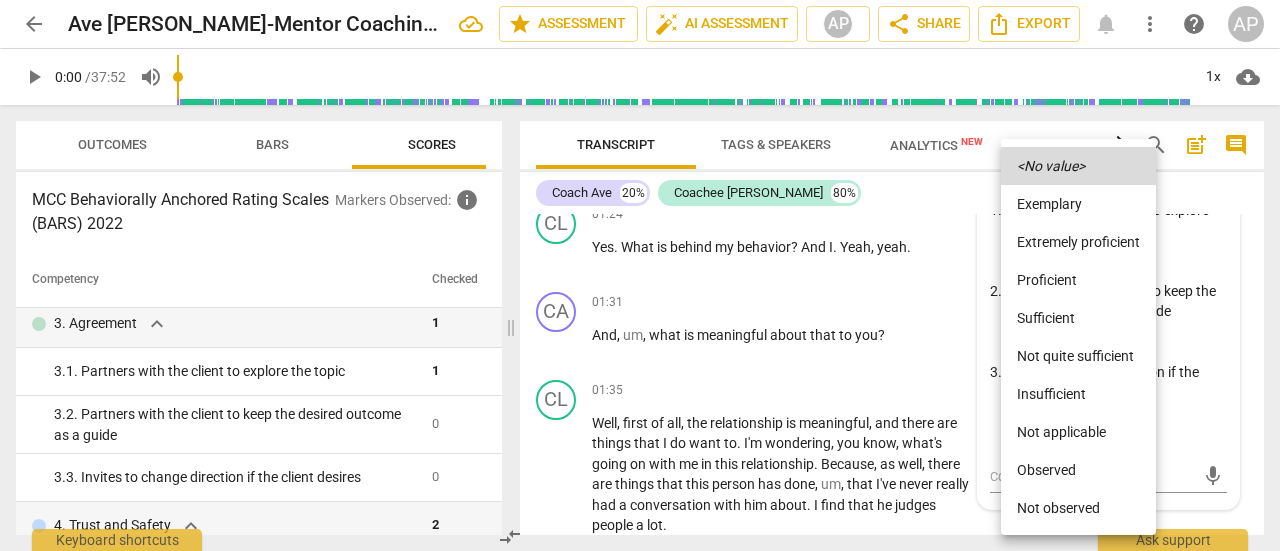 click on "Sufficient" at bounding box center (1078, 318) 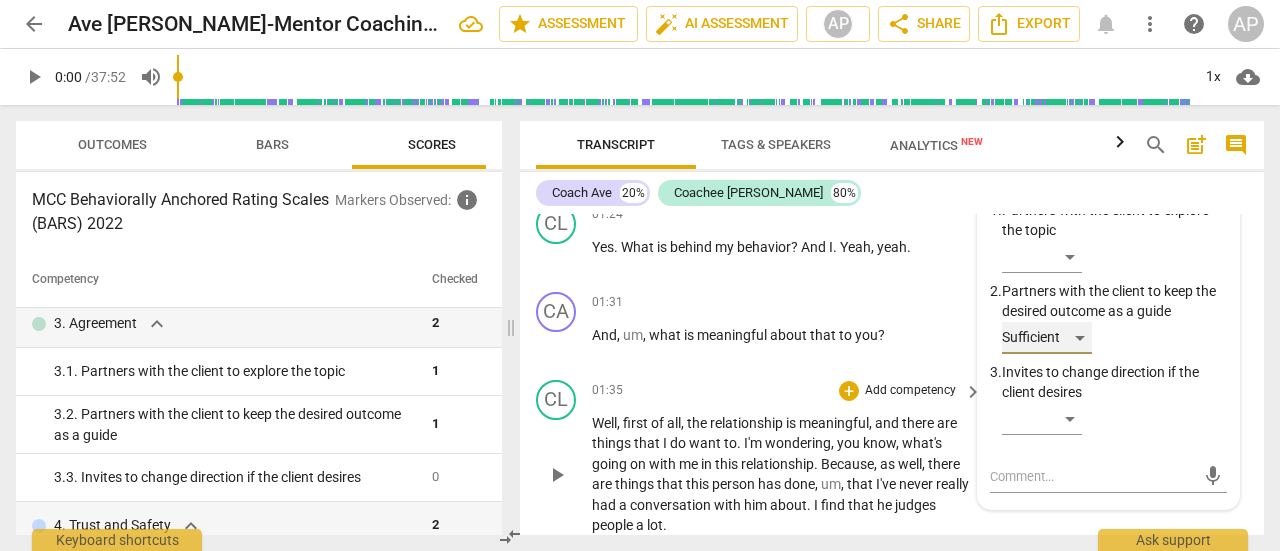 scroll, scrollTop: 1098, scrollLeft: 0, axis: vertical 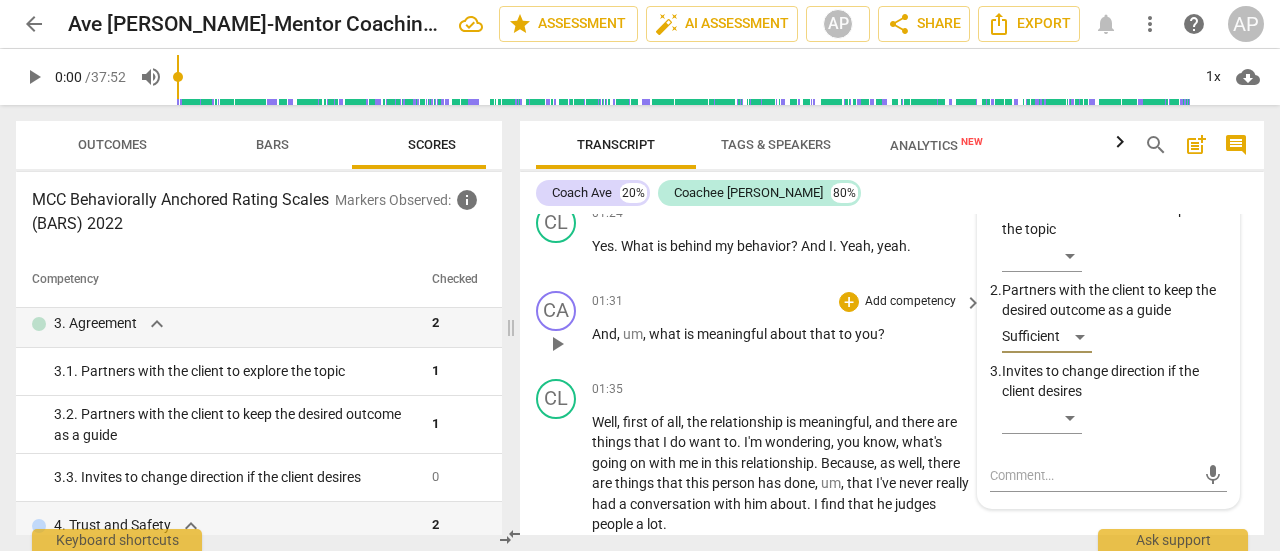 click on "Add competency" at bounding box center [910, 302] 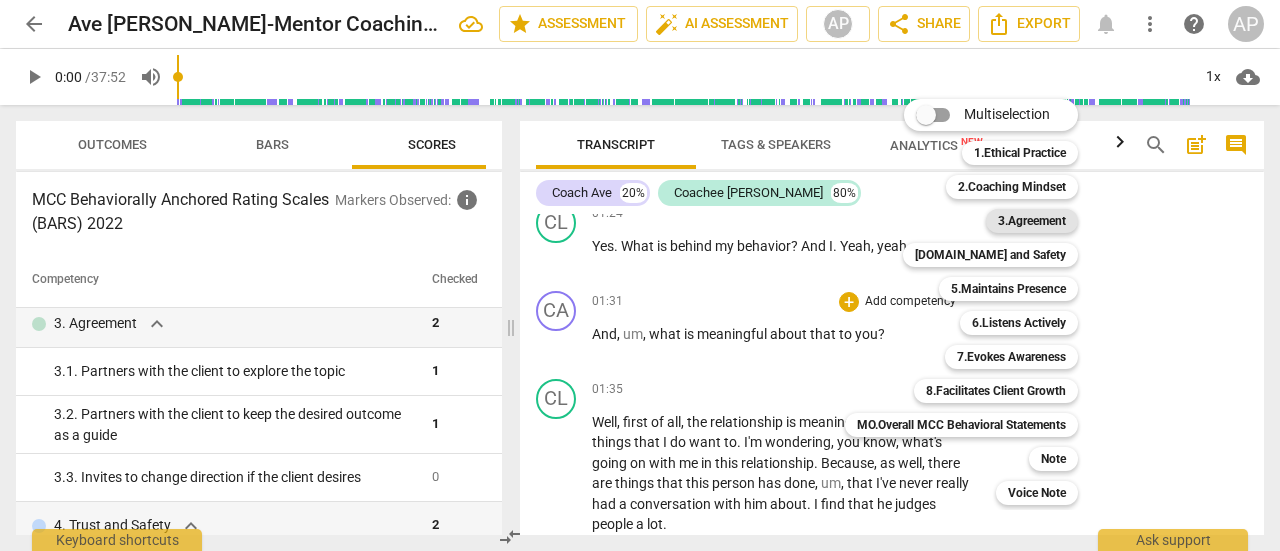click on "3.Agreement" at bounding box center [1032, 221] 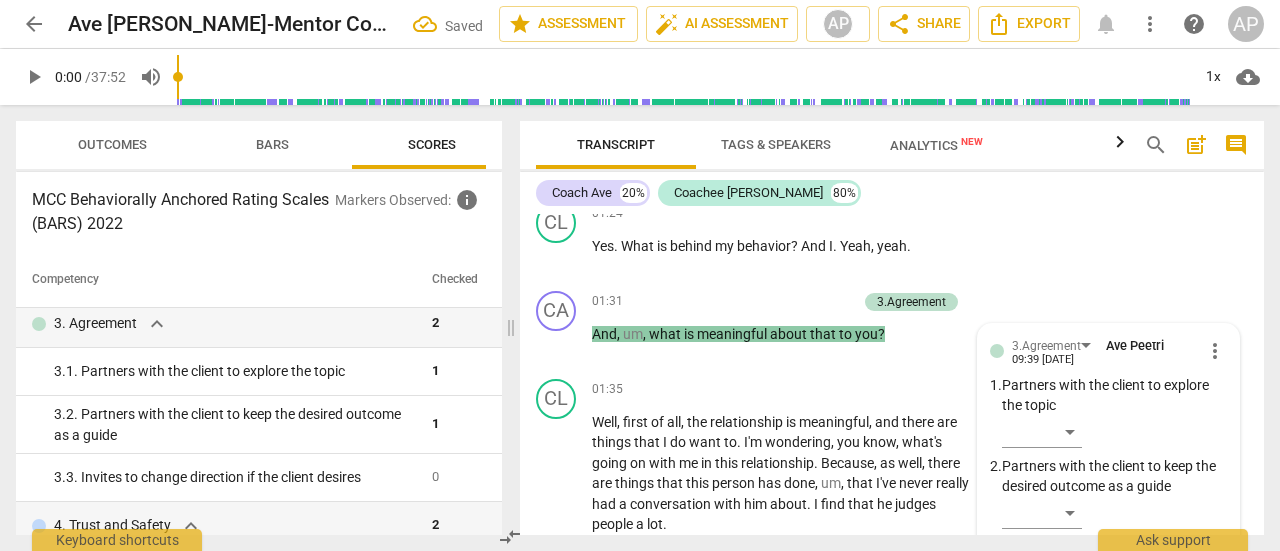 scroll, scrollTop: 1374, scrollLeft: 0, axis: vertical 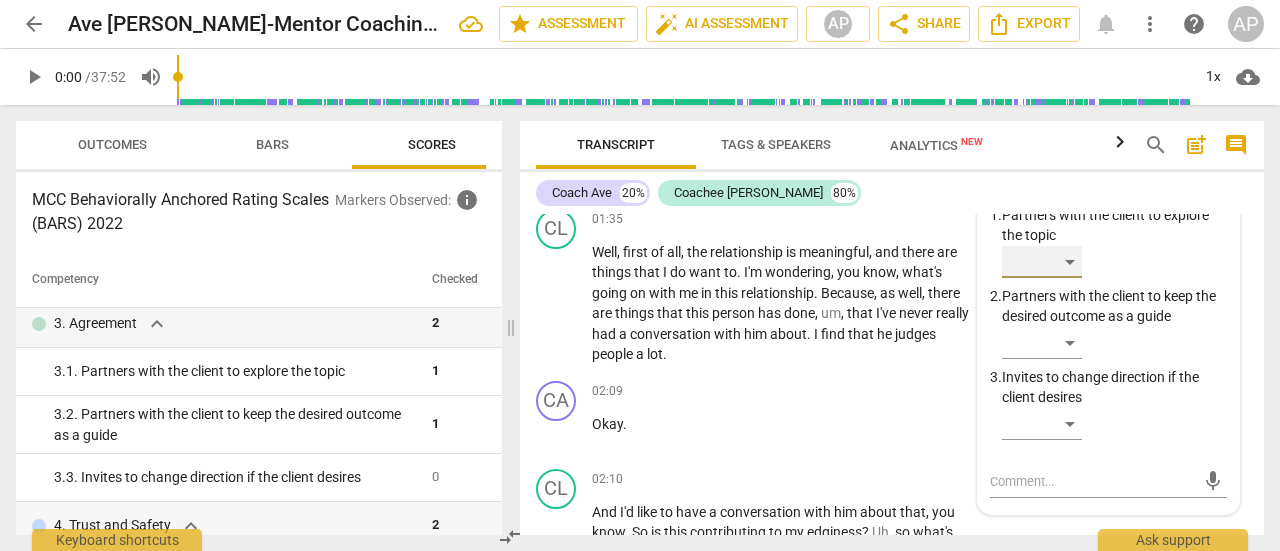 click on "​" at bounding box center [1042, 262] 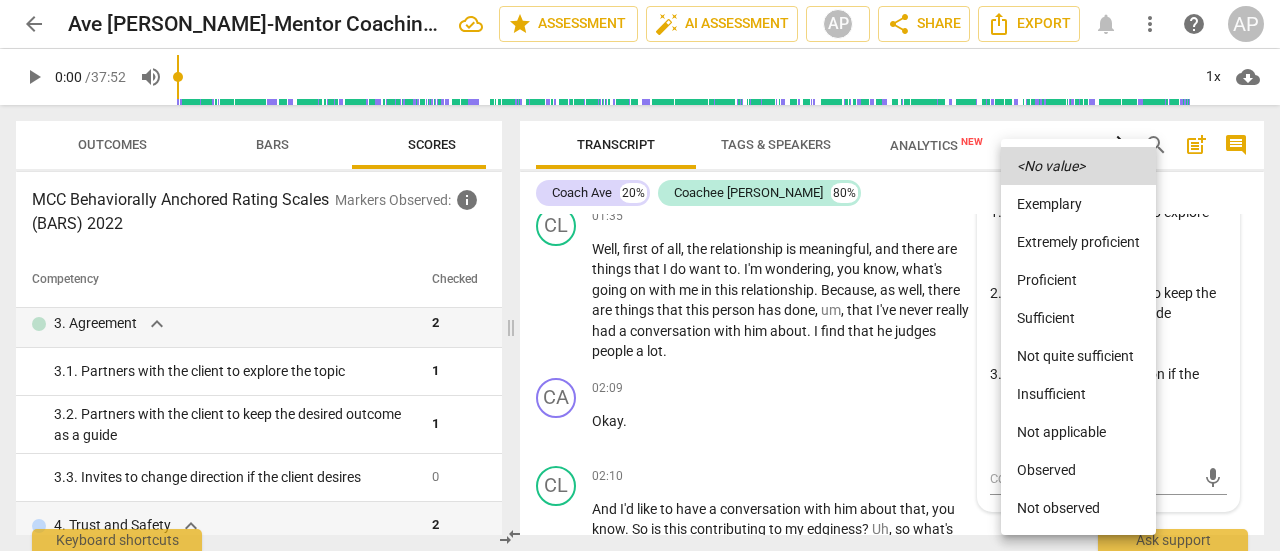 scroll, scrollTop: 1272, scrollLeft: 0, axis: vertical 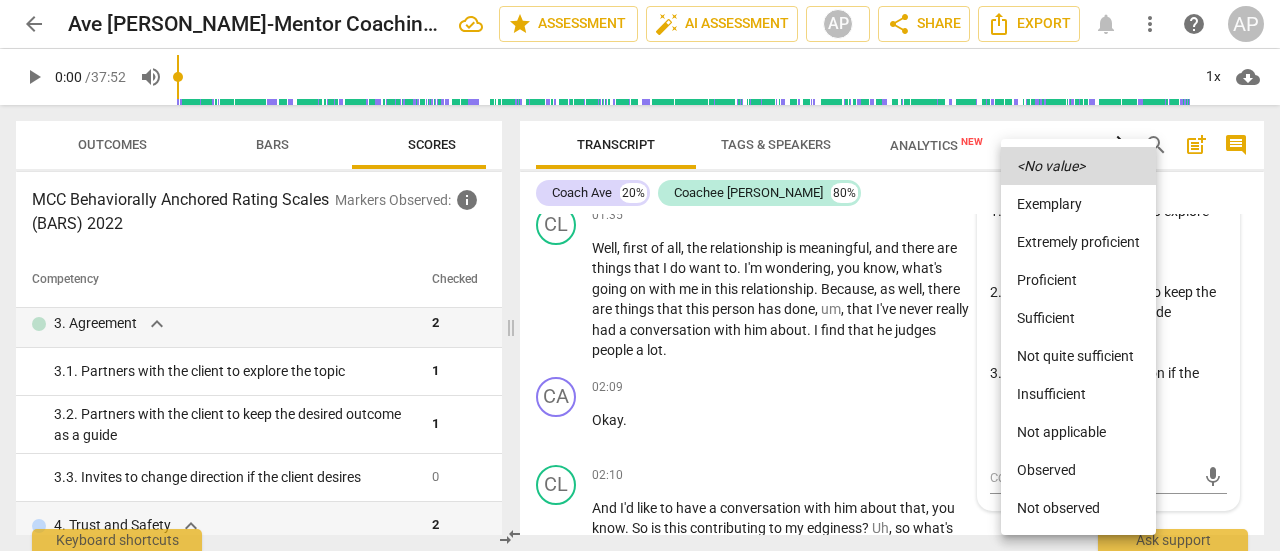 click on "Sufficient" at bounding box center [1078, 318] 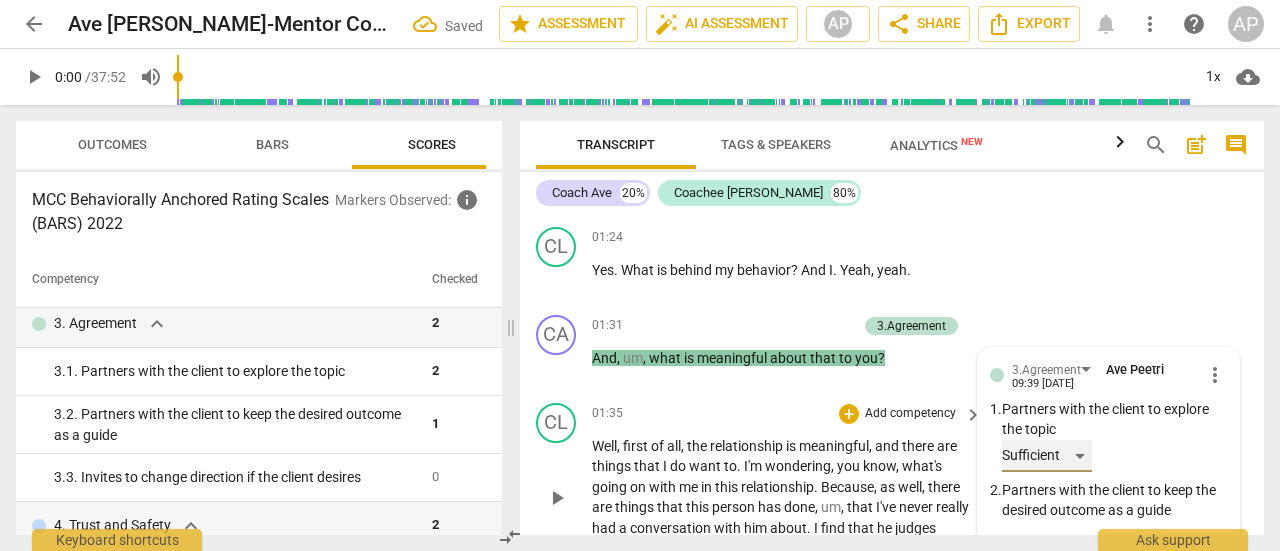 scroll, scrollTop: 1074, scrollLeft: 0, axis: vertical 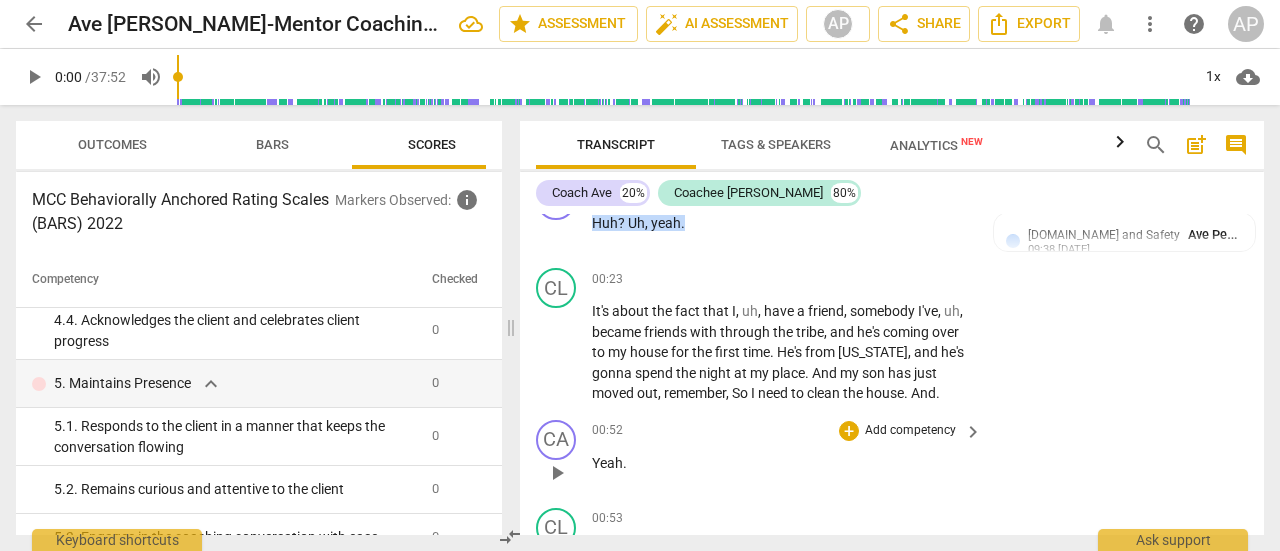 click on "Add competency" at bounding box center [910, 431] 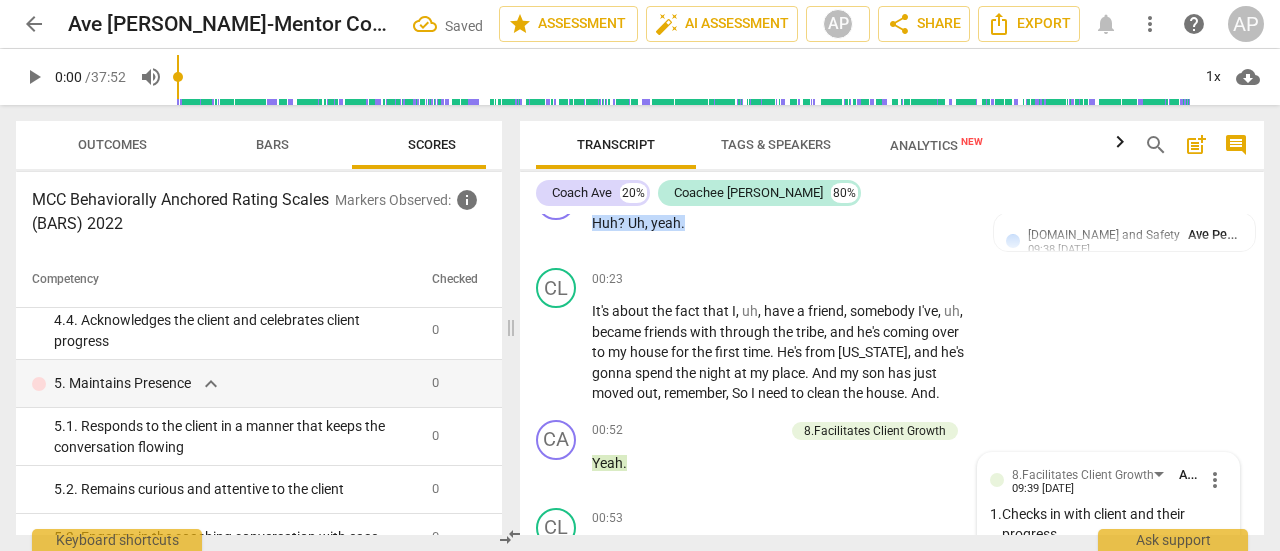 scroll, scrollTop: 1000, scrollLeft: 0, axis: vertical 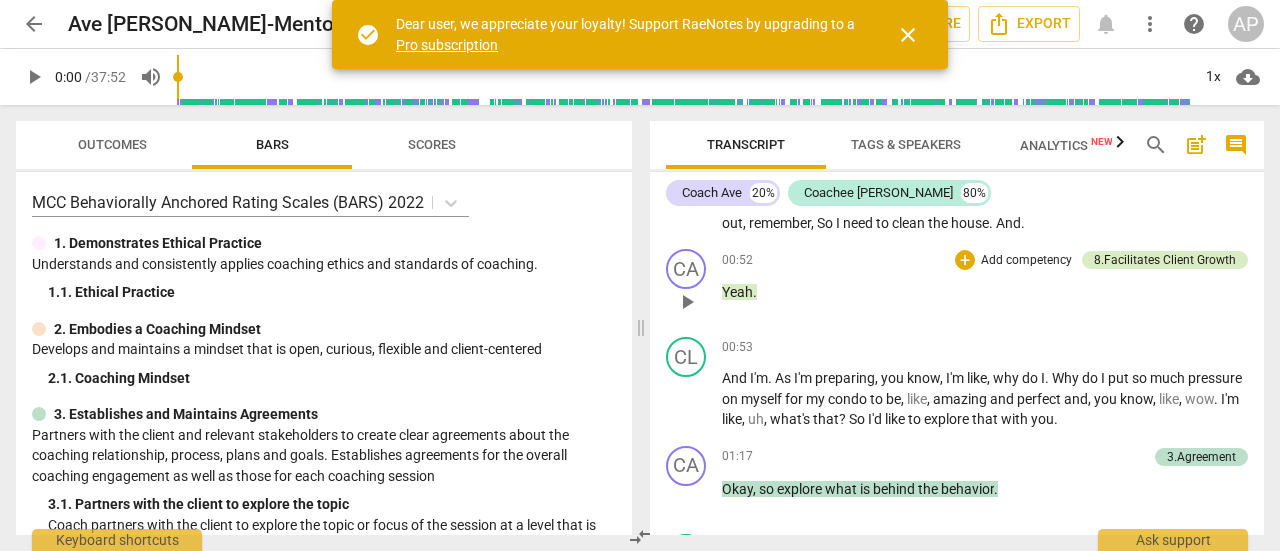 click on "8.Facilitates Client Growth" at bounding box center (1165, 260) 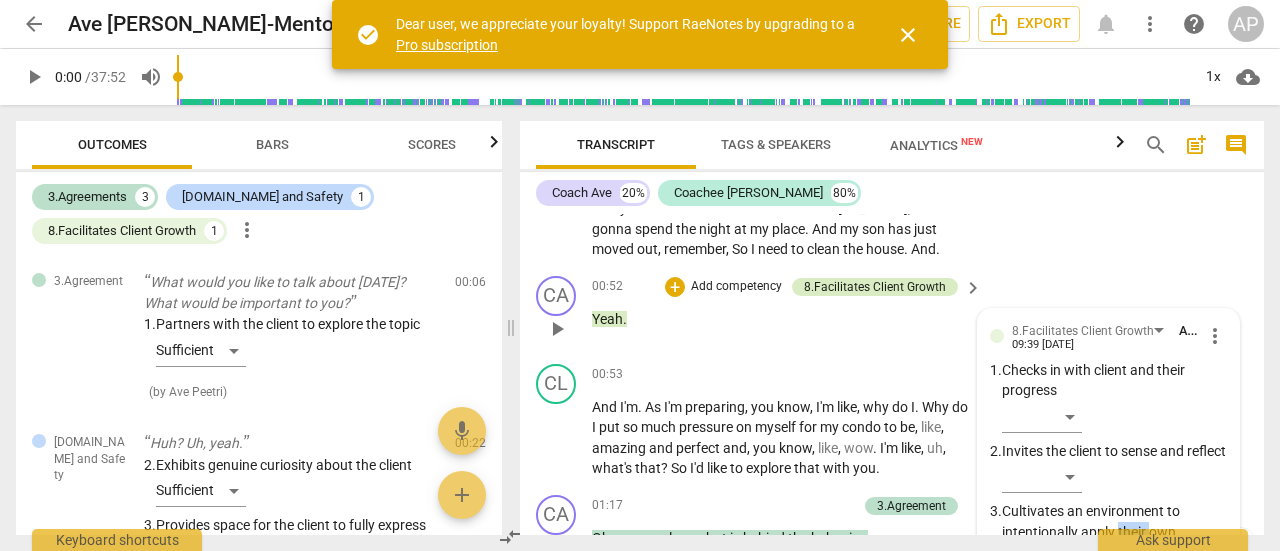 scroll, scrollTop: 1020, scrollLeft: 0, axis: vertical 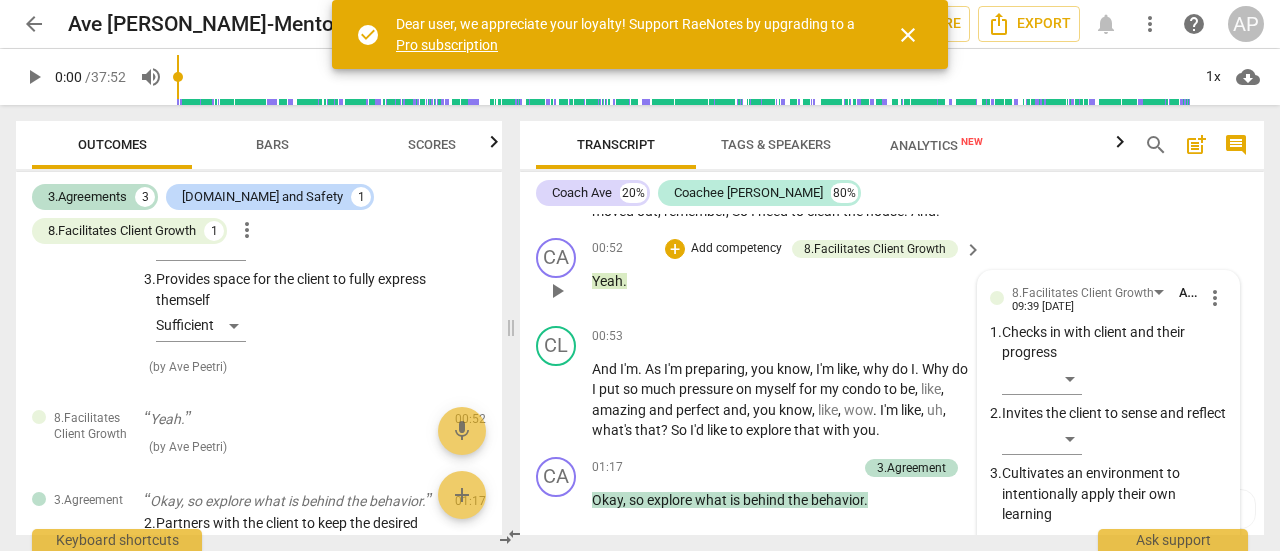 click on "more_vert" at bounding box center [1215, 298] 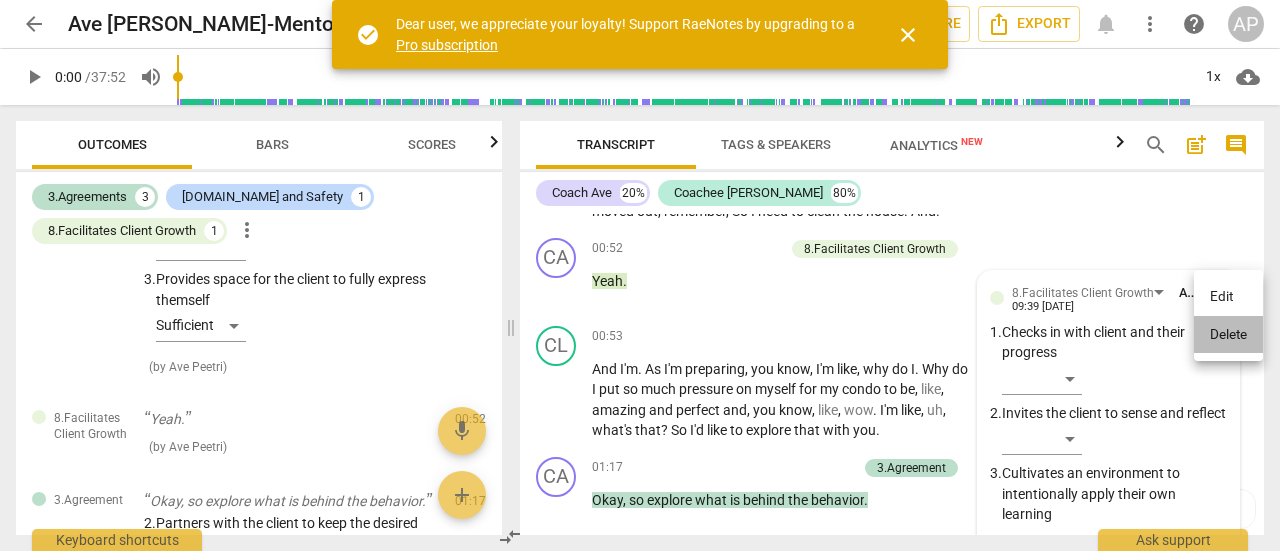 click on "Delete" at bounding box center [1228, 335] 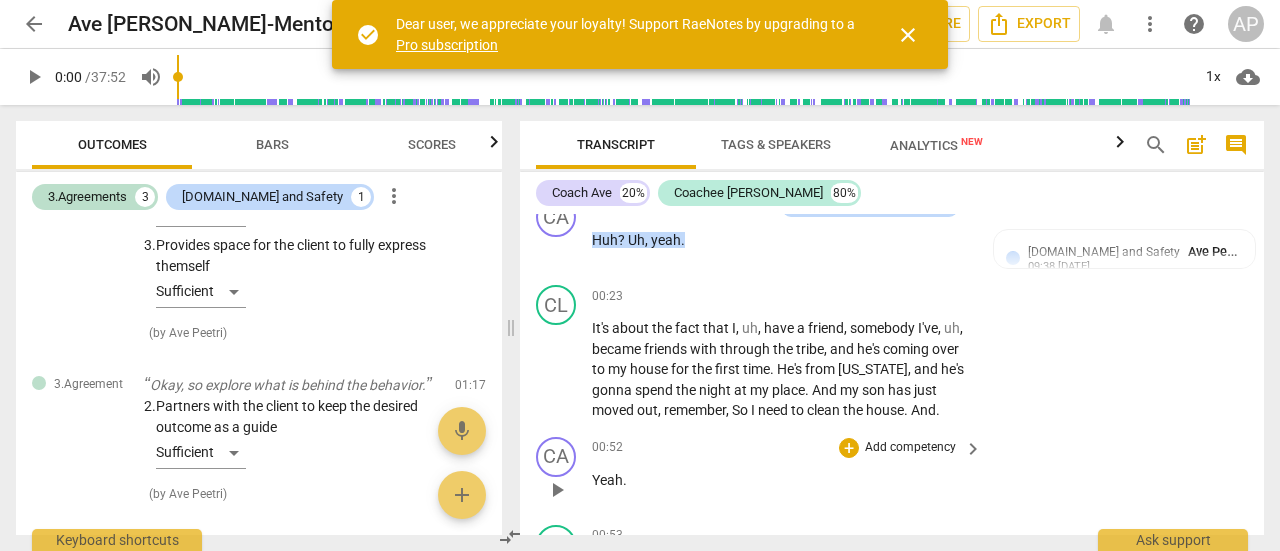 scroll, scrollTop: 556, scrollLeft: 0, axis: vertical 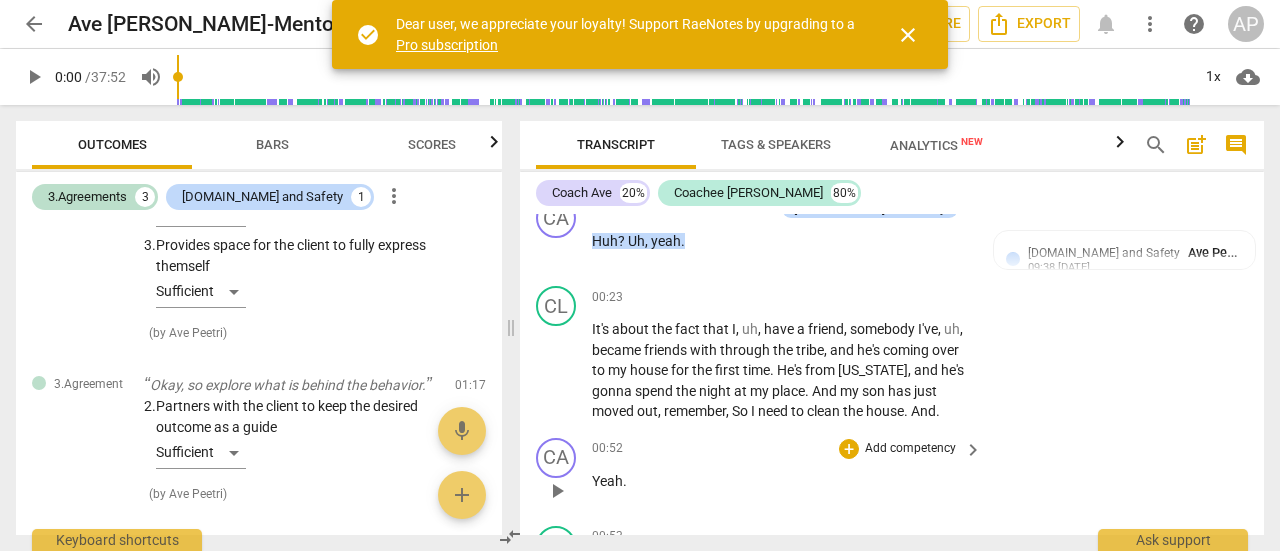 click on "Add competency" at bounding box center (910, 449) 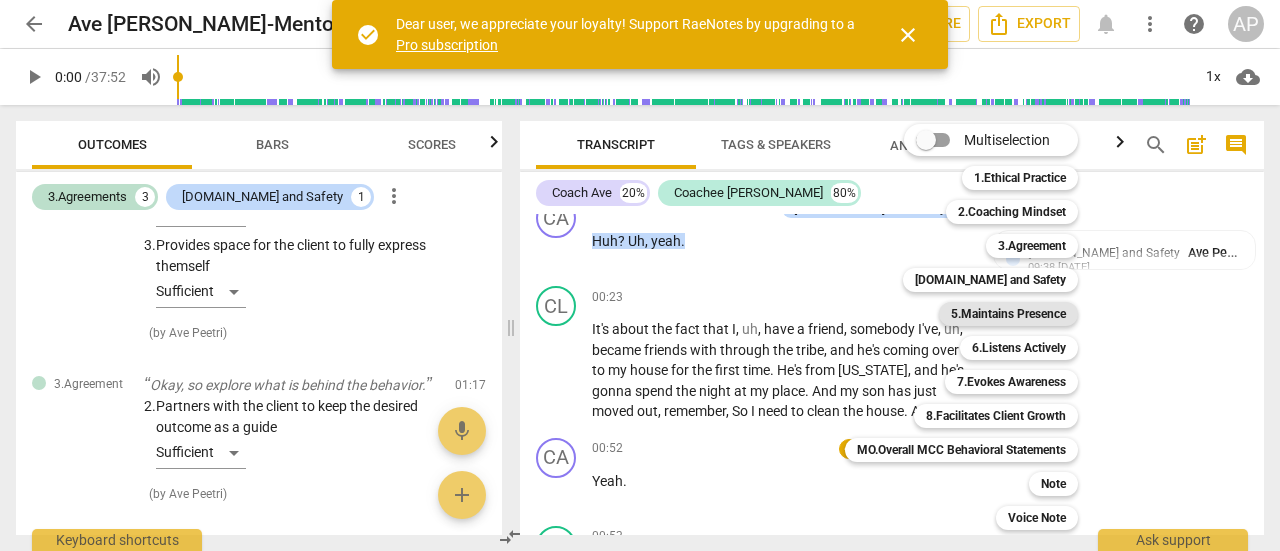 click on "5.Maintains Presence" at bounding box center [1008, 314] 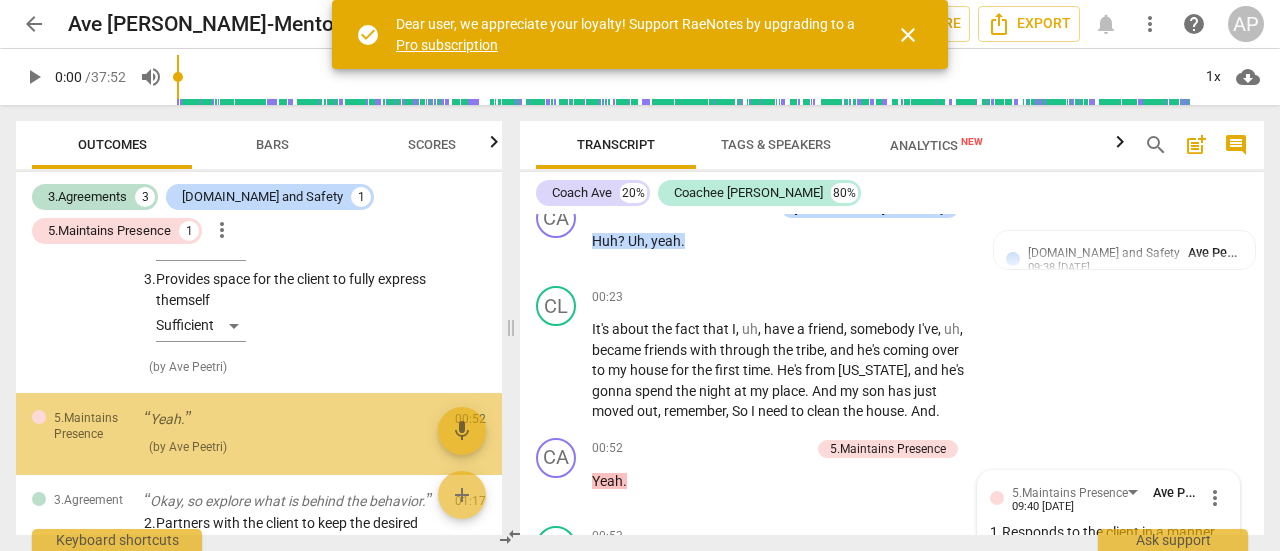 scroll, scrollTop: 1080, scrollLeft: 0, axis: vertical 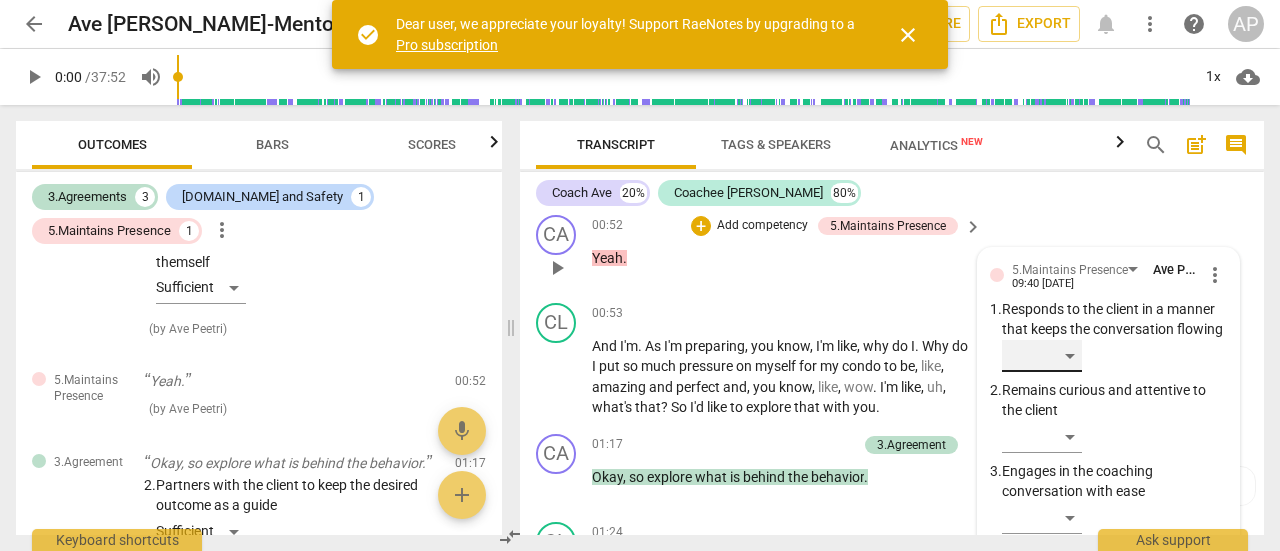 click on "​" at bounding box center [1042, 356] 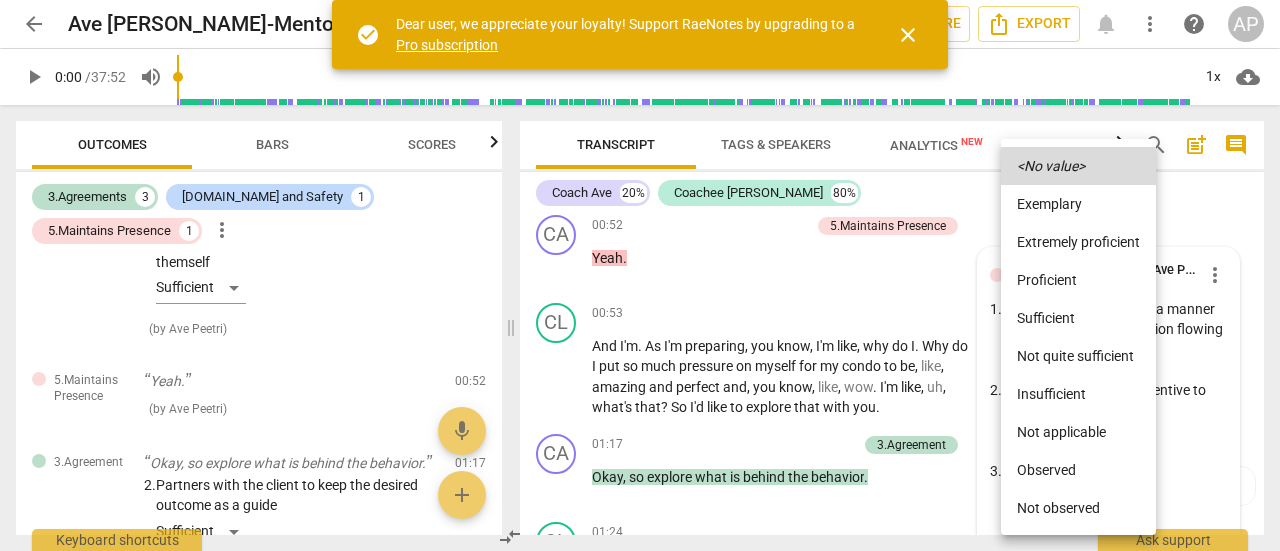 click on "Sufficient" at bounding box center (1078, 318) 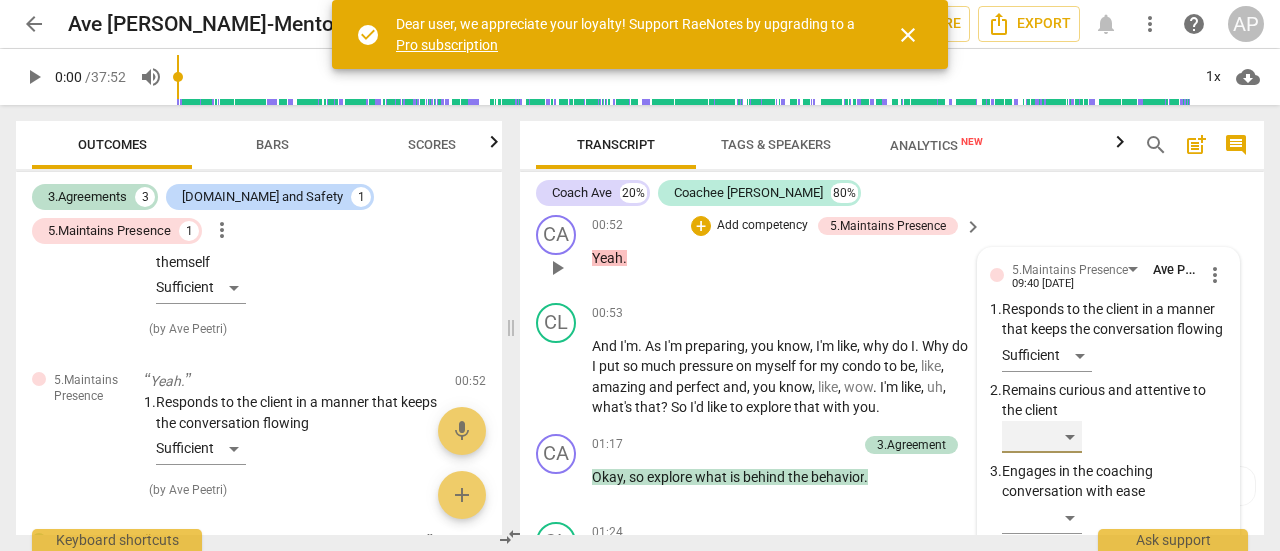 click on "​" at bounding box center [1042, 437] 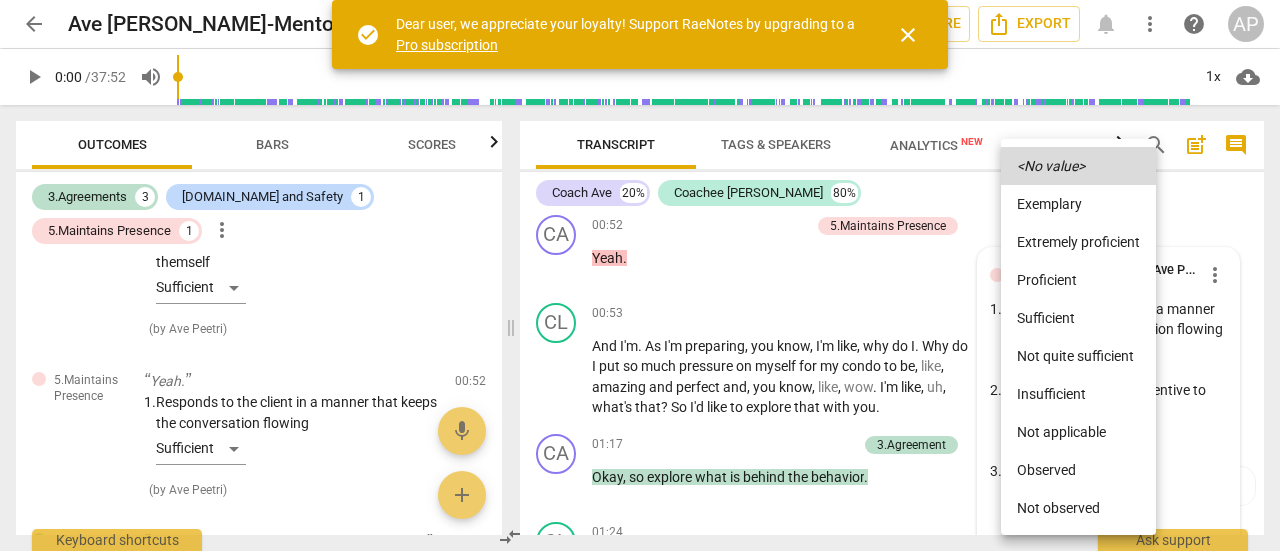 click on "Sufficient" at bounding box center (1078, 318) 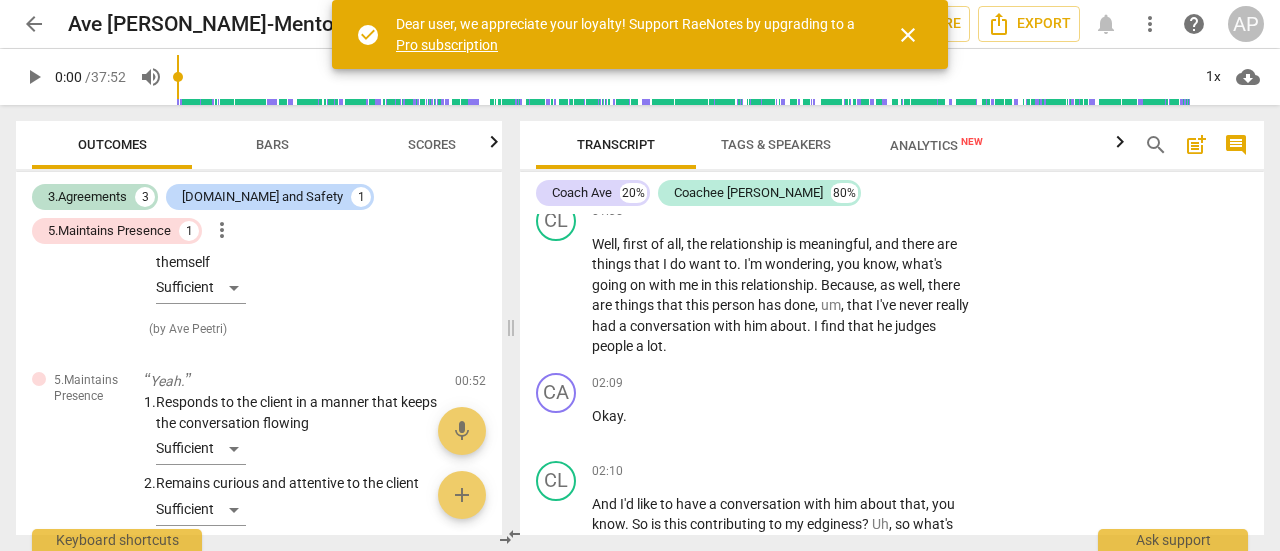 scroll, scrollTop: 1278, scrollLeft: 0, axis: vertical 